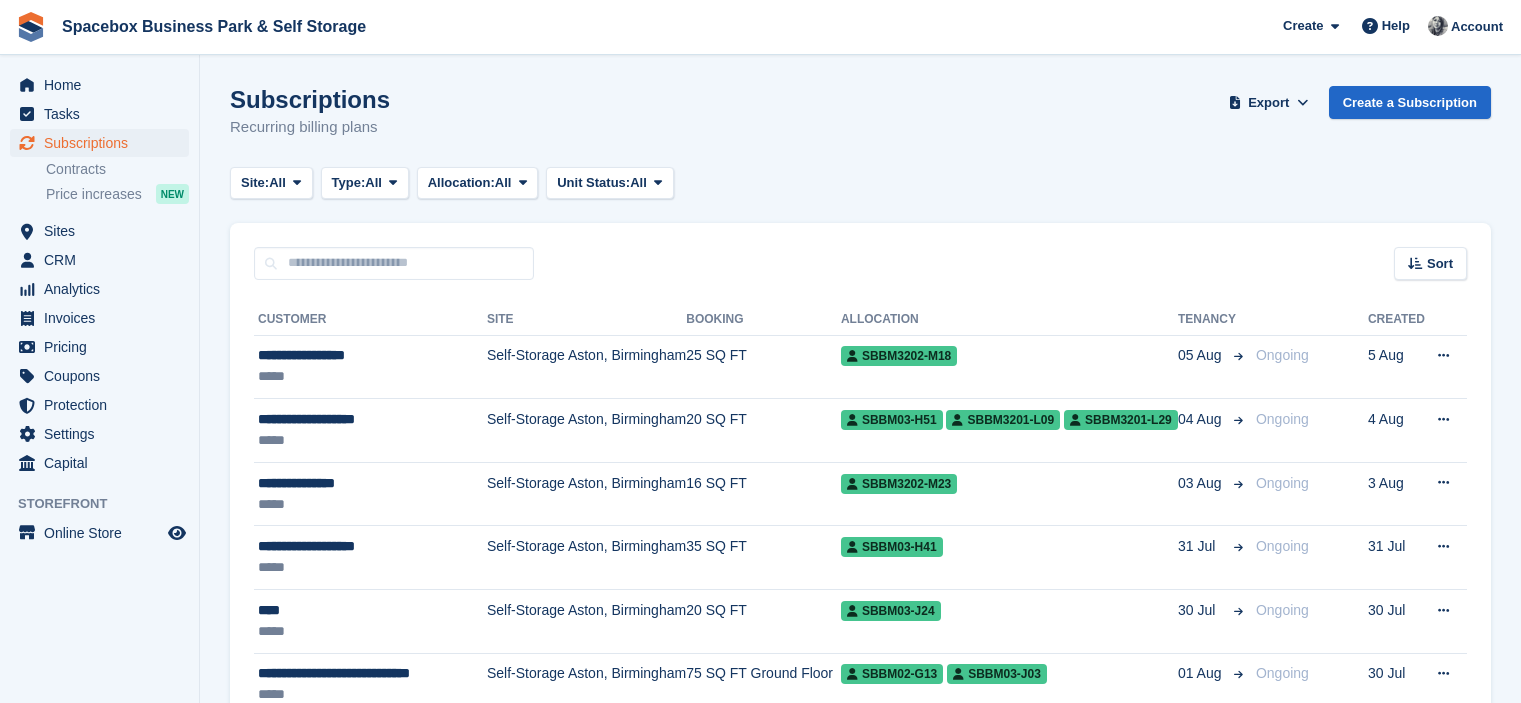 scroll, scrollTop: 0, scrollLeft: 0, axis: both 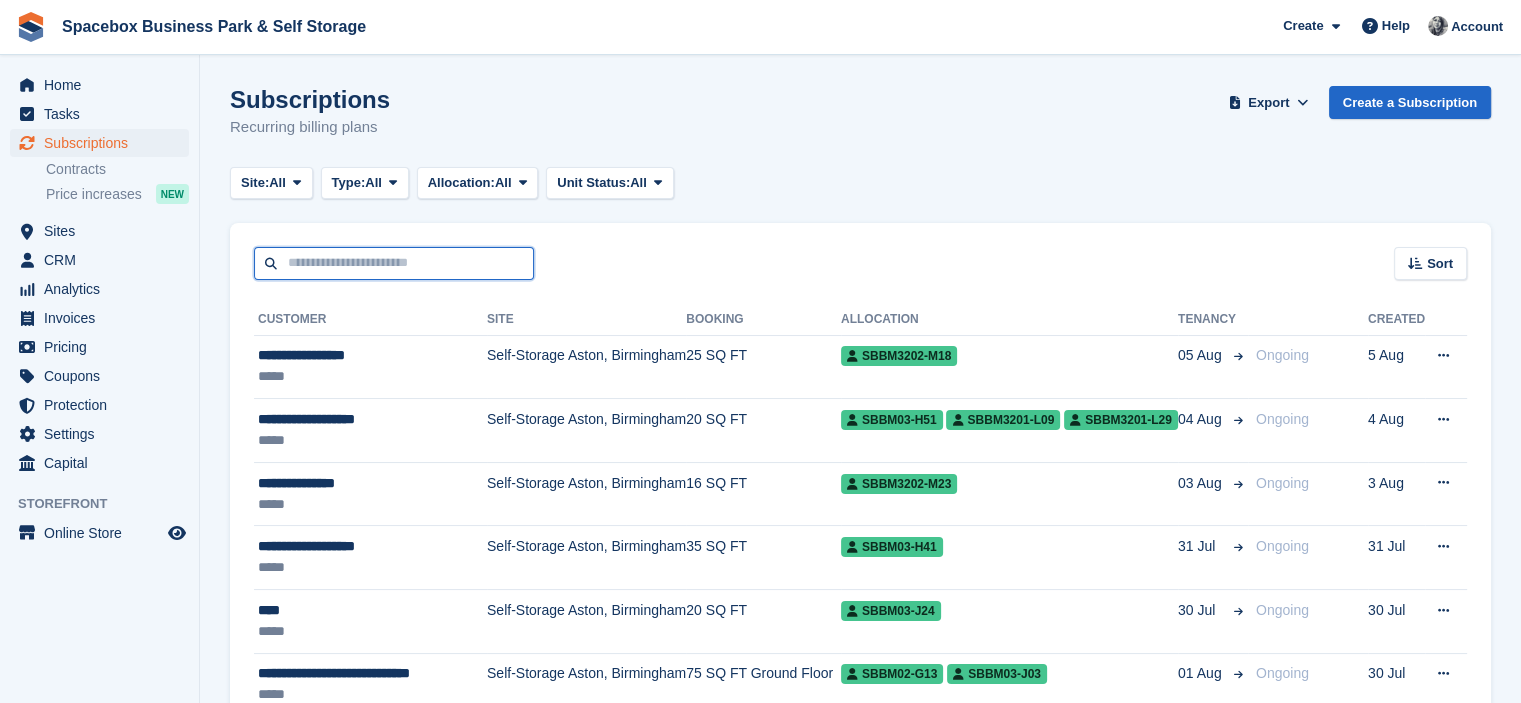 click at bounding box center (394, 263) 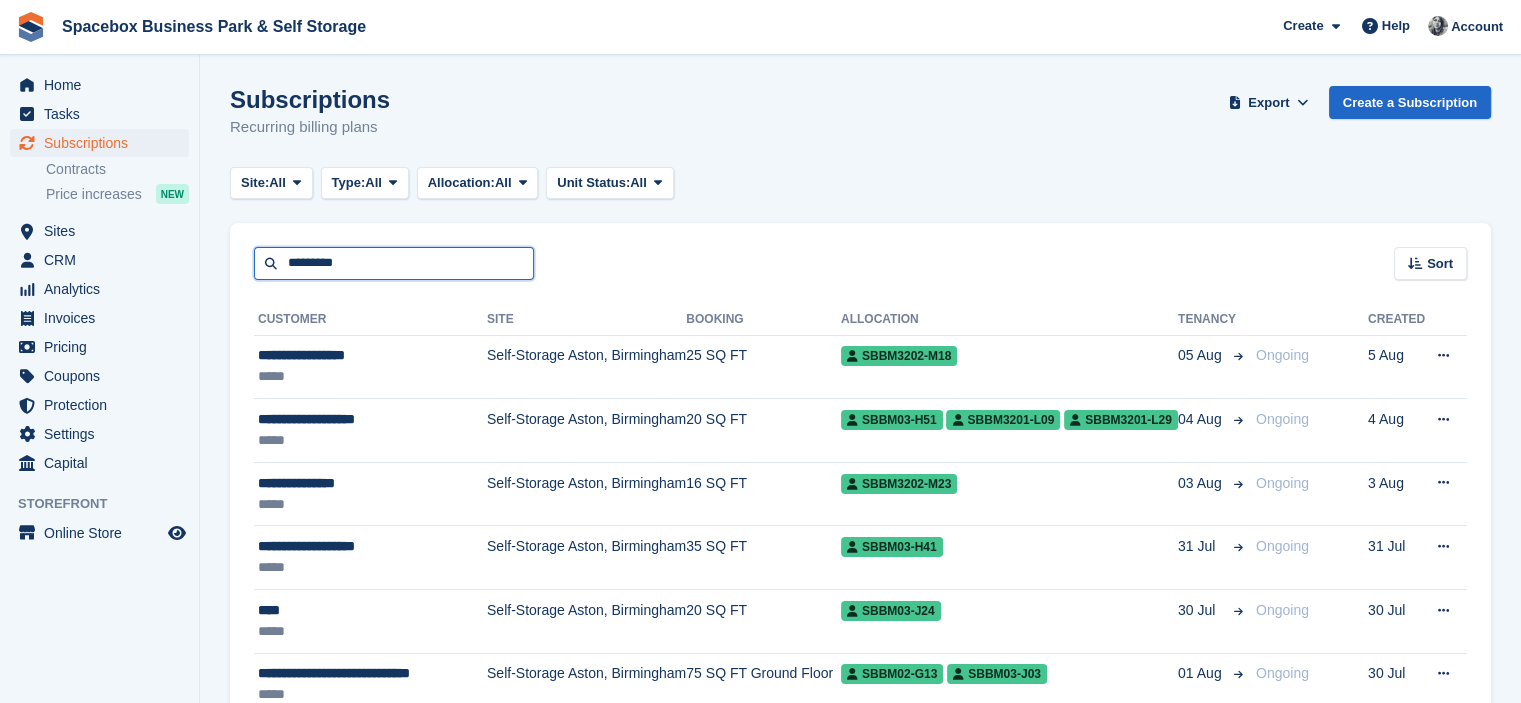 type on "*********" 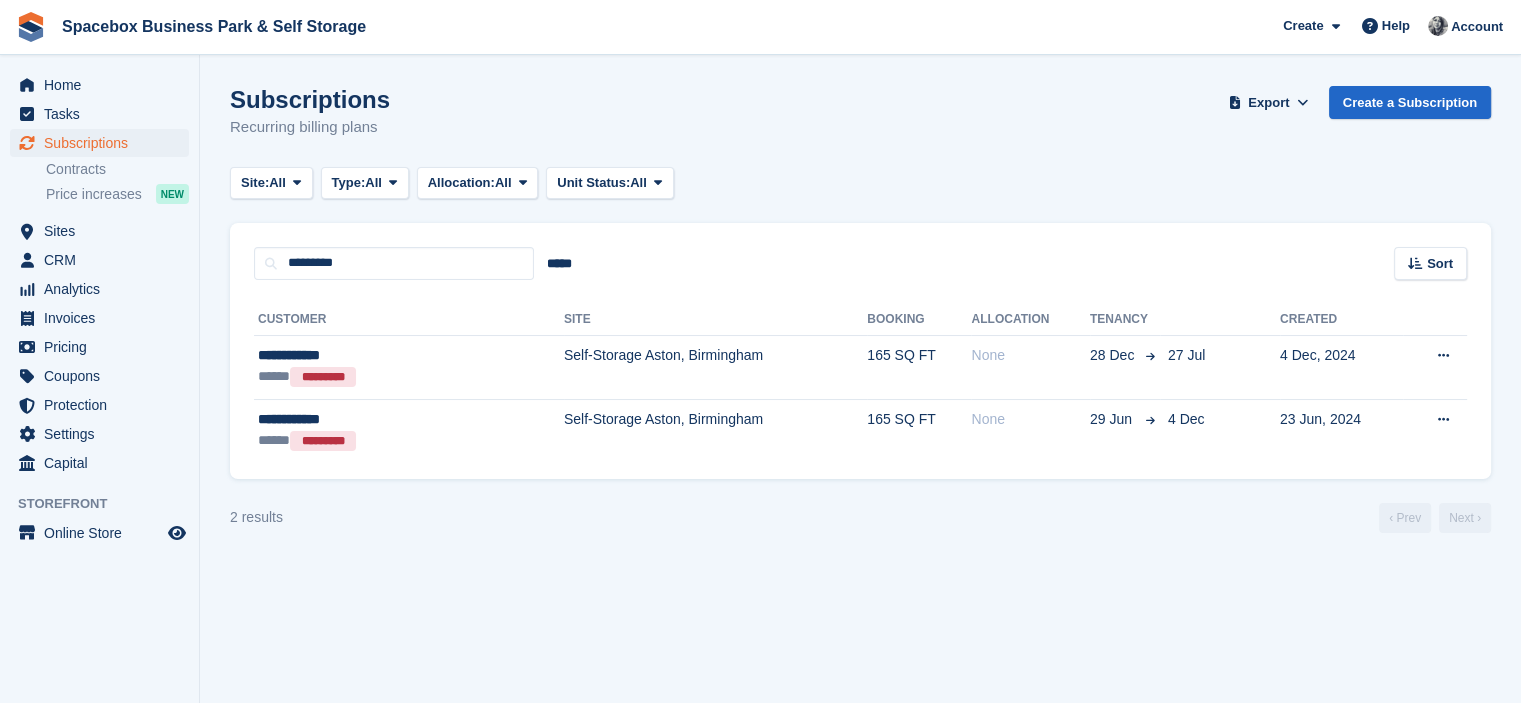 click on "Subscriptions
Recurring billing plans
Export
Export Subscriptions
Export a CSV of all Subscriptions which match the current filters.
Please allow time for large exports.
Start Export
Create a Subscription
Site:
All
All
Office Space Aston, Birmingham
200 SQFT to 450 SQFT
Self-Storage Aston, Birmingham
Type:
All
All
Upcoming
Previous
Active" at bounding box center (860, 351) 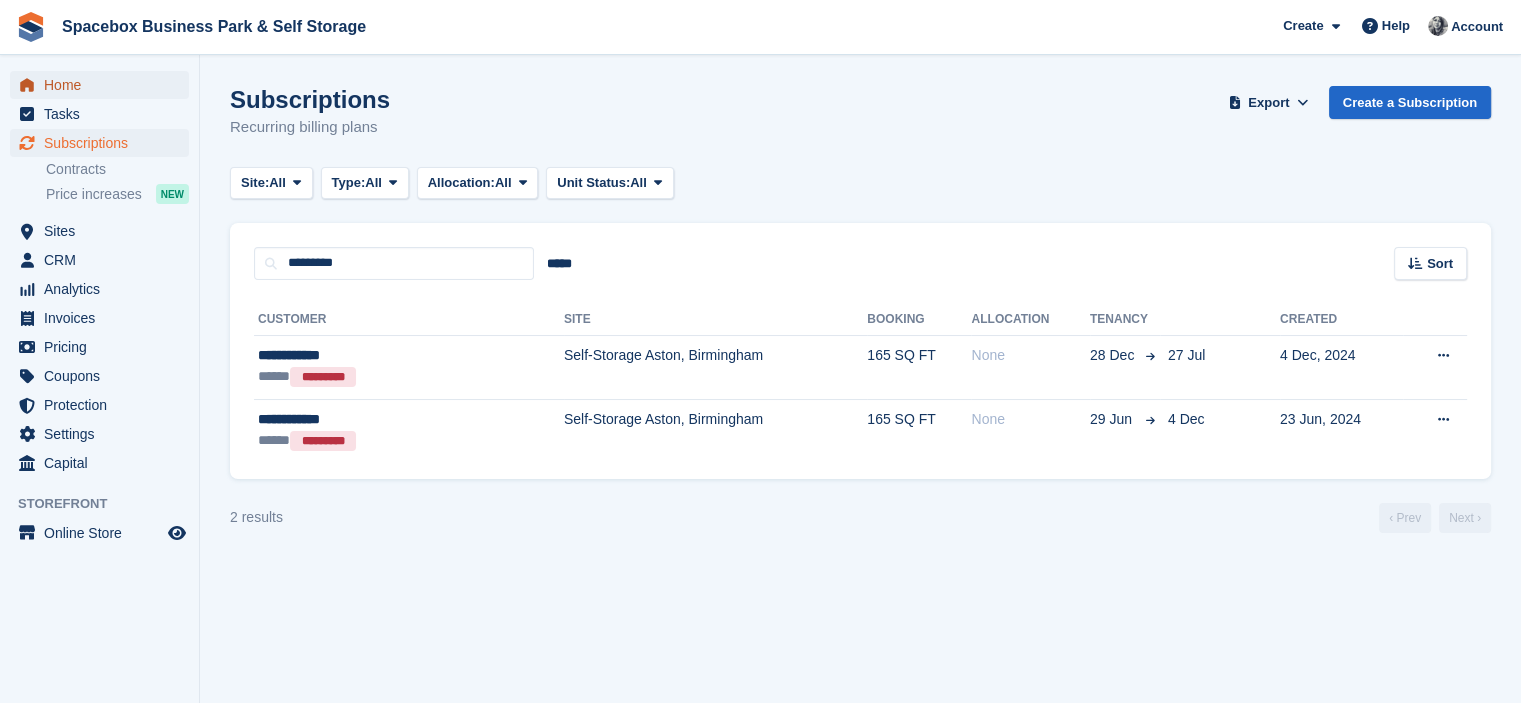click on "Home" at bounding box center [104, 85] 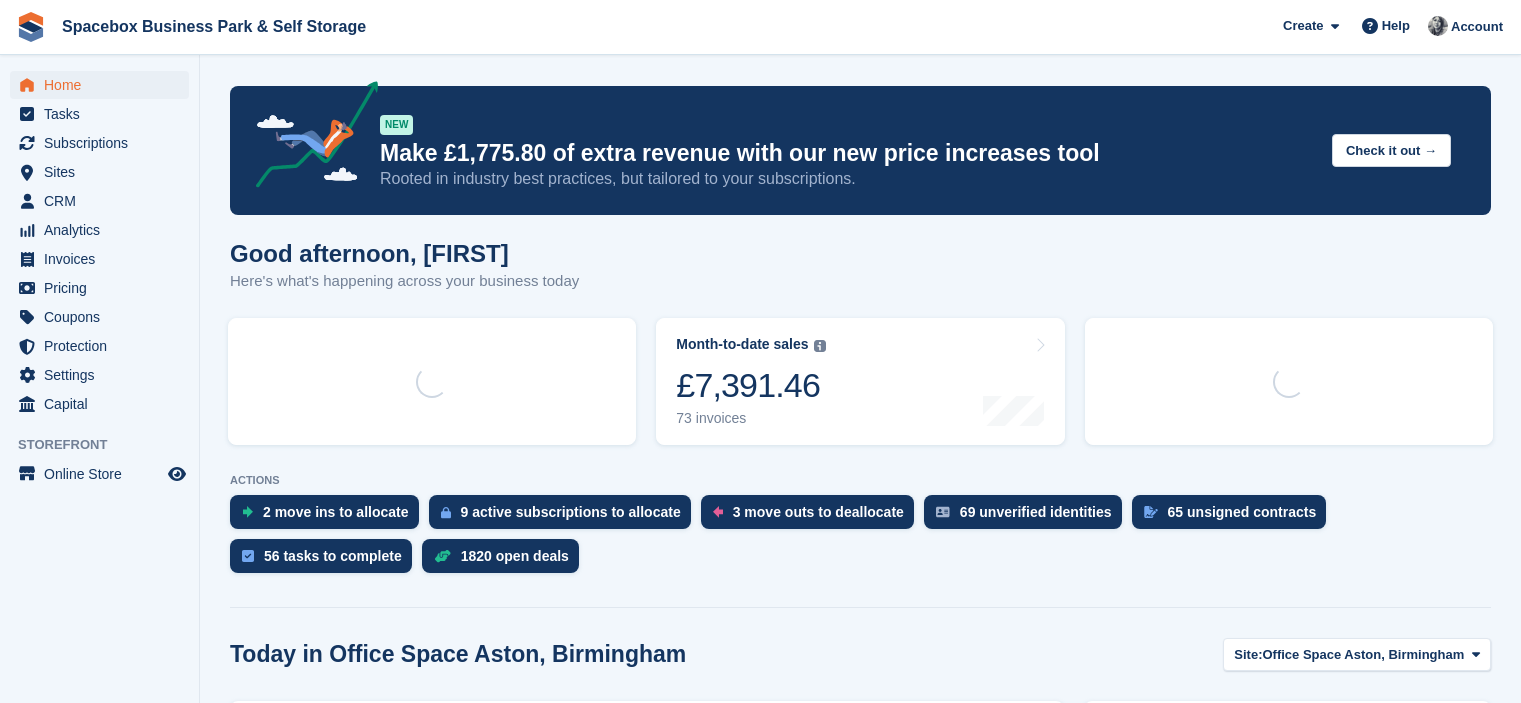 scroll, scrollTop: 0, scrollLeft: 0, axis: both 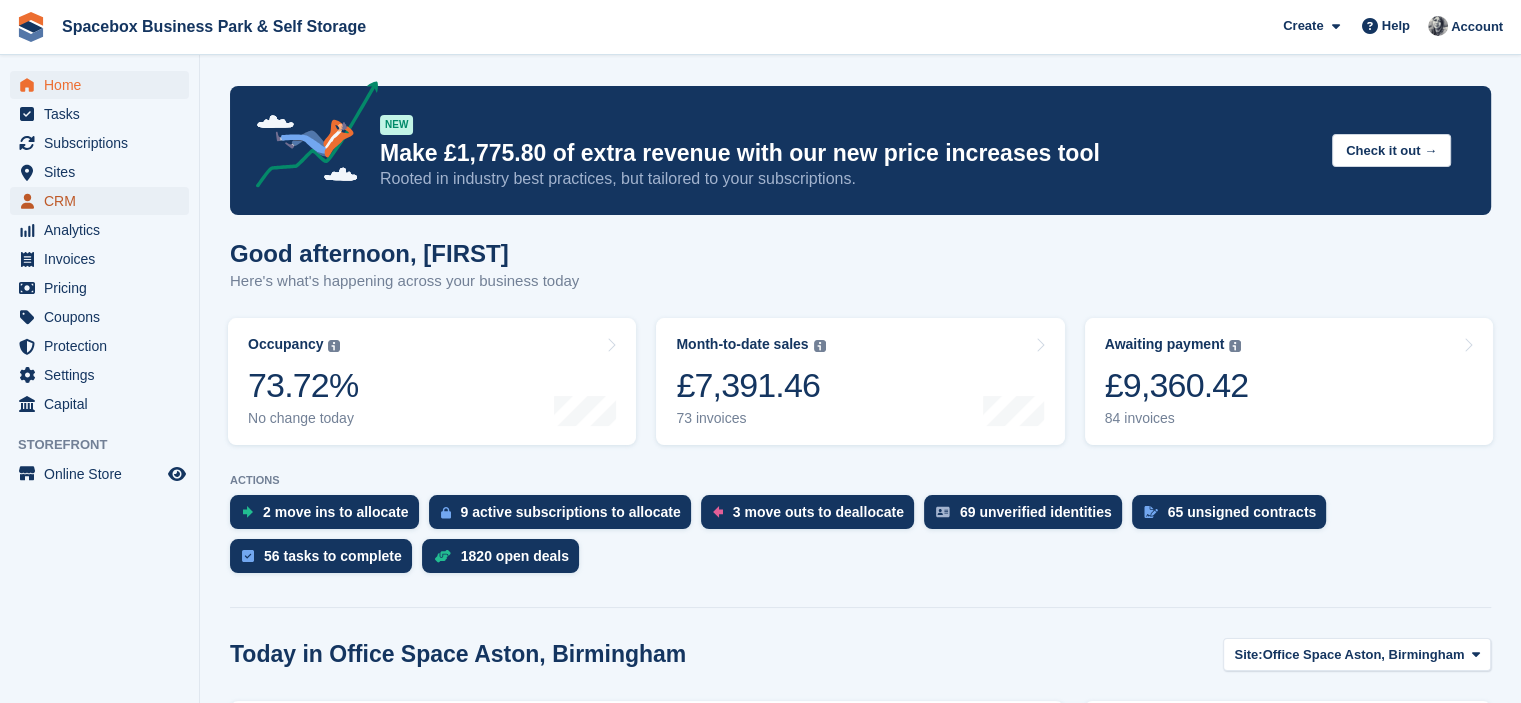 click on "CRM" at bounding box center [104, 201] 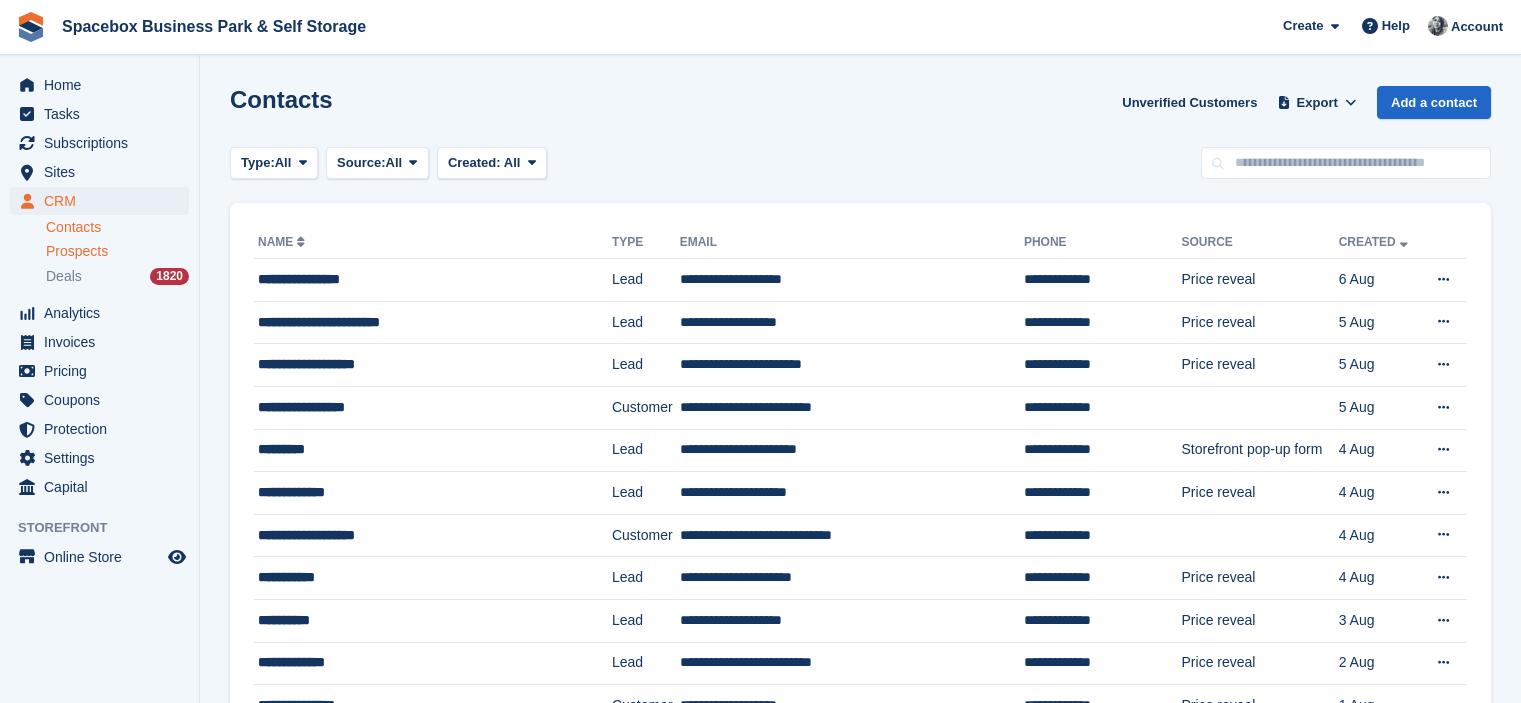 scroll, scrollTop: 0, scrollLeft: 0, axis: both 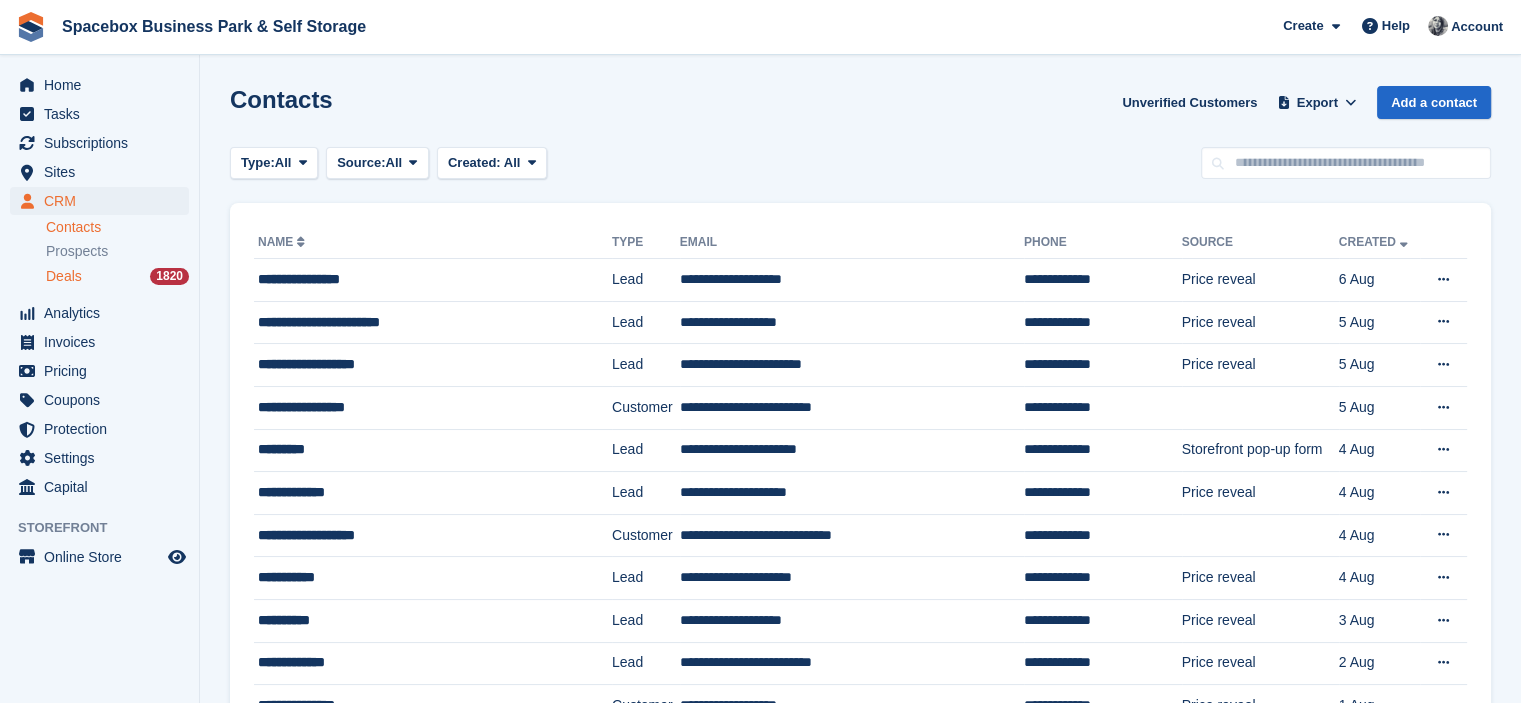 click on "Deals" at bounding box center [64, 276] 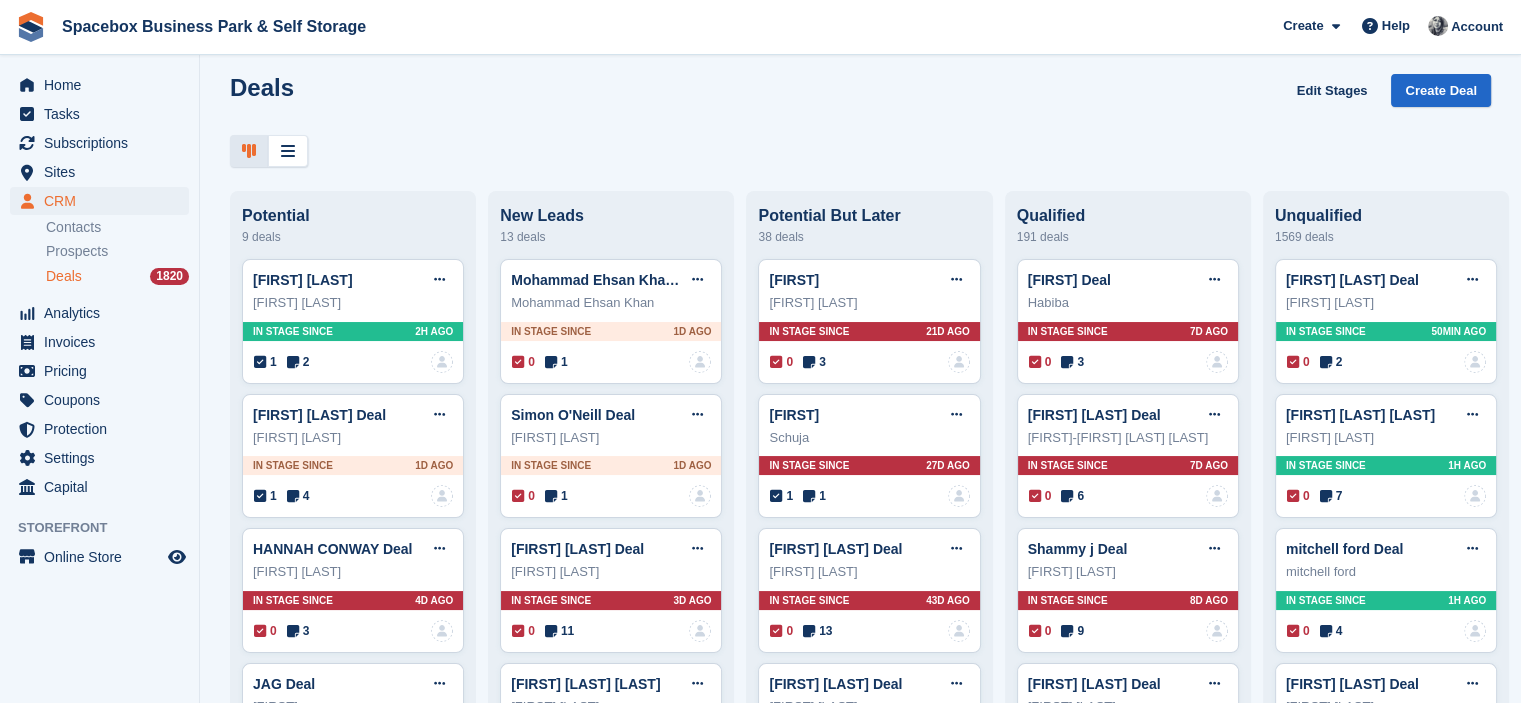 scroll, scrollTop: 0, scrollLeft: 0, axis: both 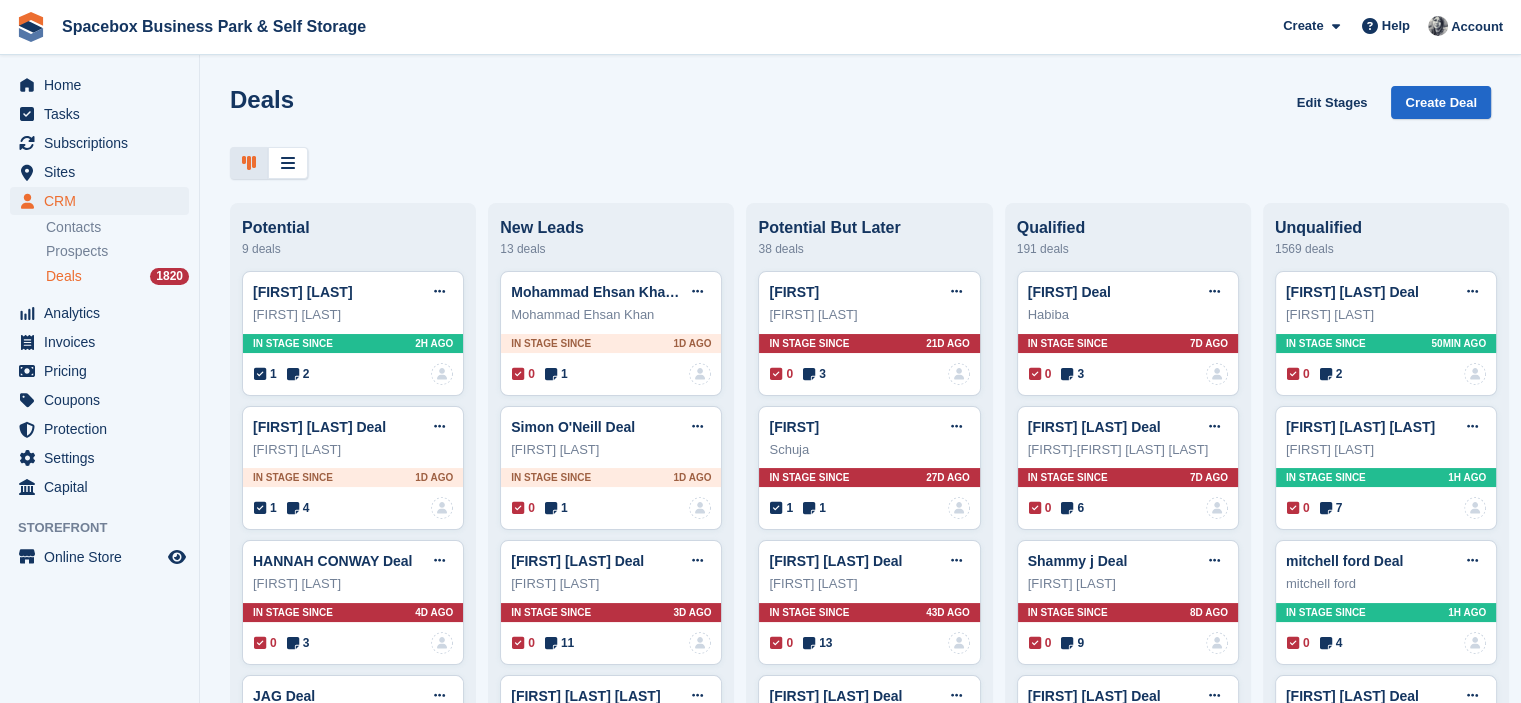 click at bounding box center [860, 163] 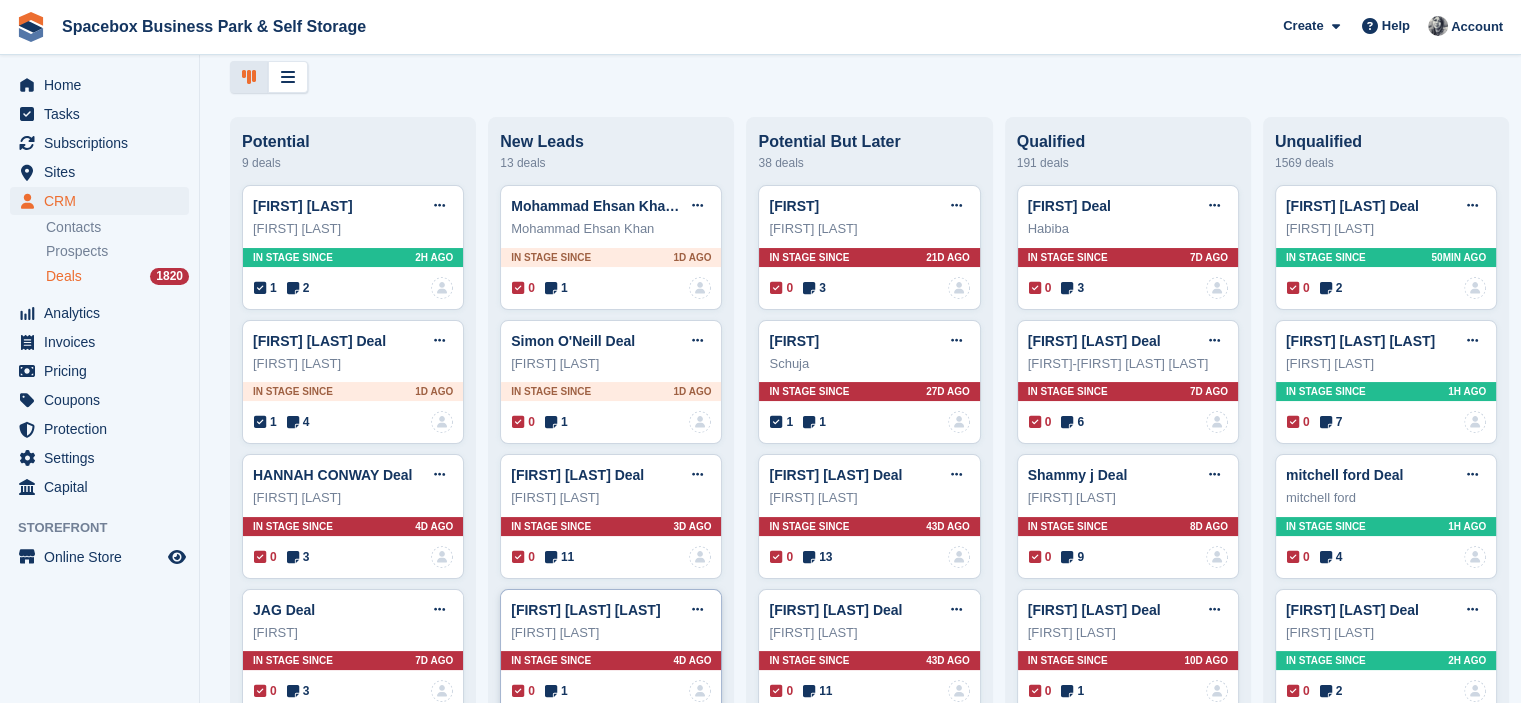 scroll, scrollTop: 0, scrollLeft: 0, axis: both 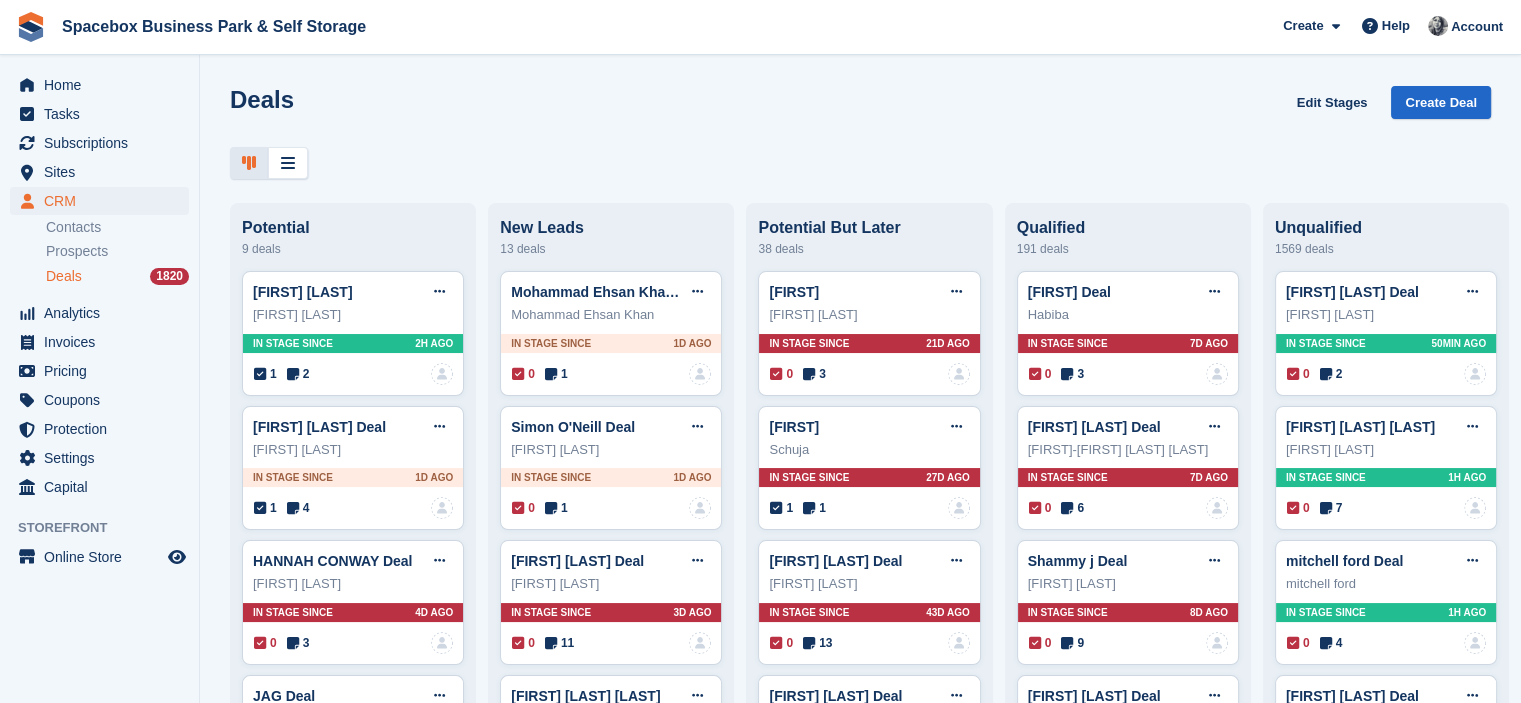 click at bounding box center [860, 163] 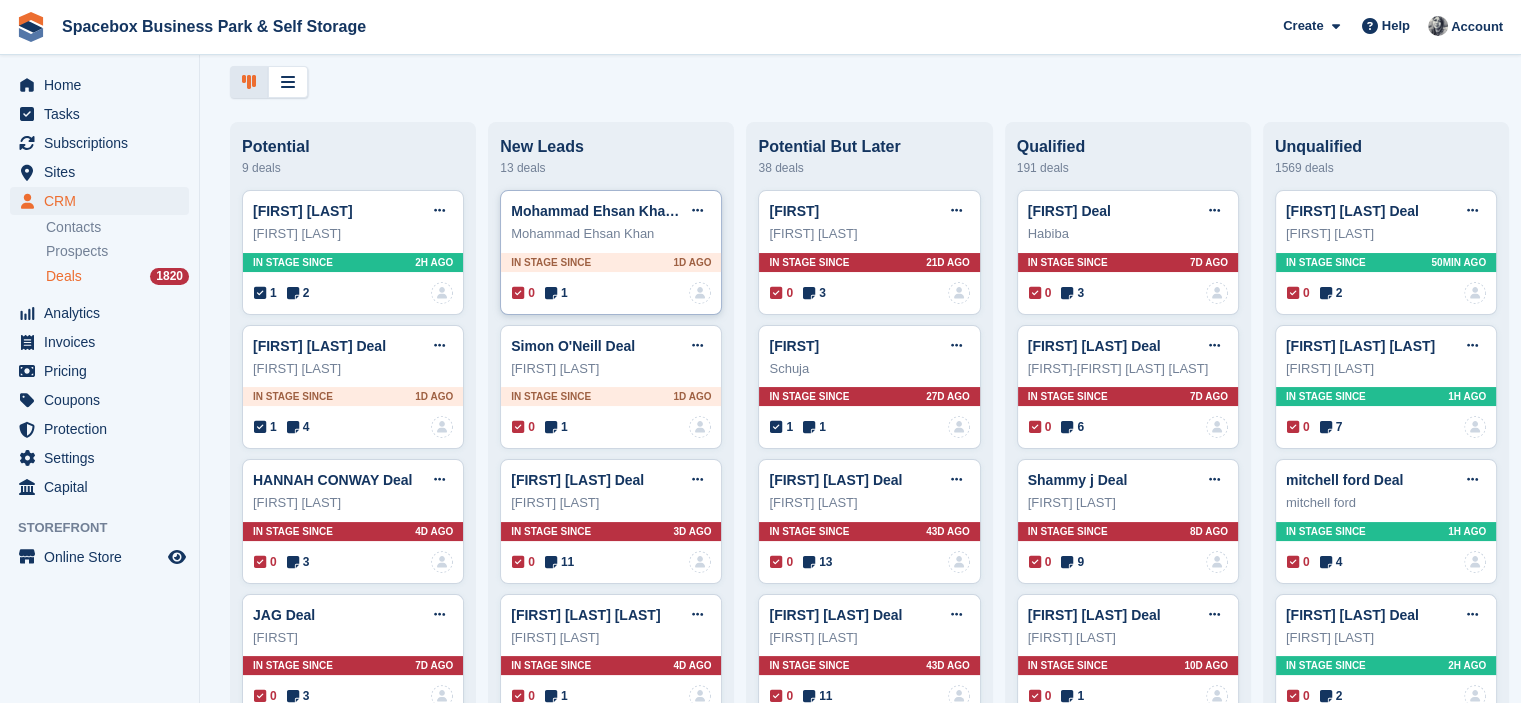 scroll, scrollTop: 0, scrollLeft: 0, axis: both 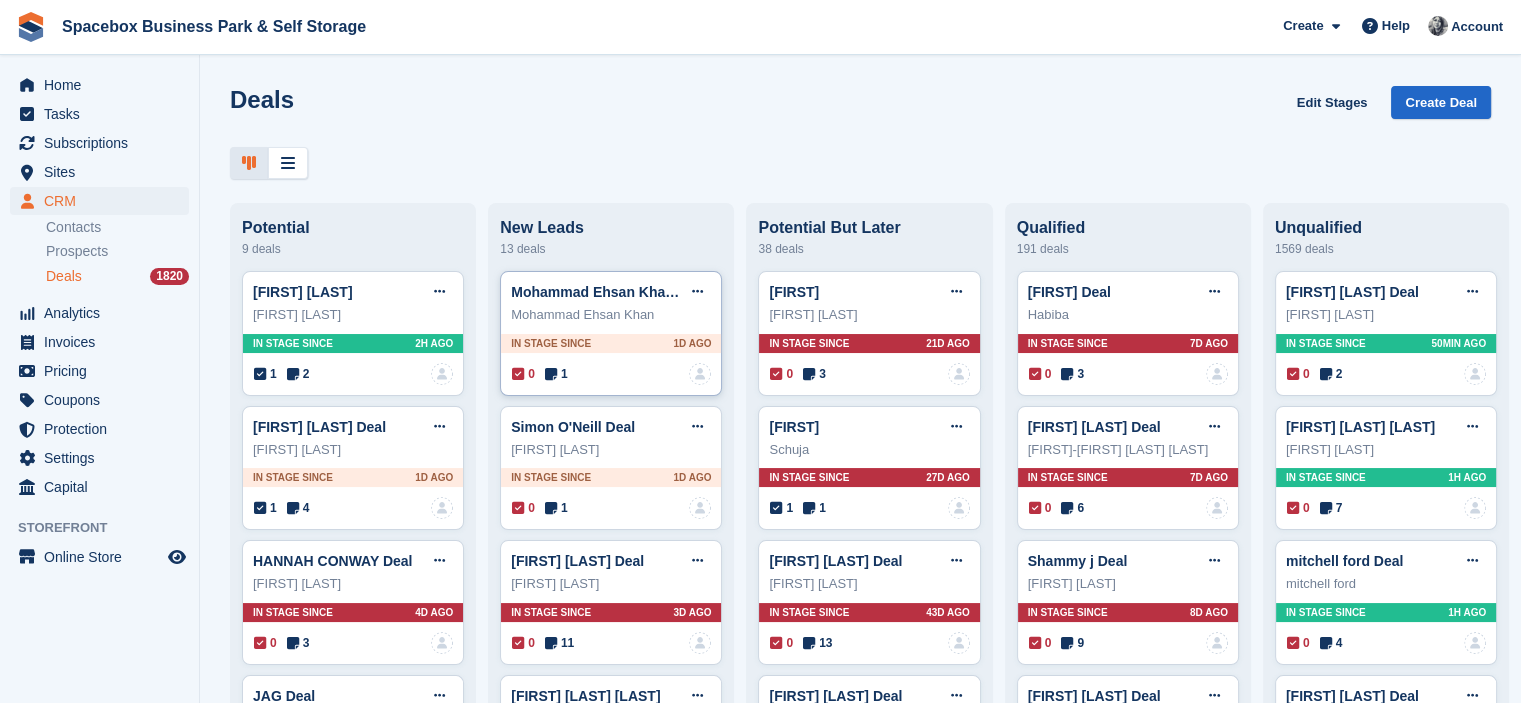 click at bounding box center (551, 374) 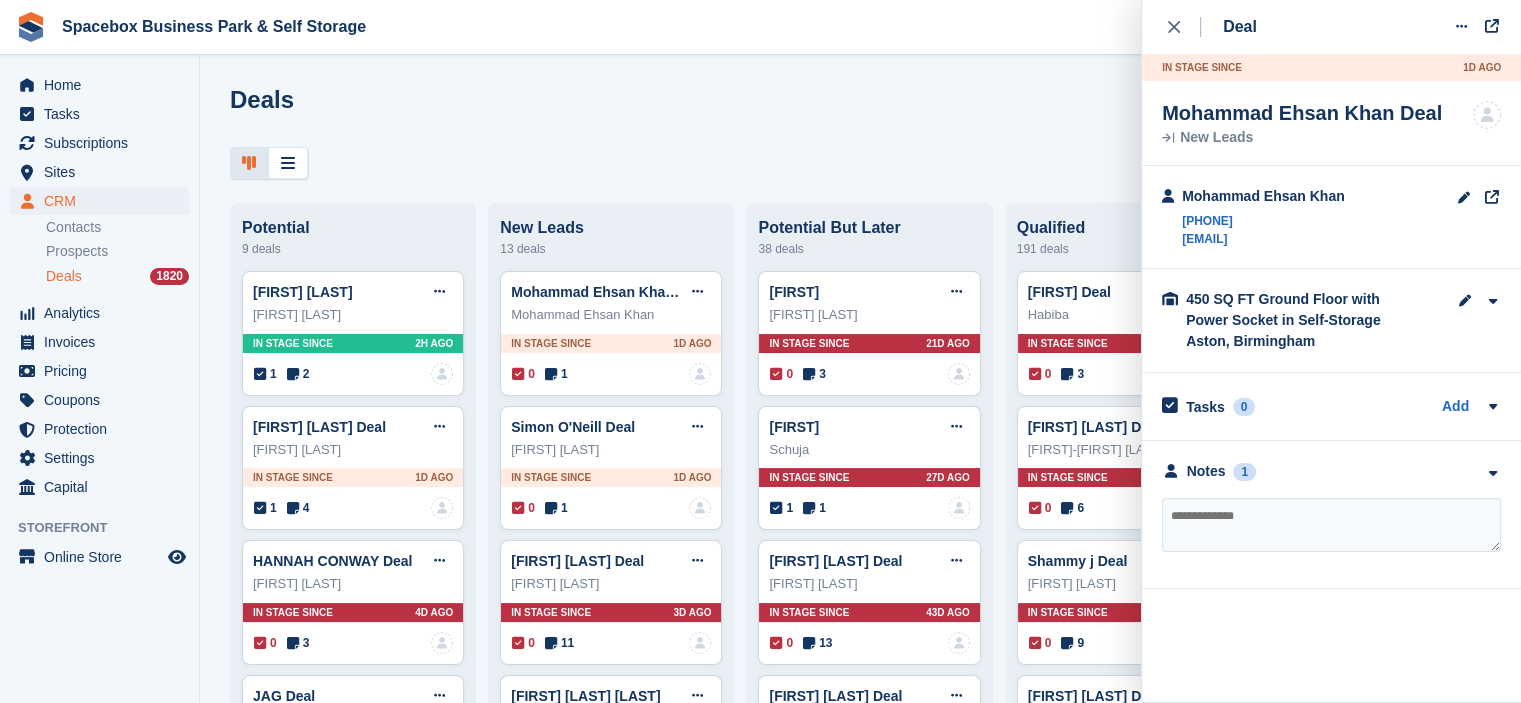 click on "**********" at bounding box center (1331, 515) 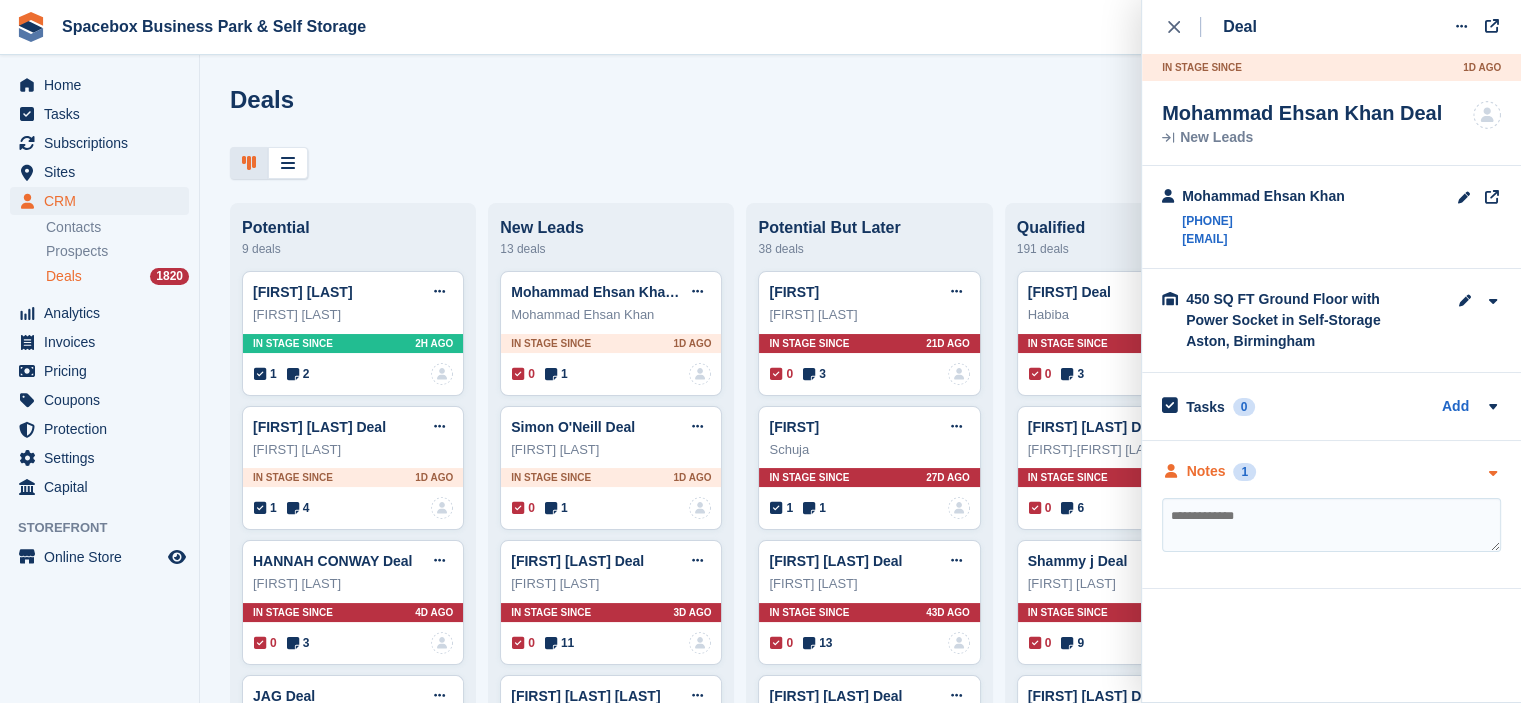click on "Notes
1" at bounding box center (1331, 471) 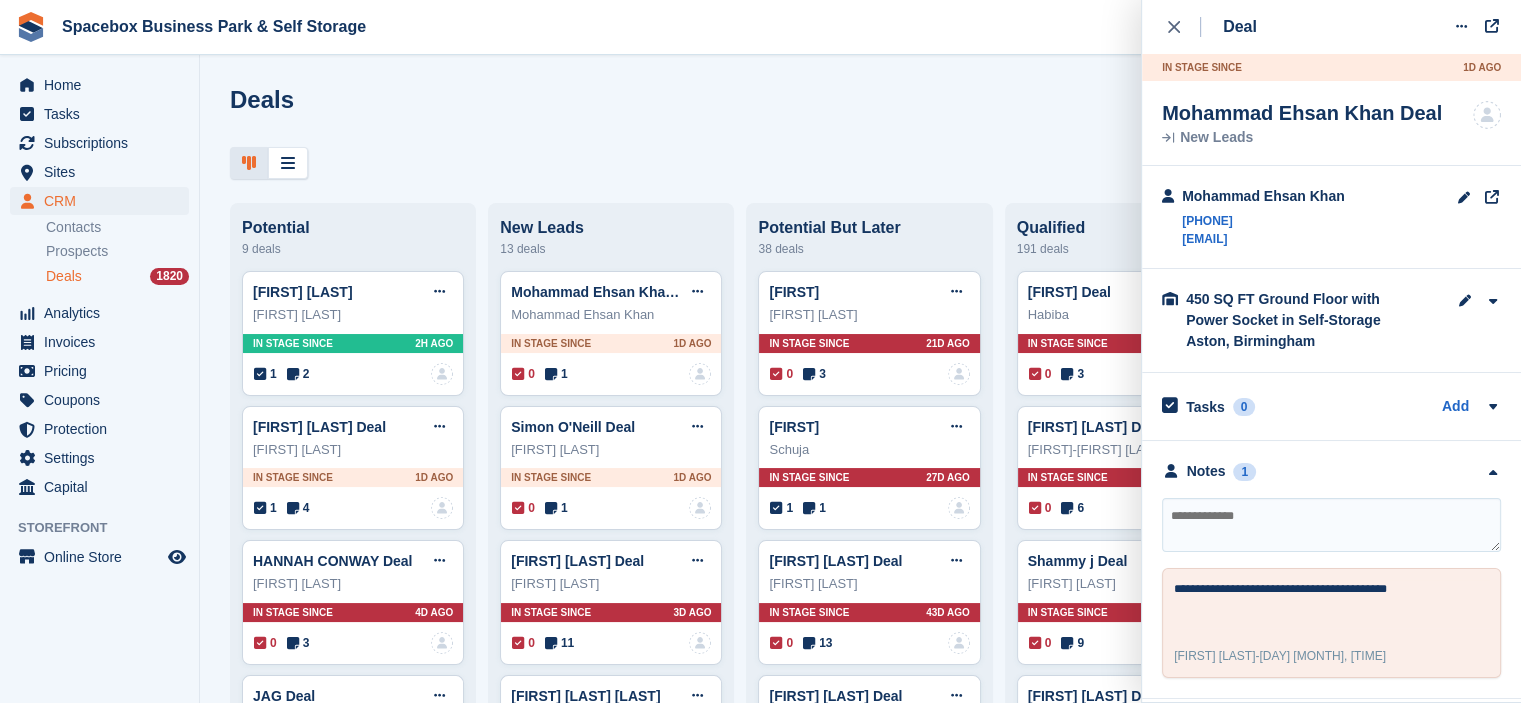 drag, startPoint x: 1177, startPoint y: 223, endPoint x: 1036, endPoint y: 163, distance: 153.2351 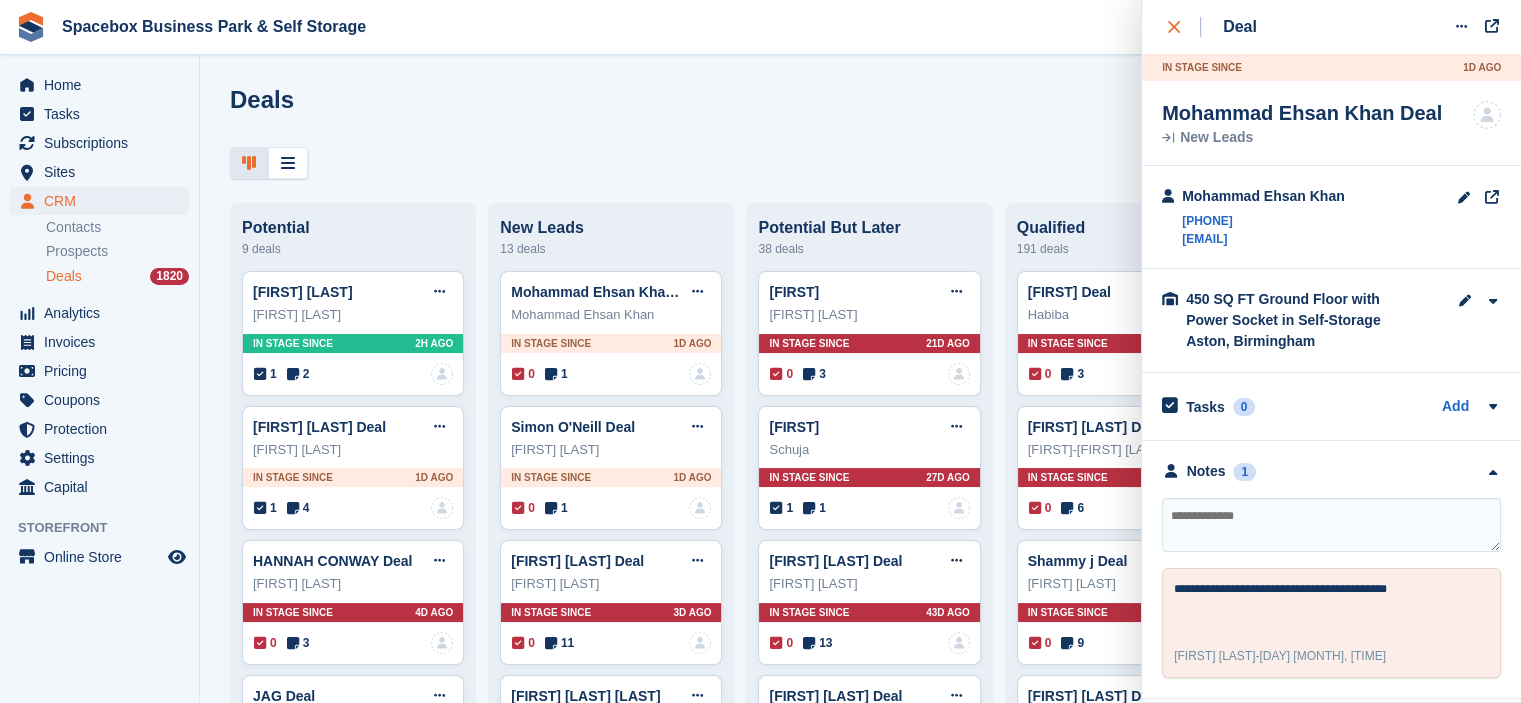 click at bounding box center (1184, 27) 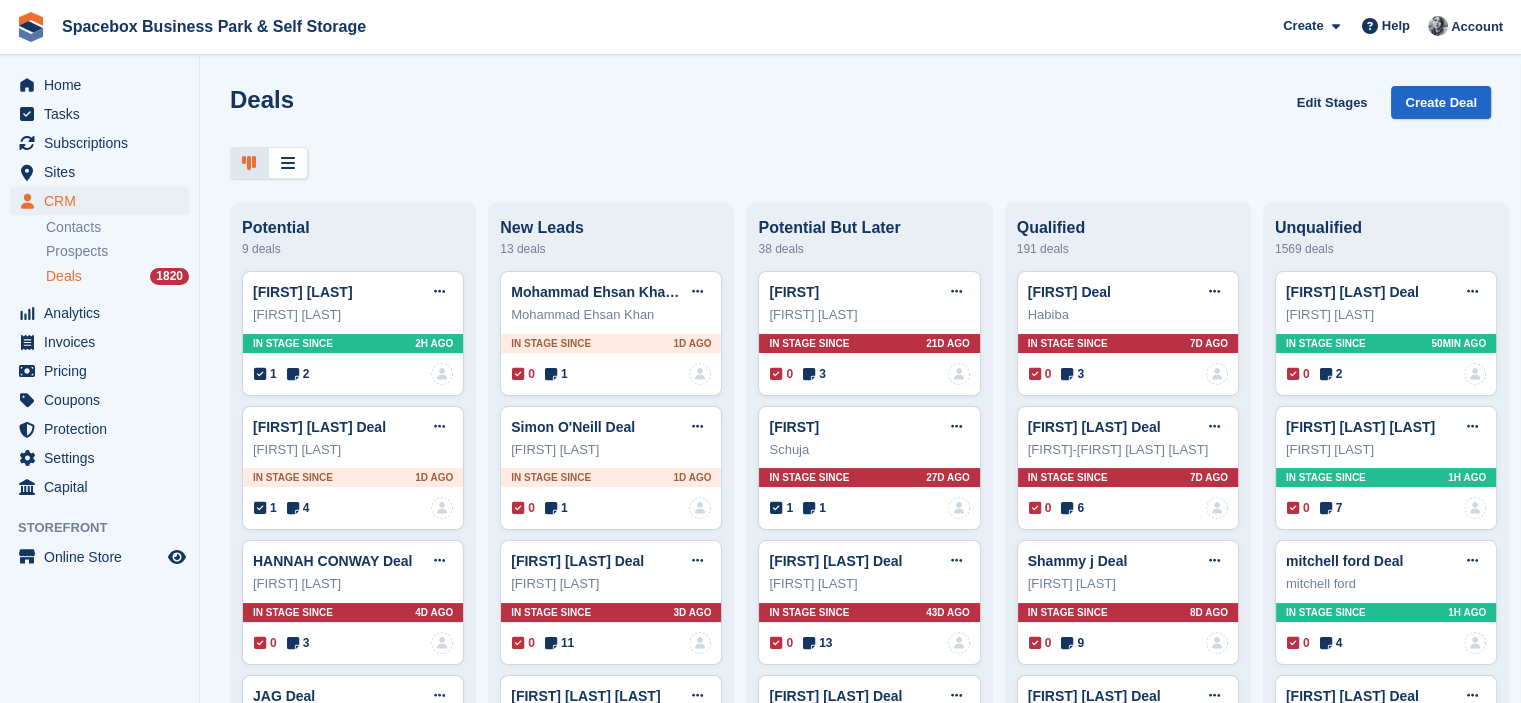 click at bounding box center (860, 163) 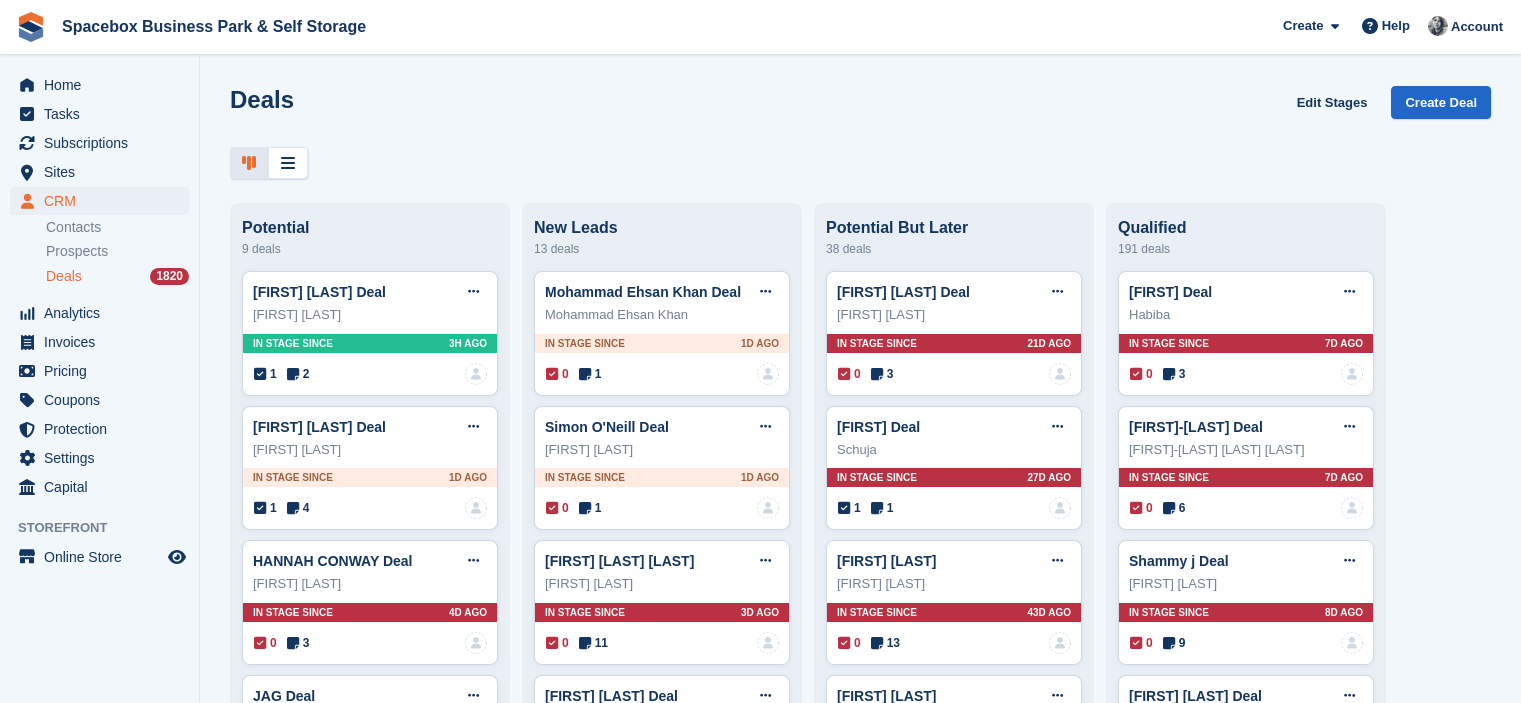 scroll, scrollTop: 0, scrollLeft: 0, axis: both 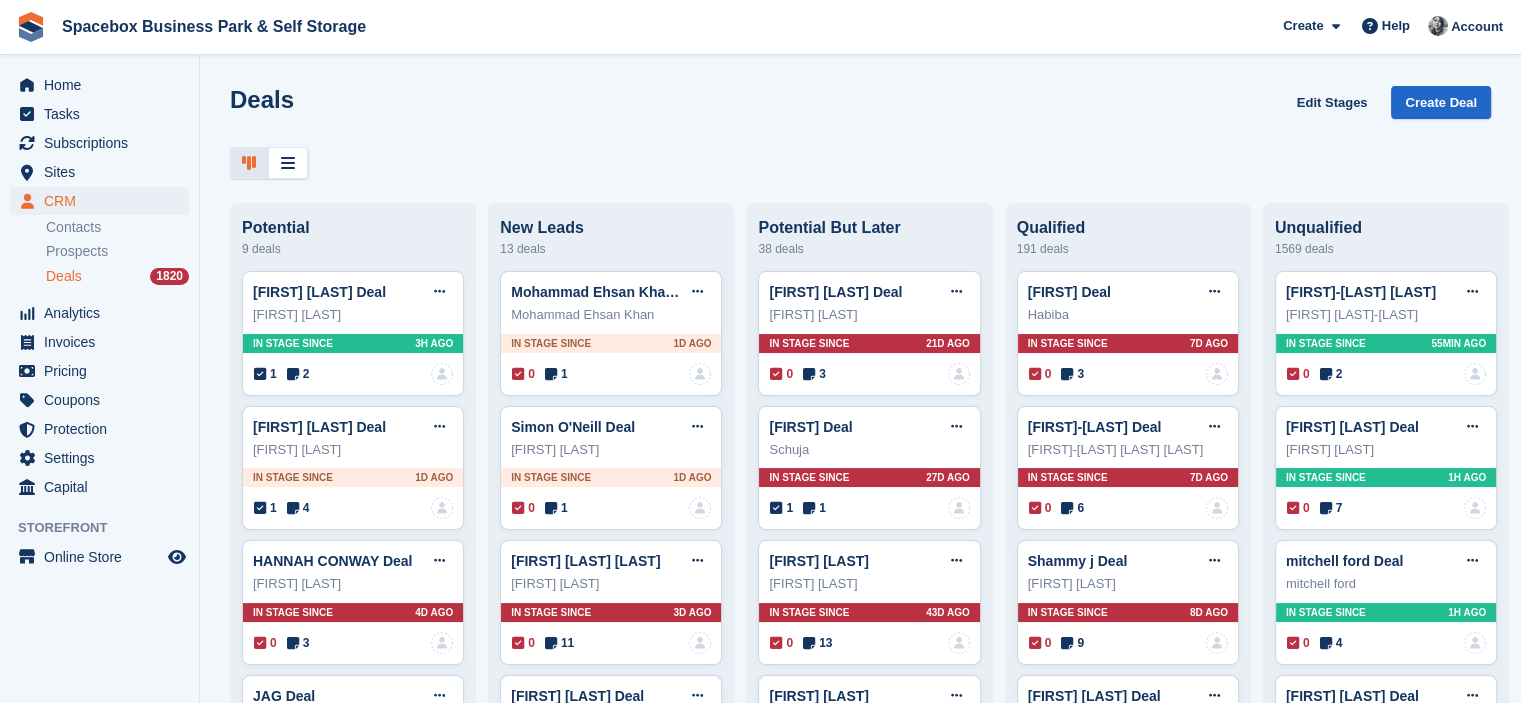 click at bounding box center [860, 163] 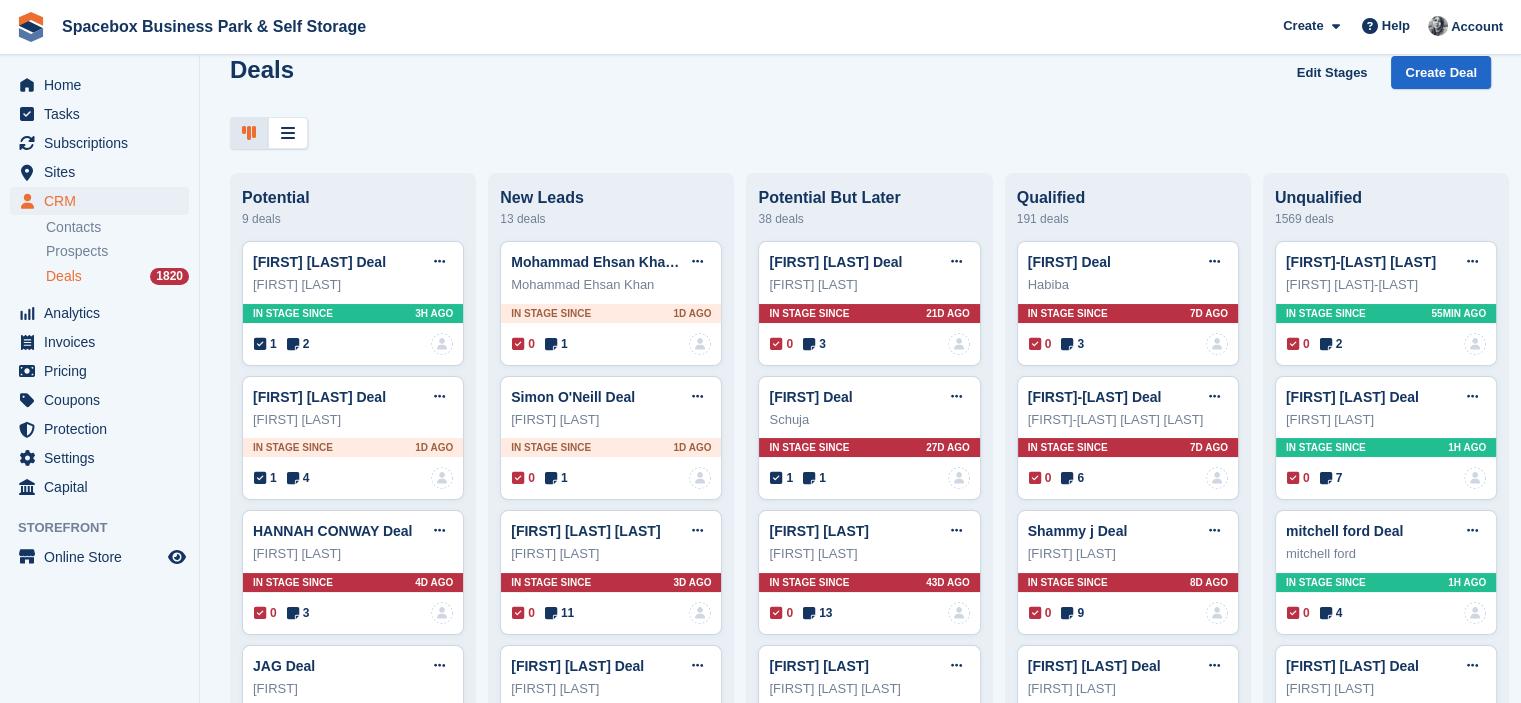 scroll, scrollTop: 0, scrollLeft: 0, axis: both 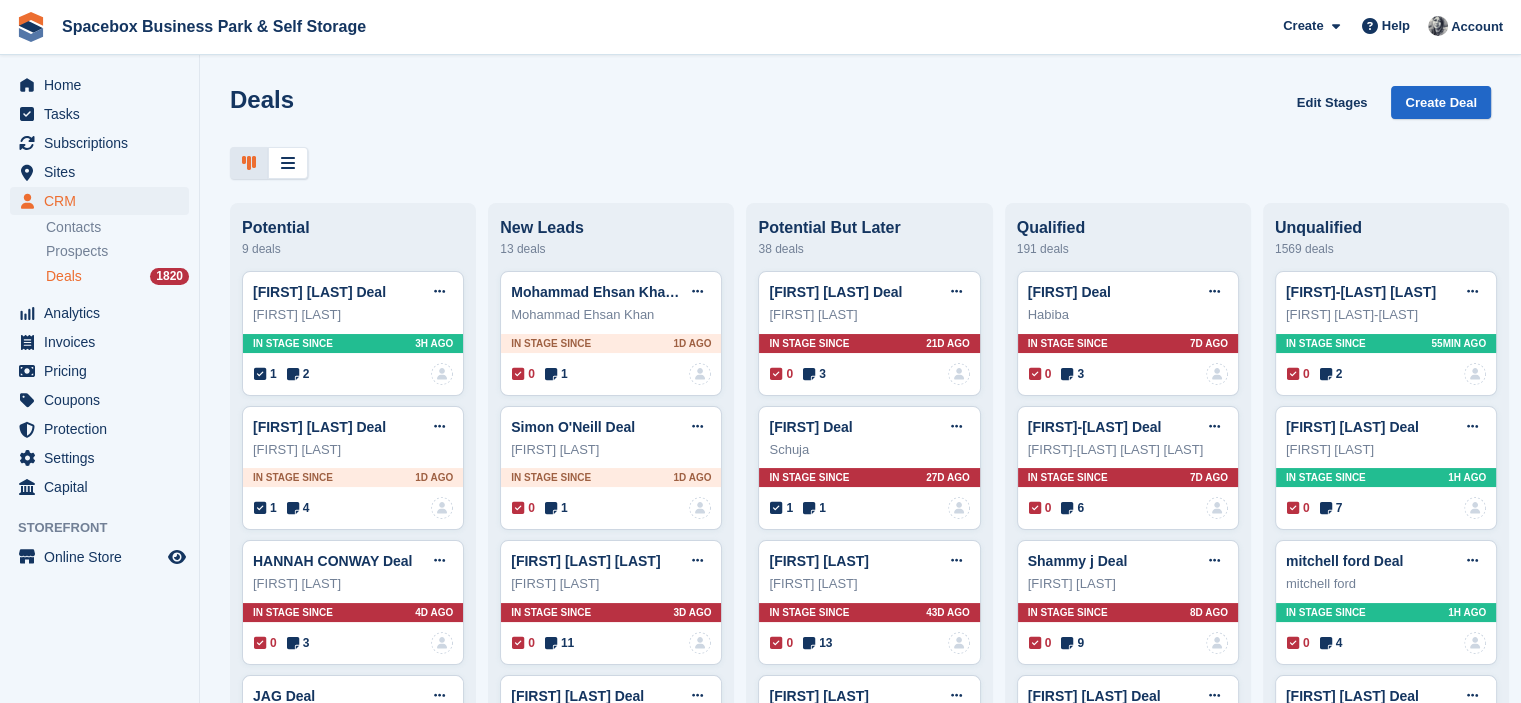 click on "Deals
Edit Stages
Create Deal" at bounding box center (860, 114) 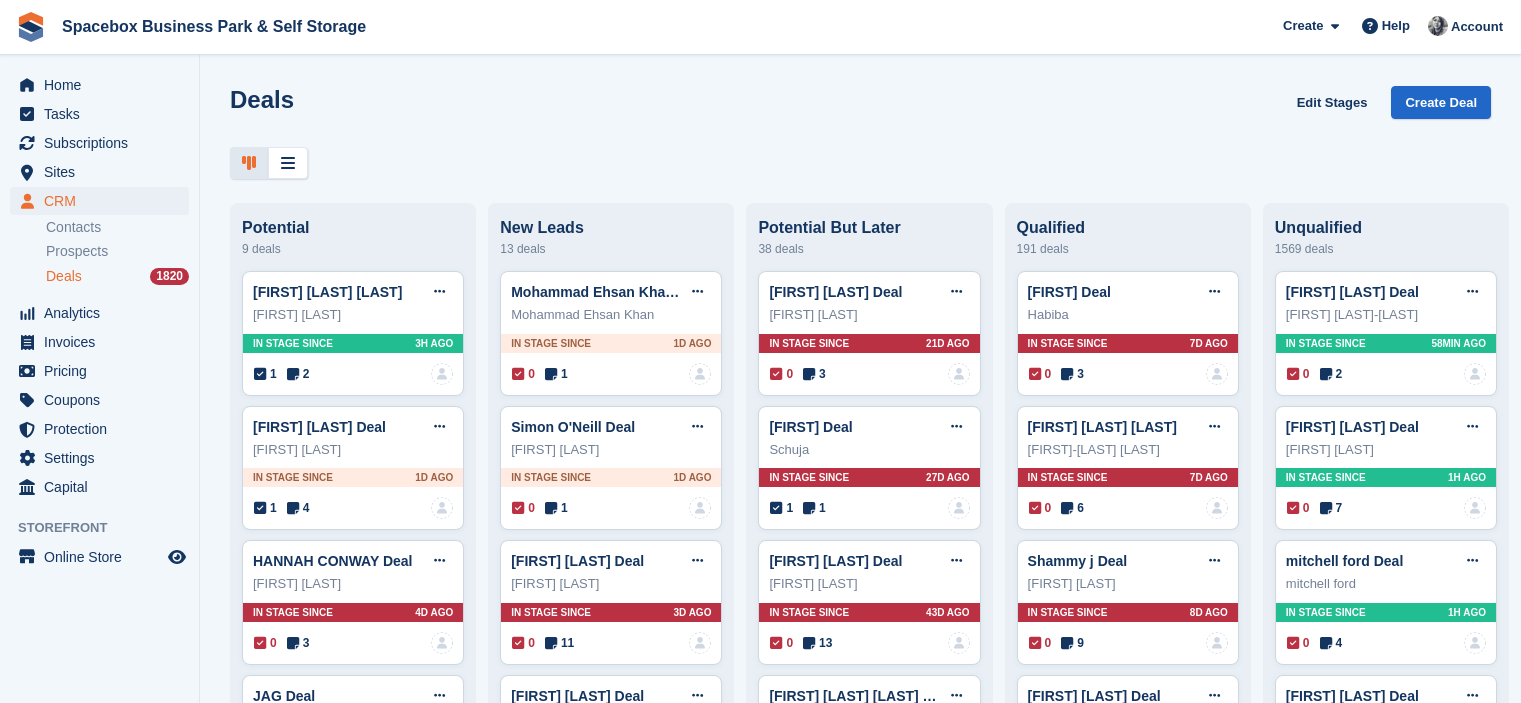 scroll, scrollTop: 0, scrollLeft: 0, axis: both 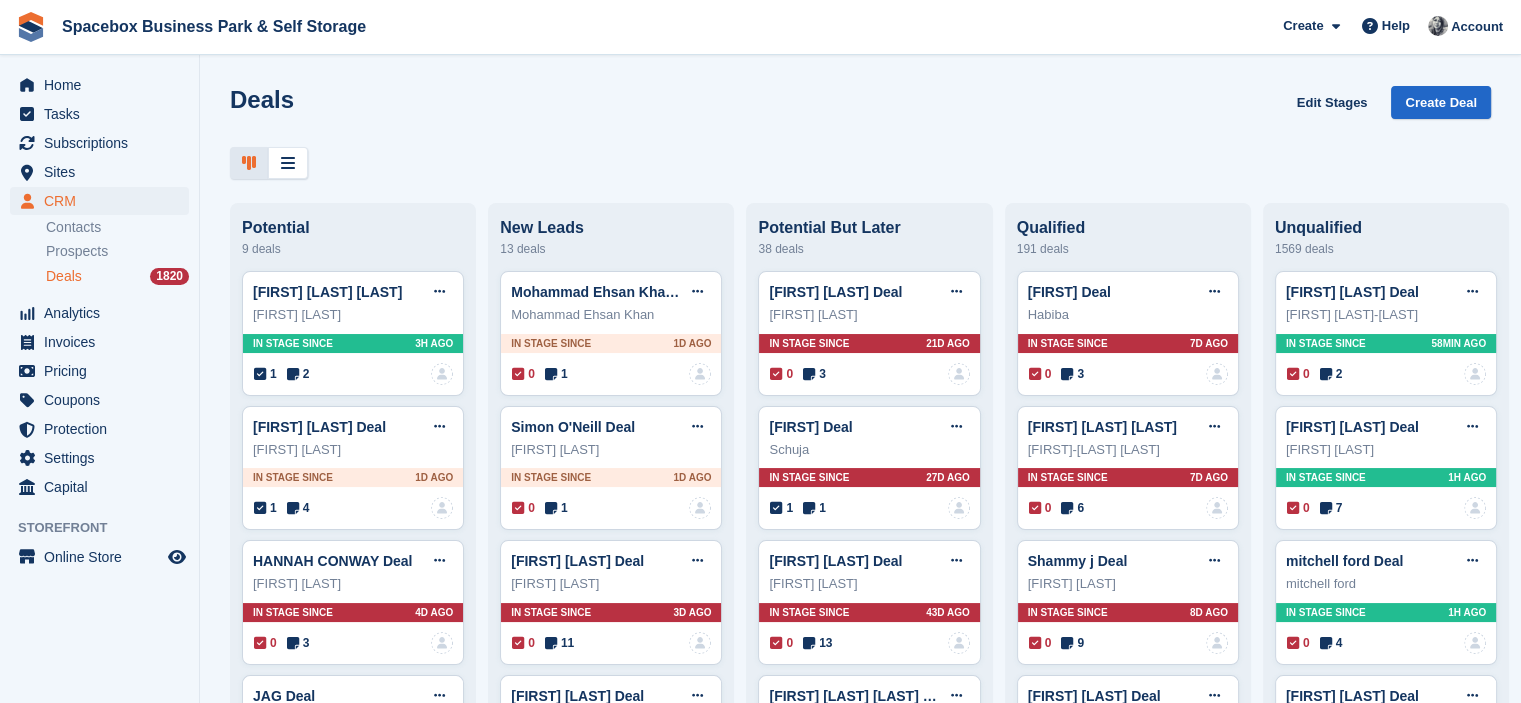 click on "Deals
Edit Stages
Create Deal" at bounding box center [860, 114] 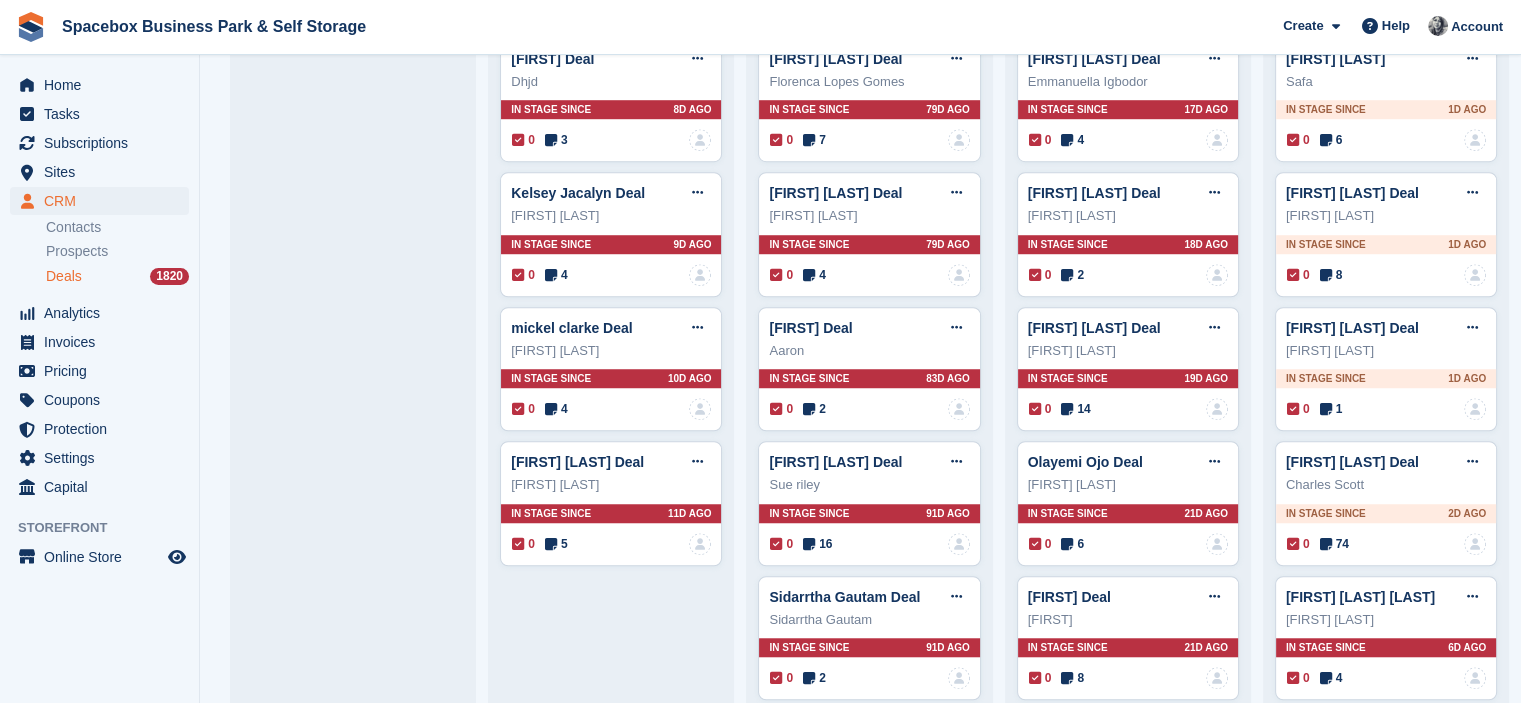 scroll, scrollTop: 1440, scrollLeft: 0, axis: vertical 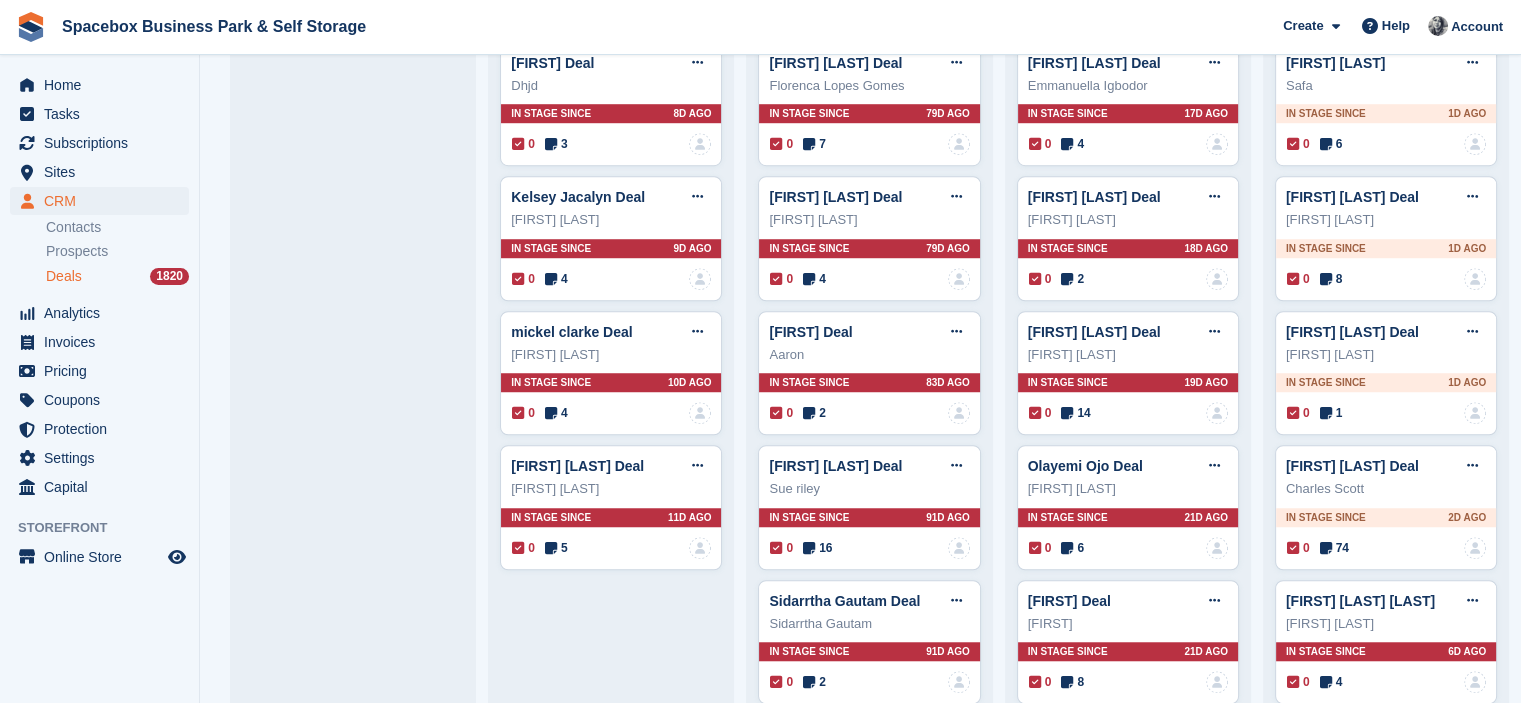 drag, startPoint x: 425, startPoint y: 323, endPoint x: 436, endPoint y: 315, distance: 13.601471 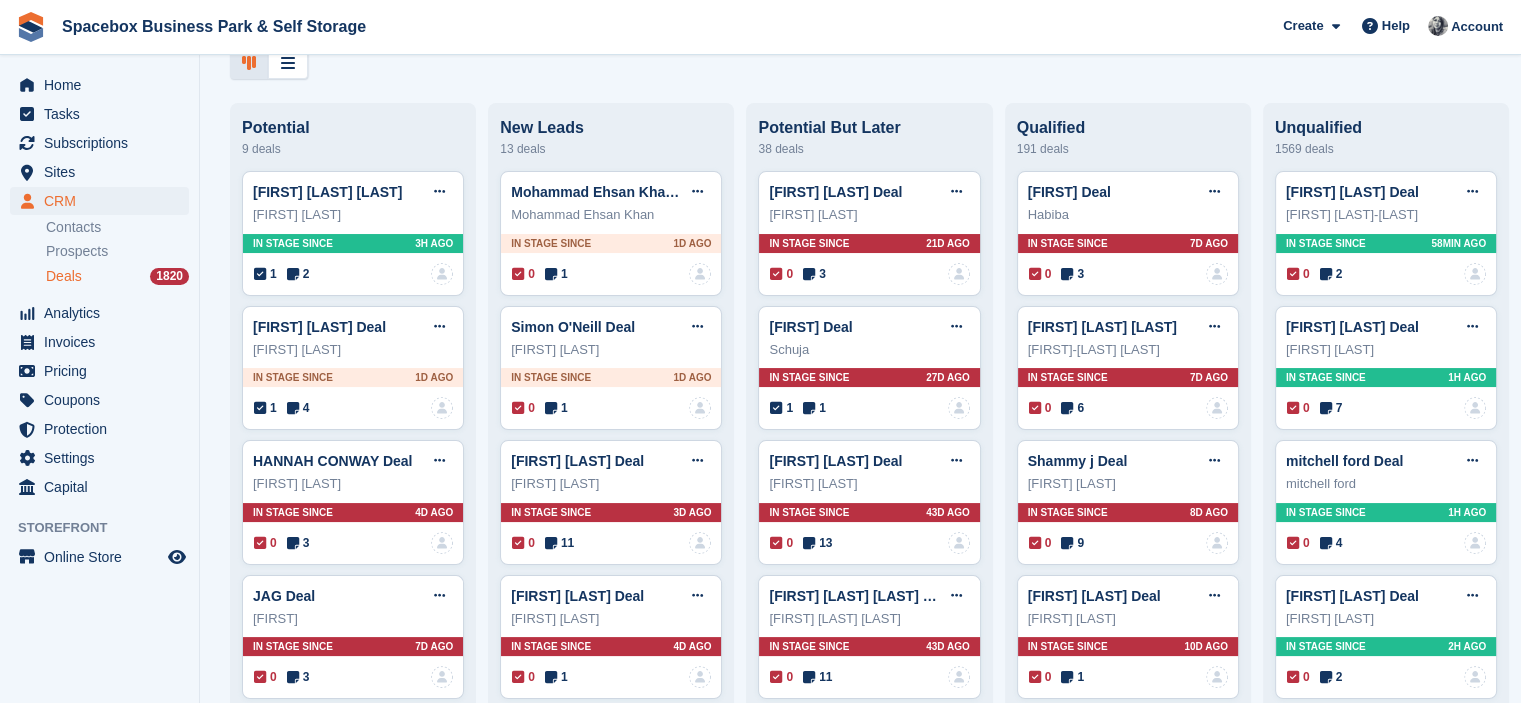 scroll, scrollTop: 0, scrollLeft: 0, axis: both 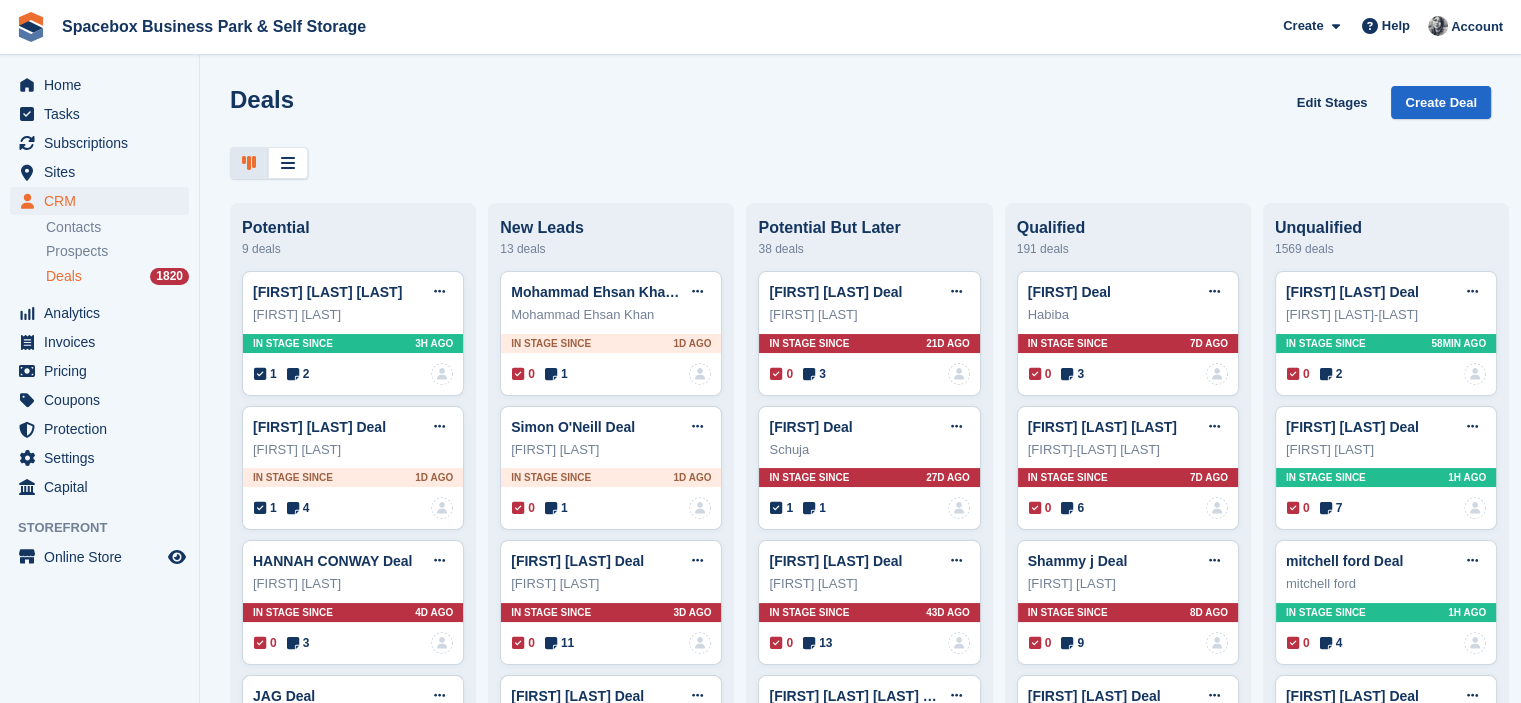 click on "Deals
Edit Stages
Create Deal" at bounding box center (860, 114) 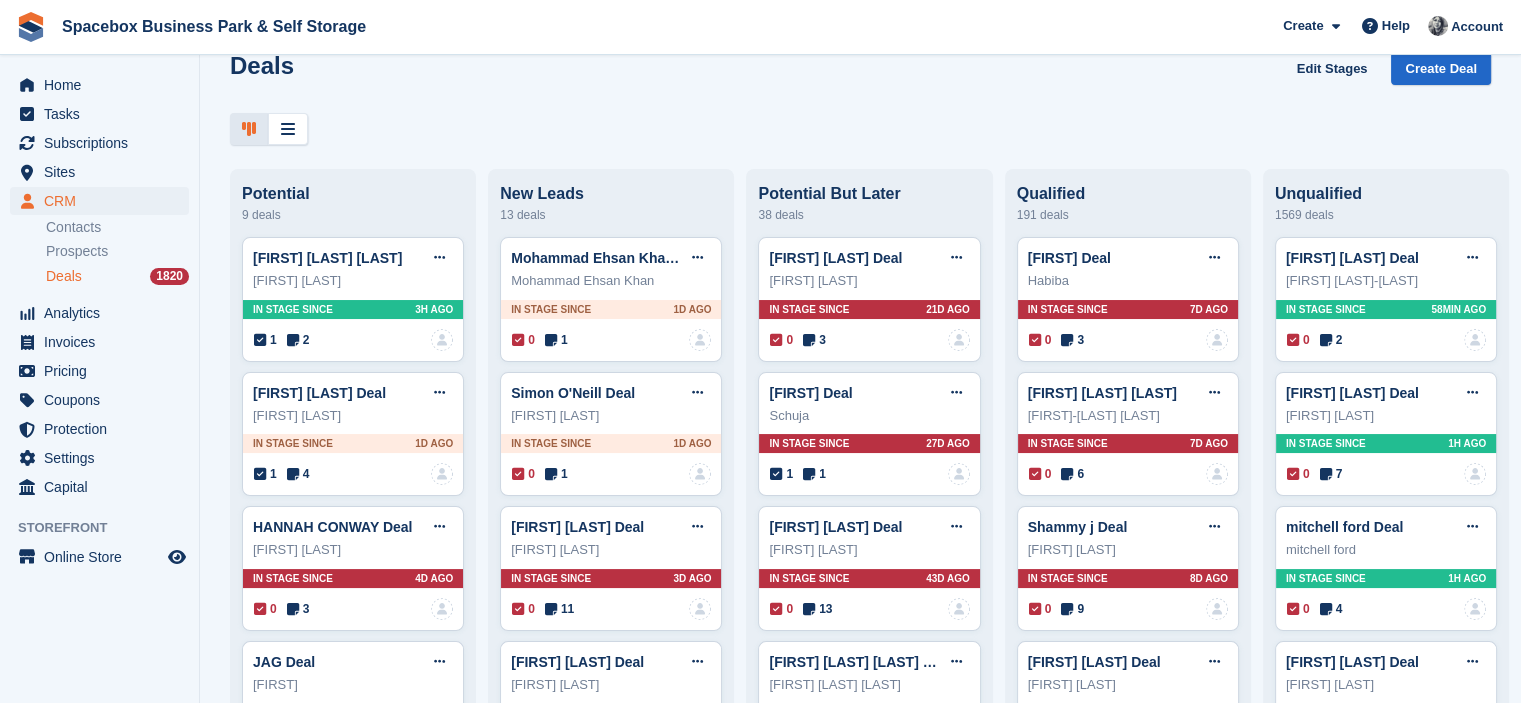 scroll, scrollTop: 0, scrollLeft: 0, axis: both 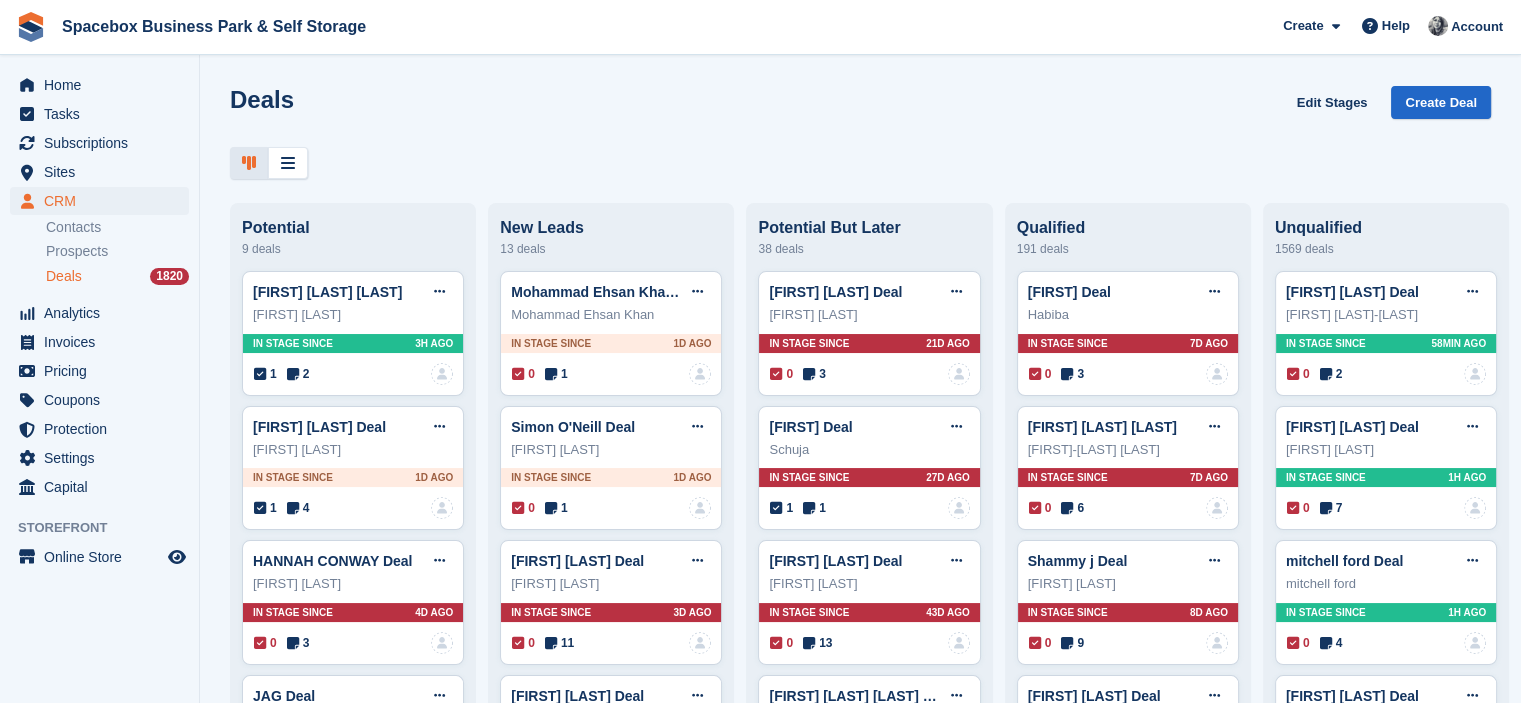 click at bounding box center (860, 163) 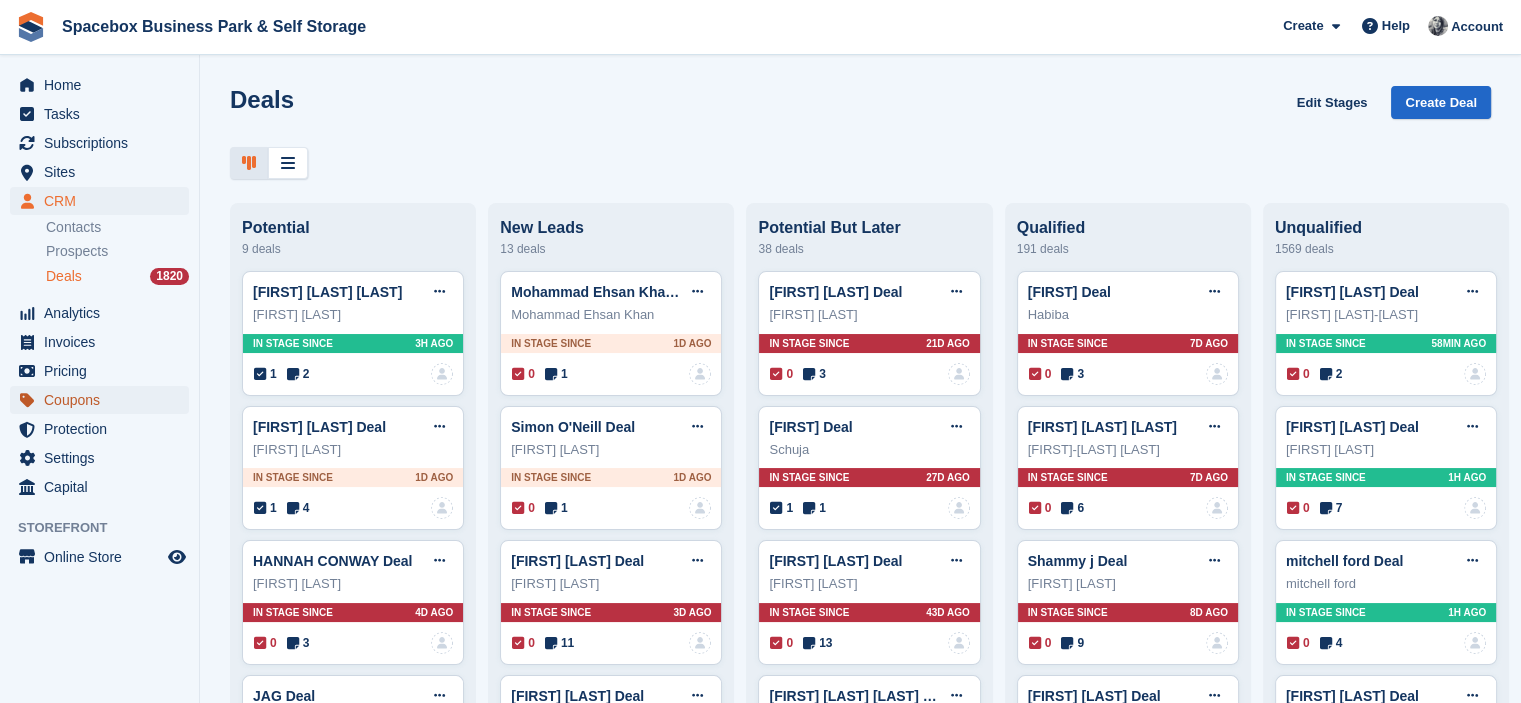 click on "Coupons" at bounding box center [104, 400] 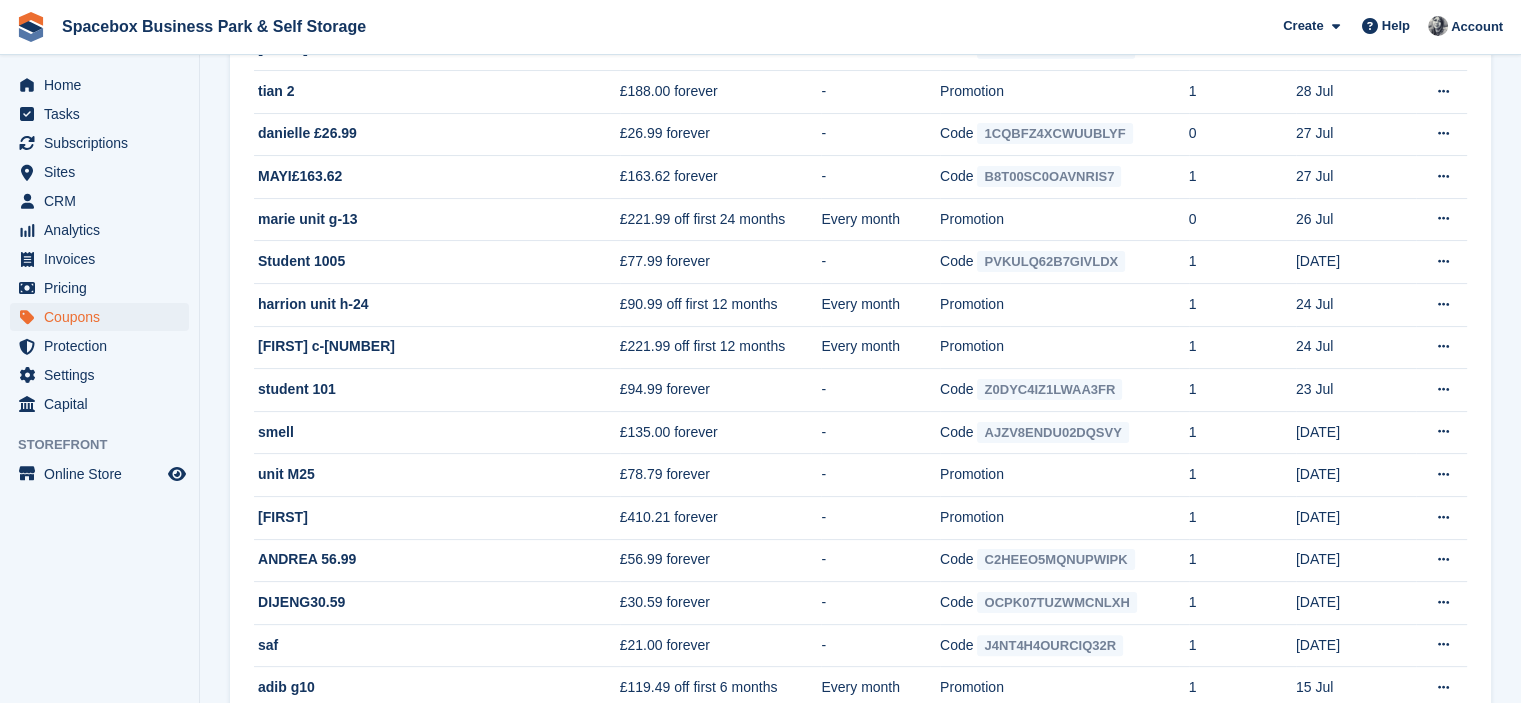 scroll, scrollTop: 0, scrollLeft: 0, axis: both 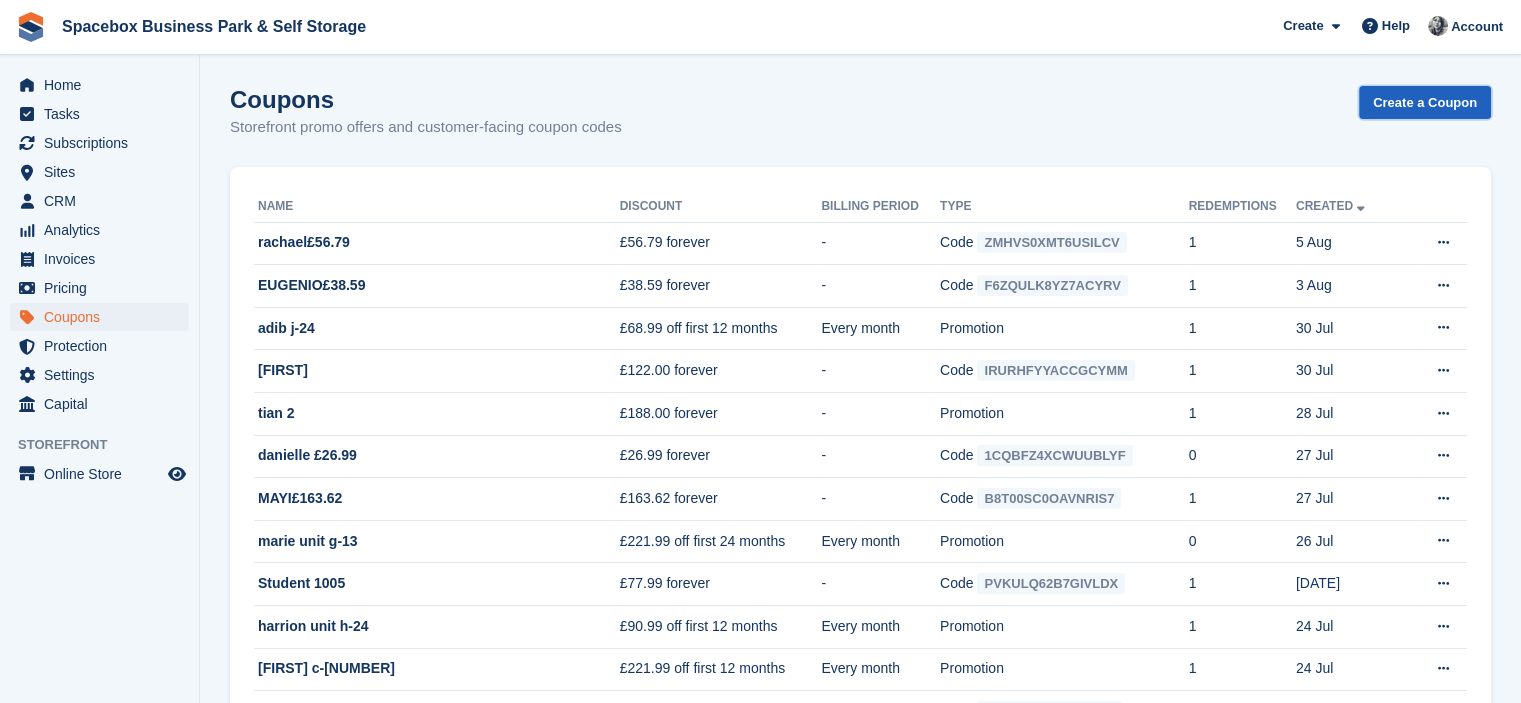drag, startPoint x: 1394, startPoint y: 95, endPoint x: 1377, endPoint y: 104, distance: 19.235384 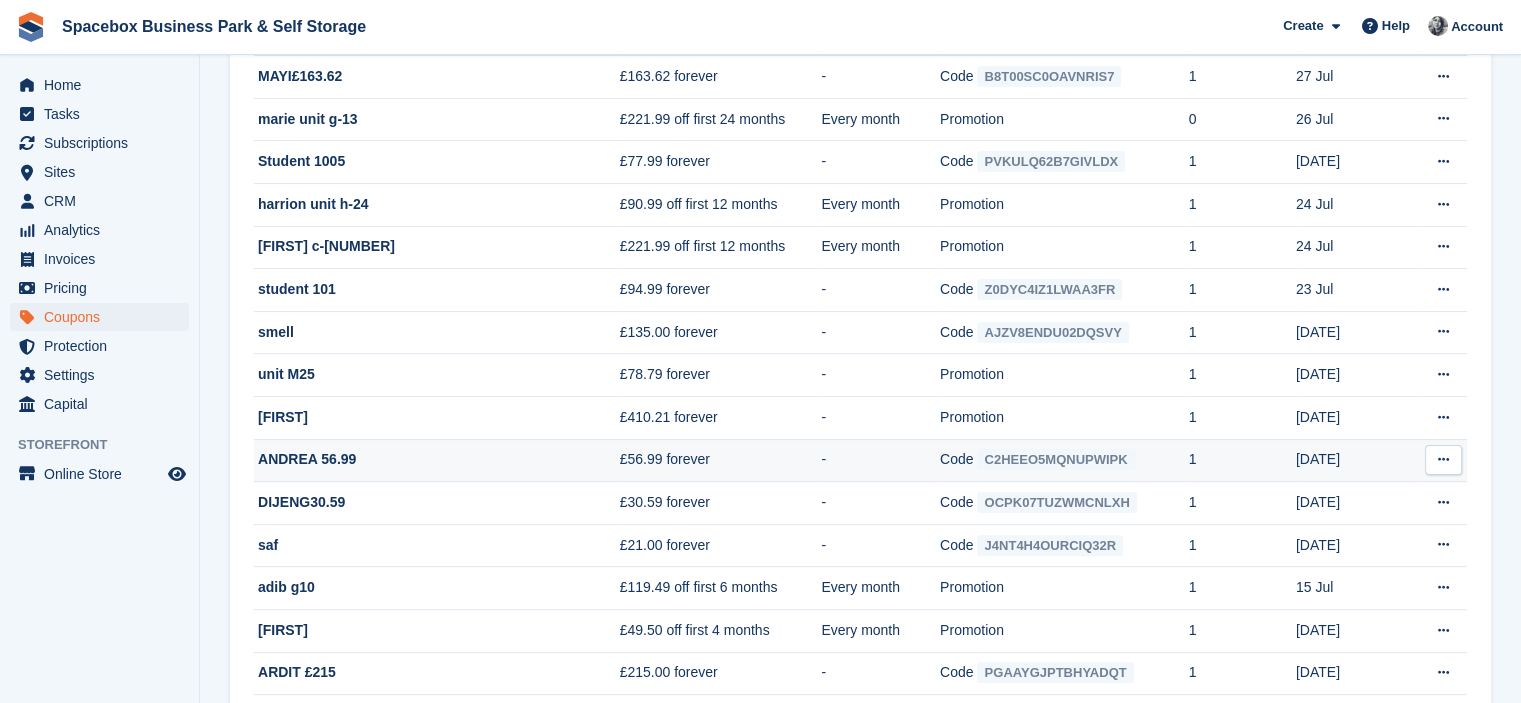 scroll, scrollTop: 0, scrollLeft: 0, axis: both 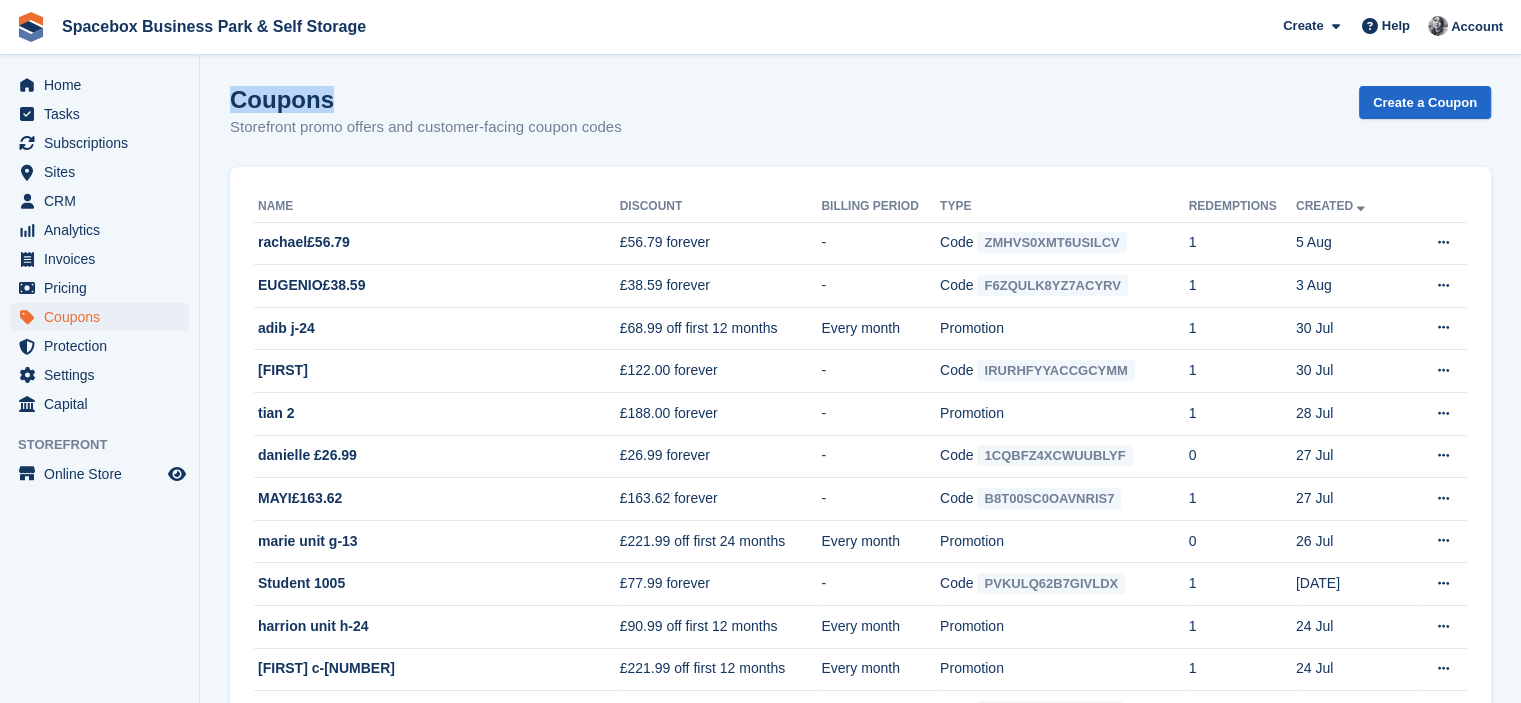 drag, startPoint x: 340, startPoint y: 101, endPoint x: 219, endPoint y: 88, distance: 121.69634 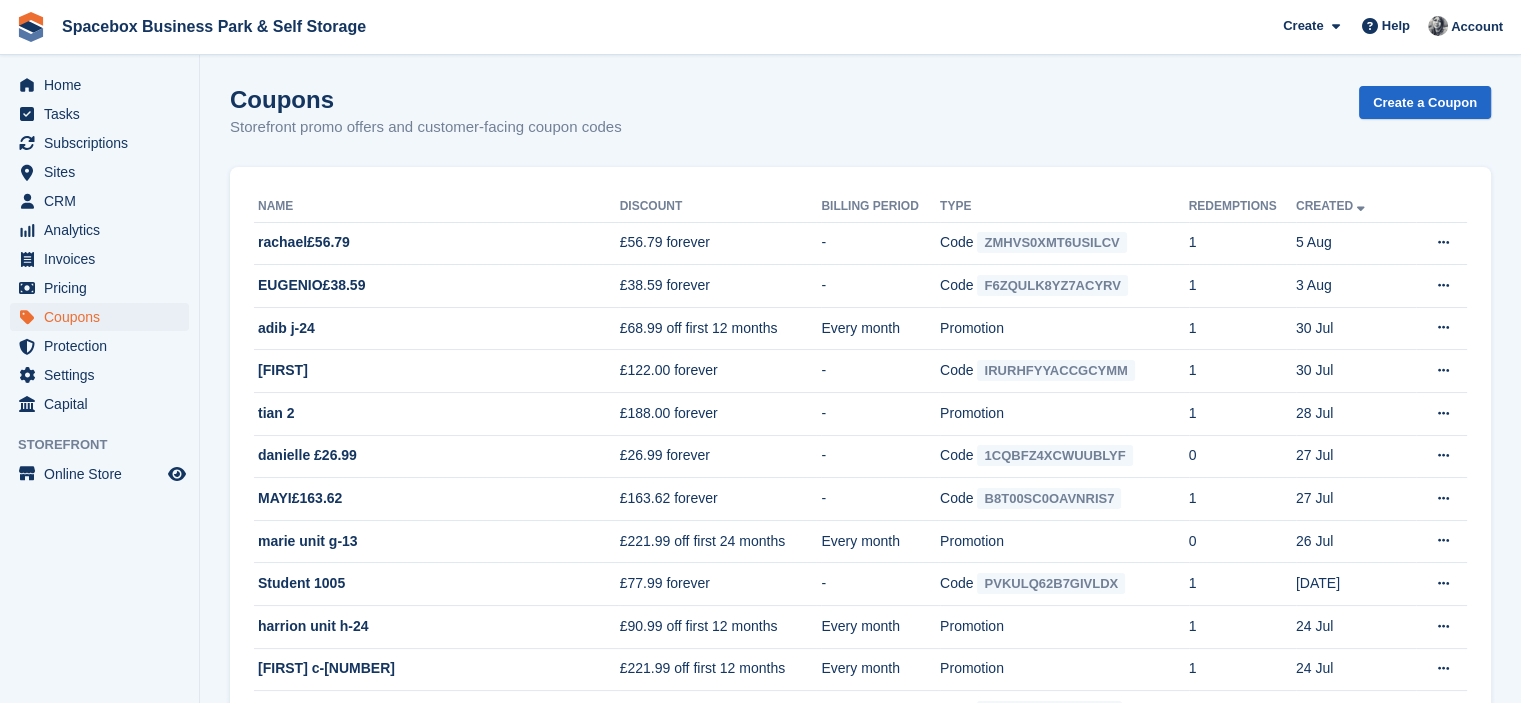 click on "Coupons
Storefront promo offers and customer-facing coupon codes
Create a Coupon" at bounding box center [860, 124] 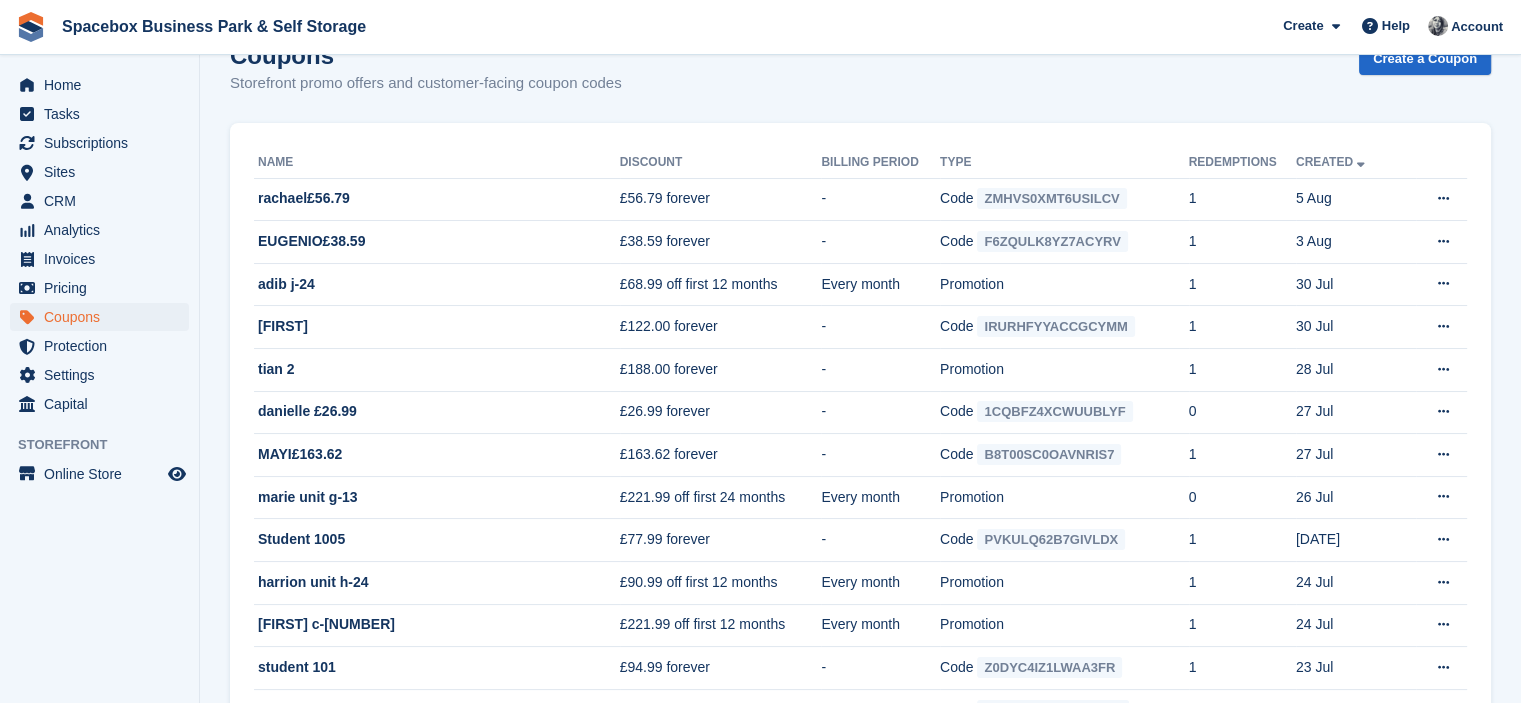 scroll, scrollTop: 0, scrollLeft: 0, axis: both 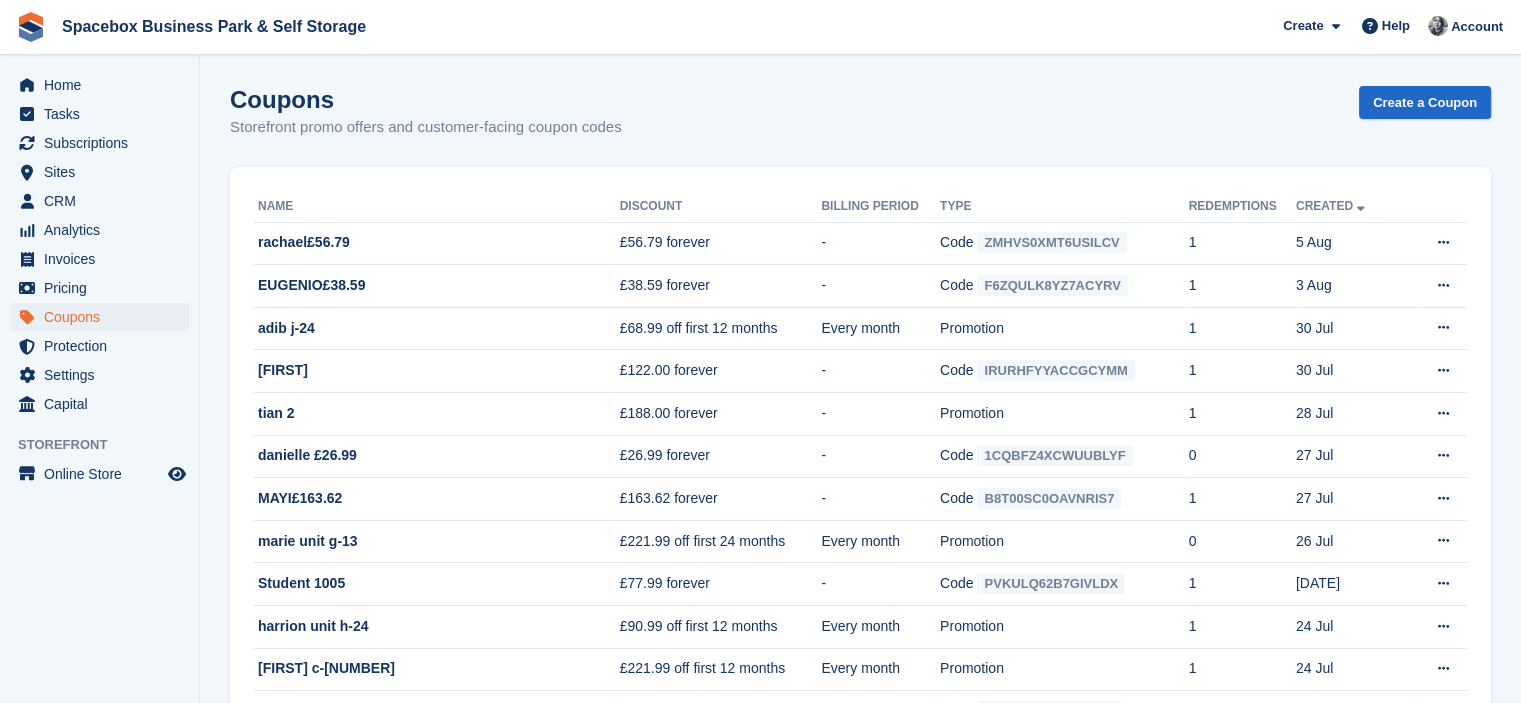 drag, startPoint x: 636, startPoint y: 130, endPoint x: 214, endPoint y: 78, distance: 425.1917 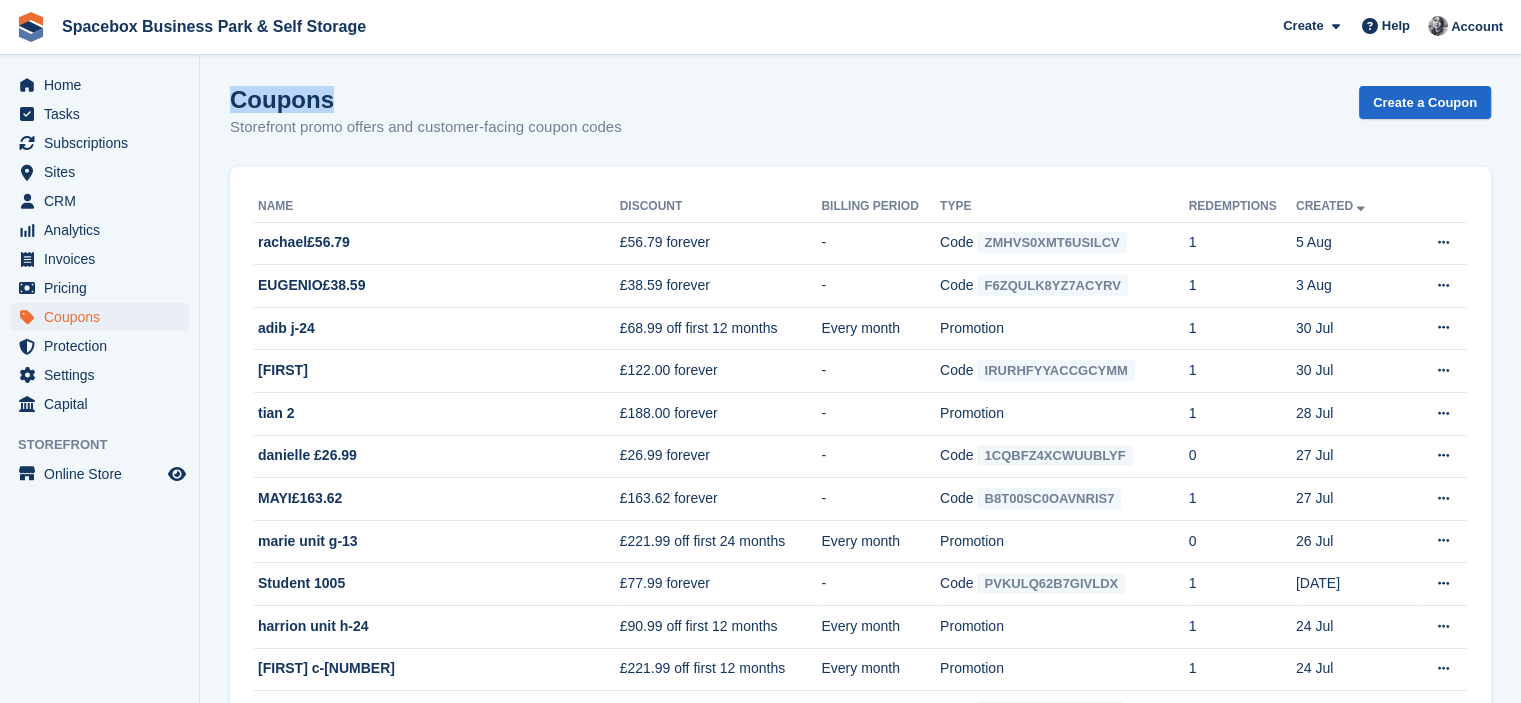 click on "Coupons" at bounding box center (426, 99) 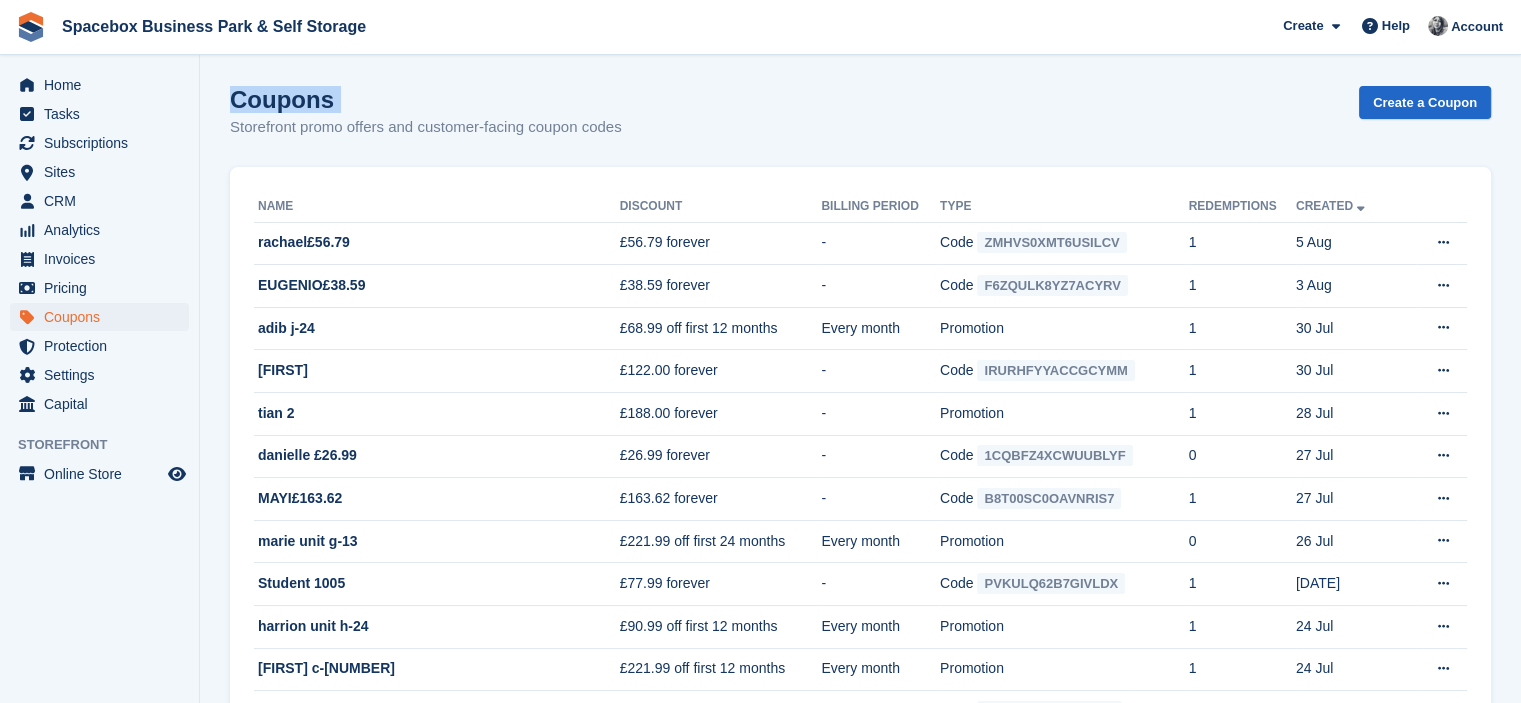 click on "Coupons" at bounding box center [426, 99] 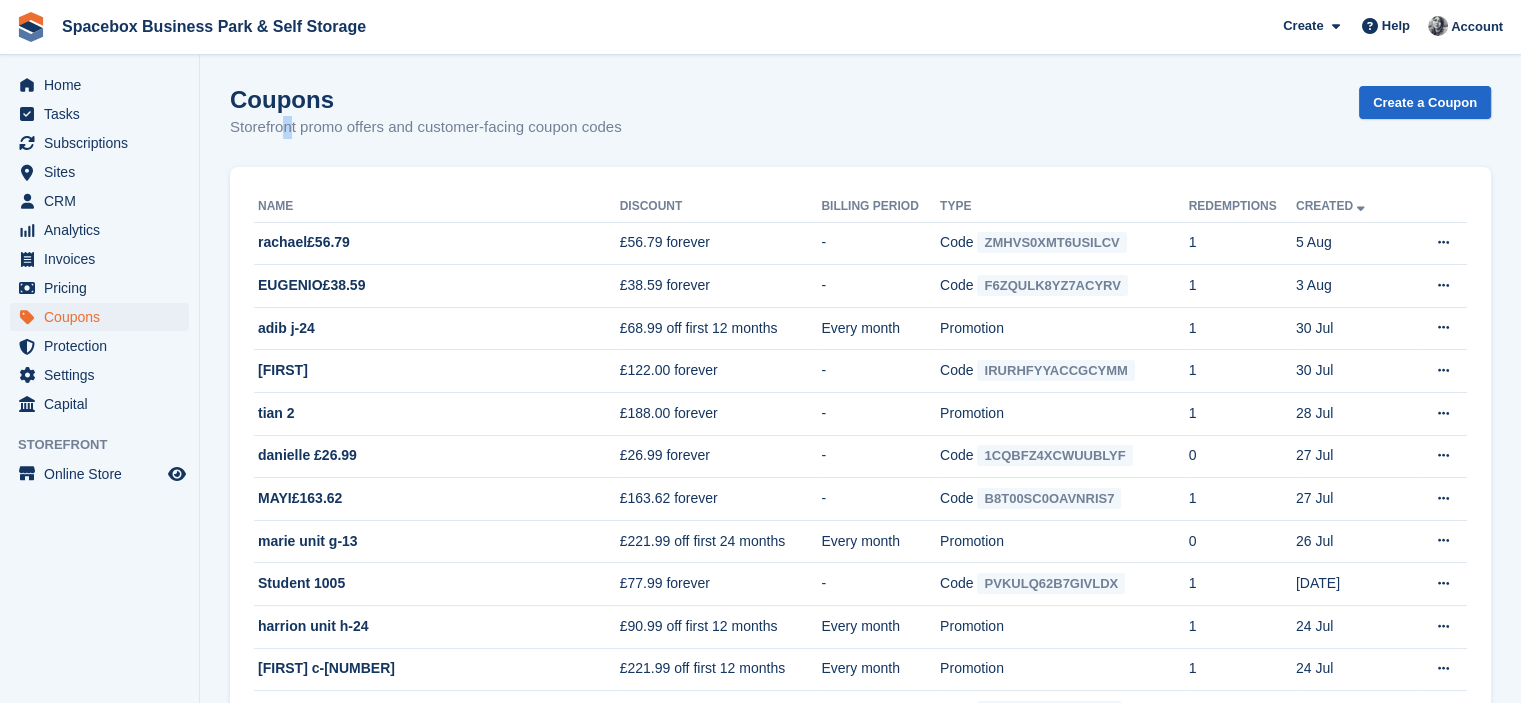 click on "Storefront promo offers and customer-facing coupon codes" at bounding box center [426, 127] 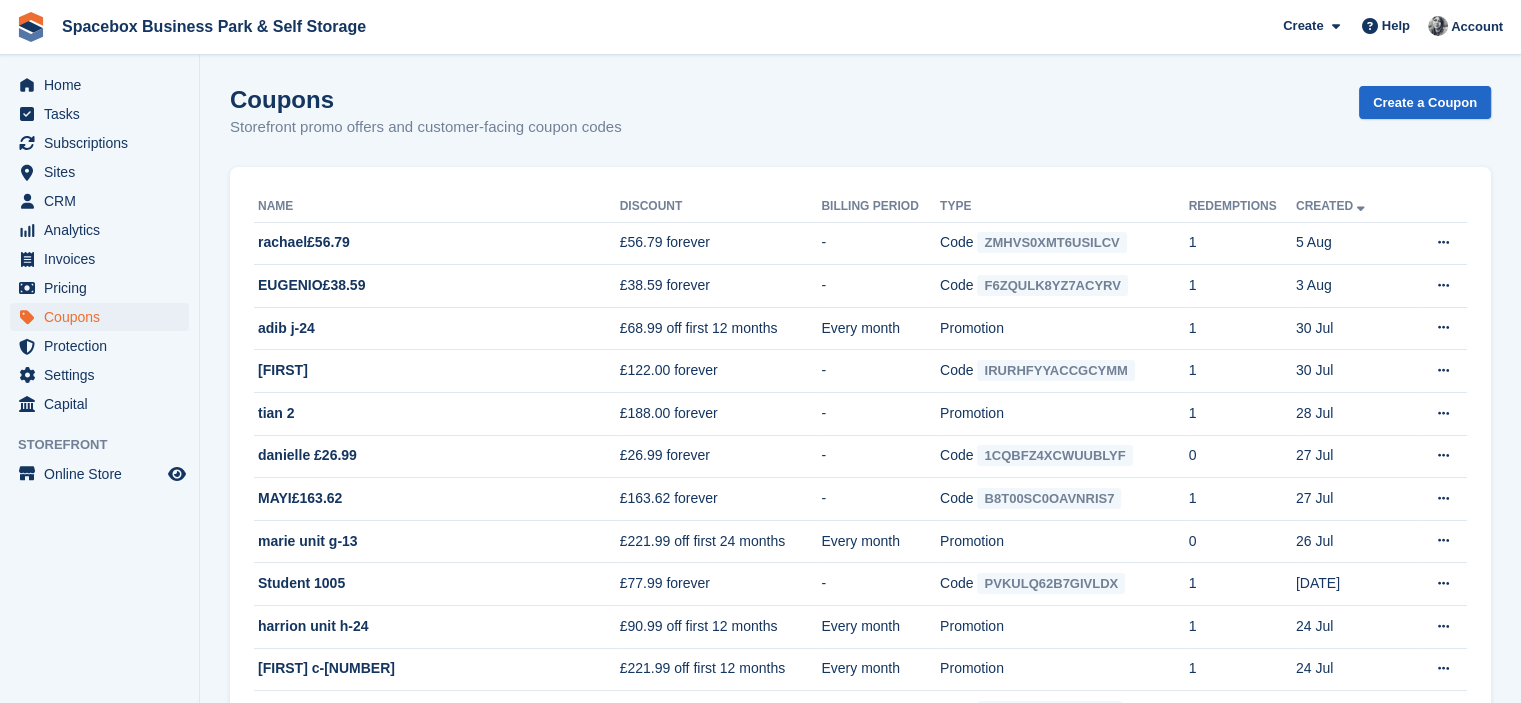 click on "Storefront promo offers and customer-facing coupon codes" at bounding box center (426, 127) 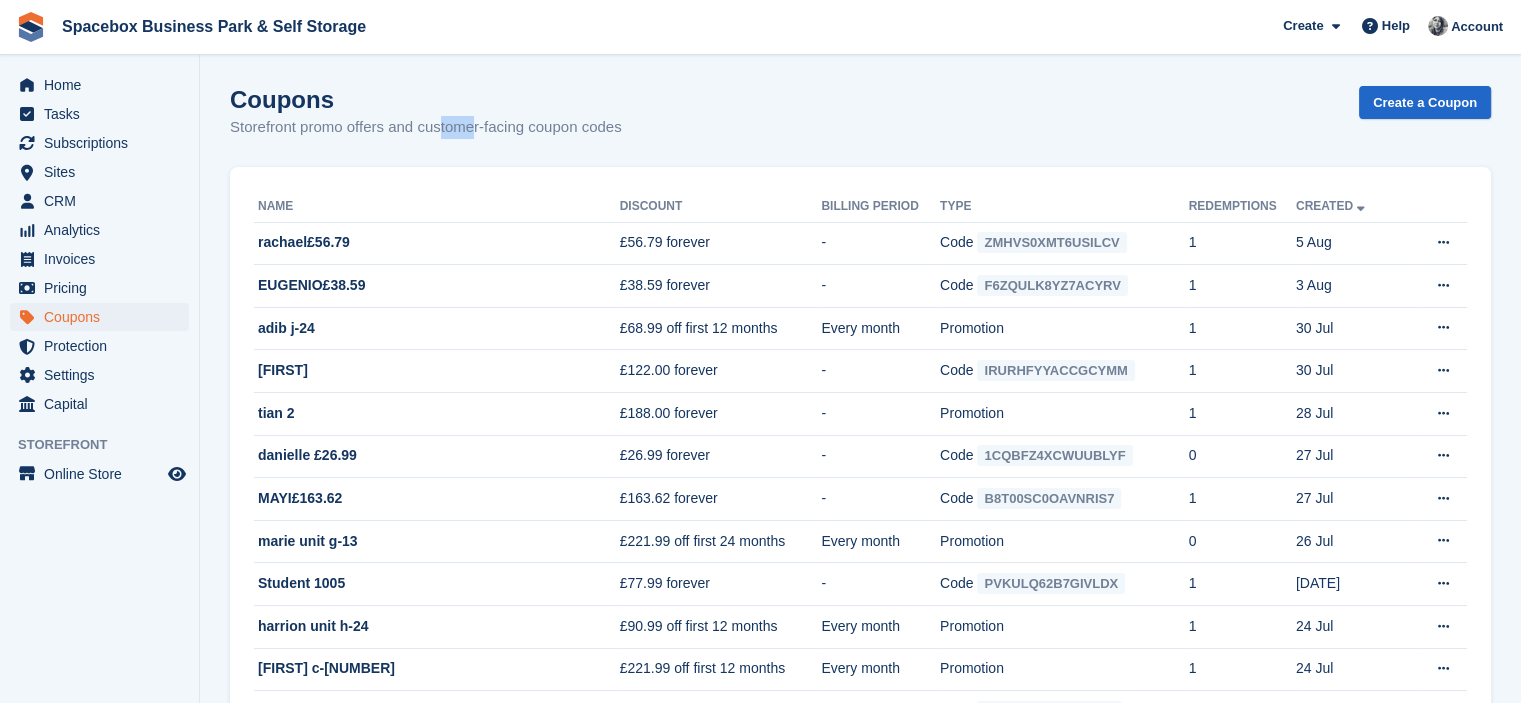 click on "Storefront promo offers and customer-facing coupon codes" at bounding box center (426, 127) 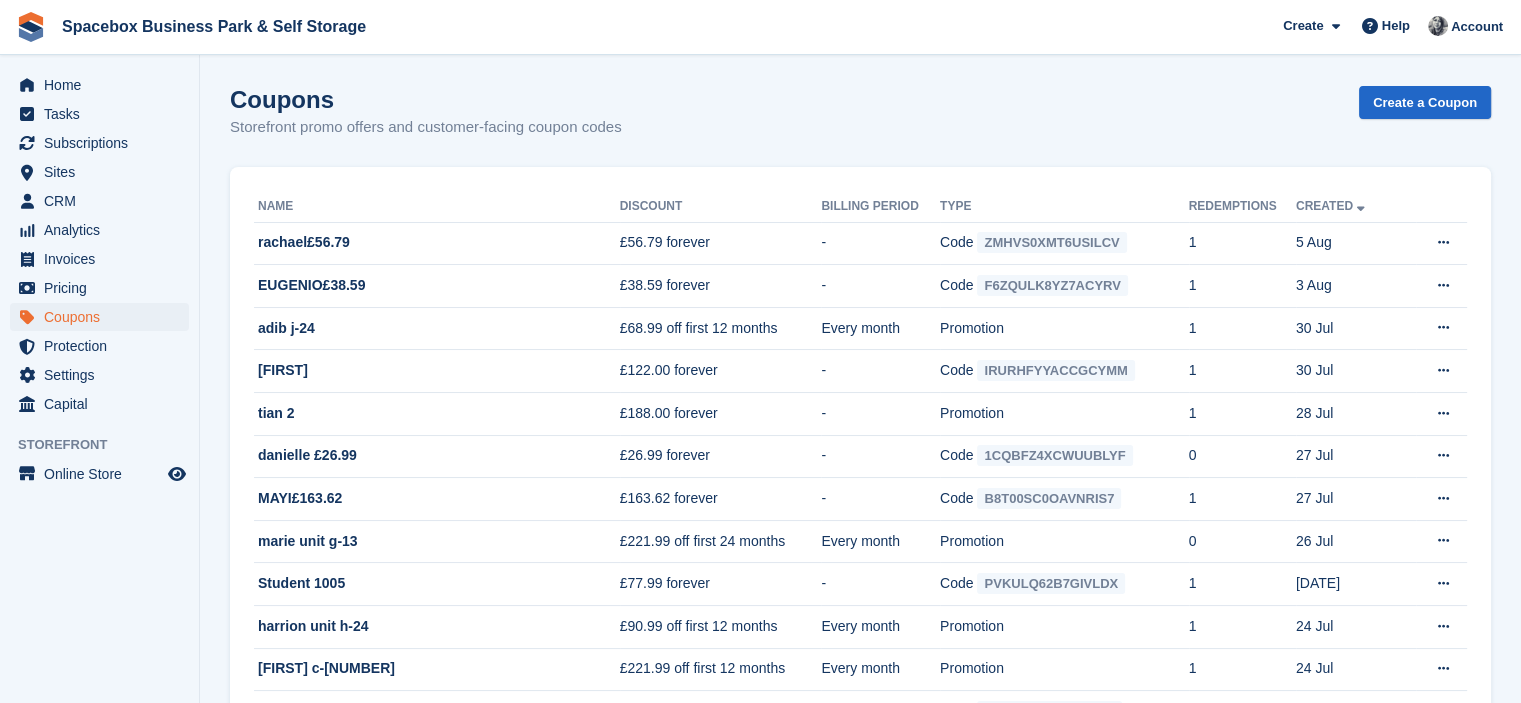 click on "Storefront promo offers and customer-facing coupon codes" at bounding box center (426, 127) 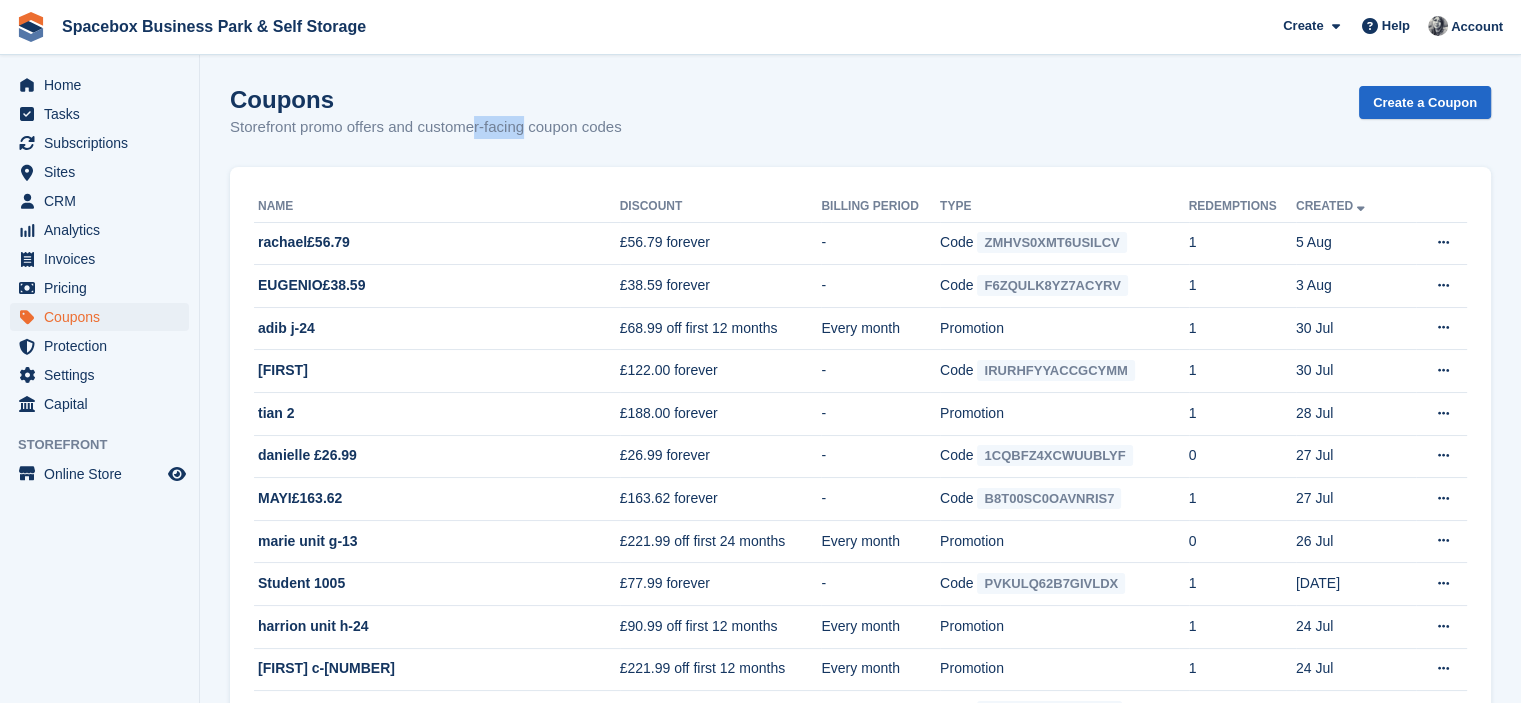 click on "Storefront promo offers and customer-facing coupon codes" at bounding box center (426, 127) 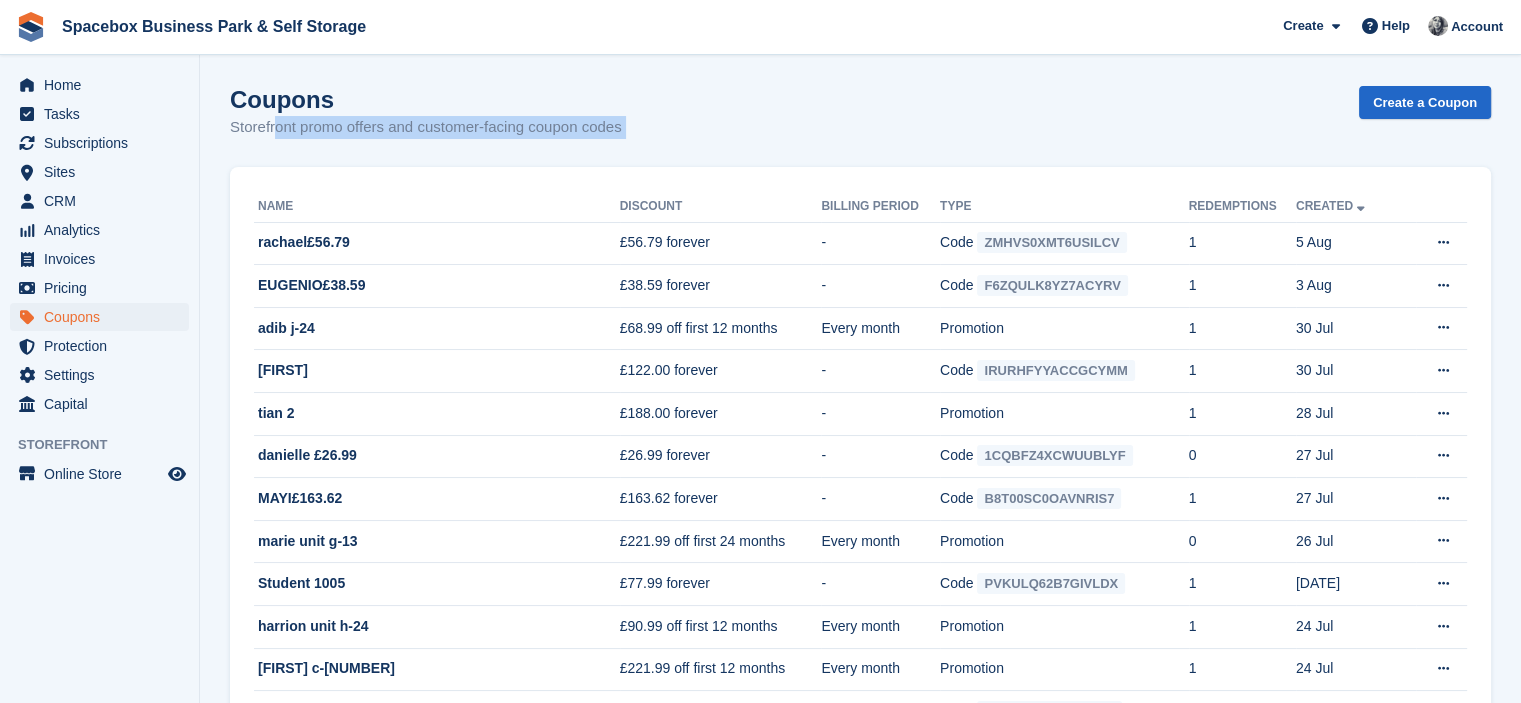 click on "Storefront promo offers and customer-facing coupon codes" at bounding box center [426, 127] 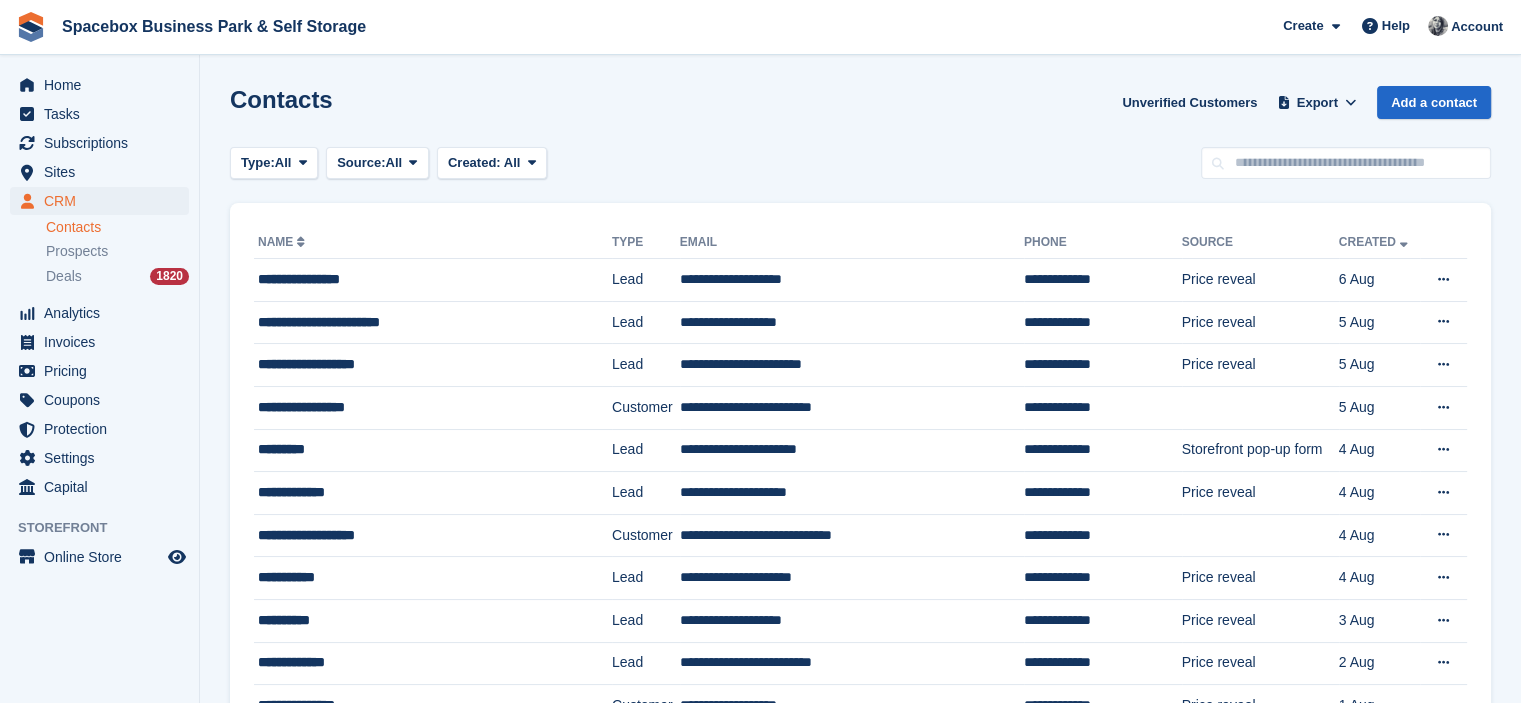 click on "Contacts
Unverified Customers
Export
Export Contacts
Export a CSV of all Contacts which match the current filters.
Please allow time for large exports.
Start Export
Add a contact" at bounding box center [860, 114] 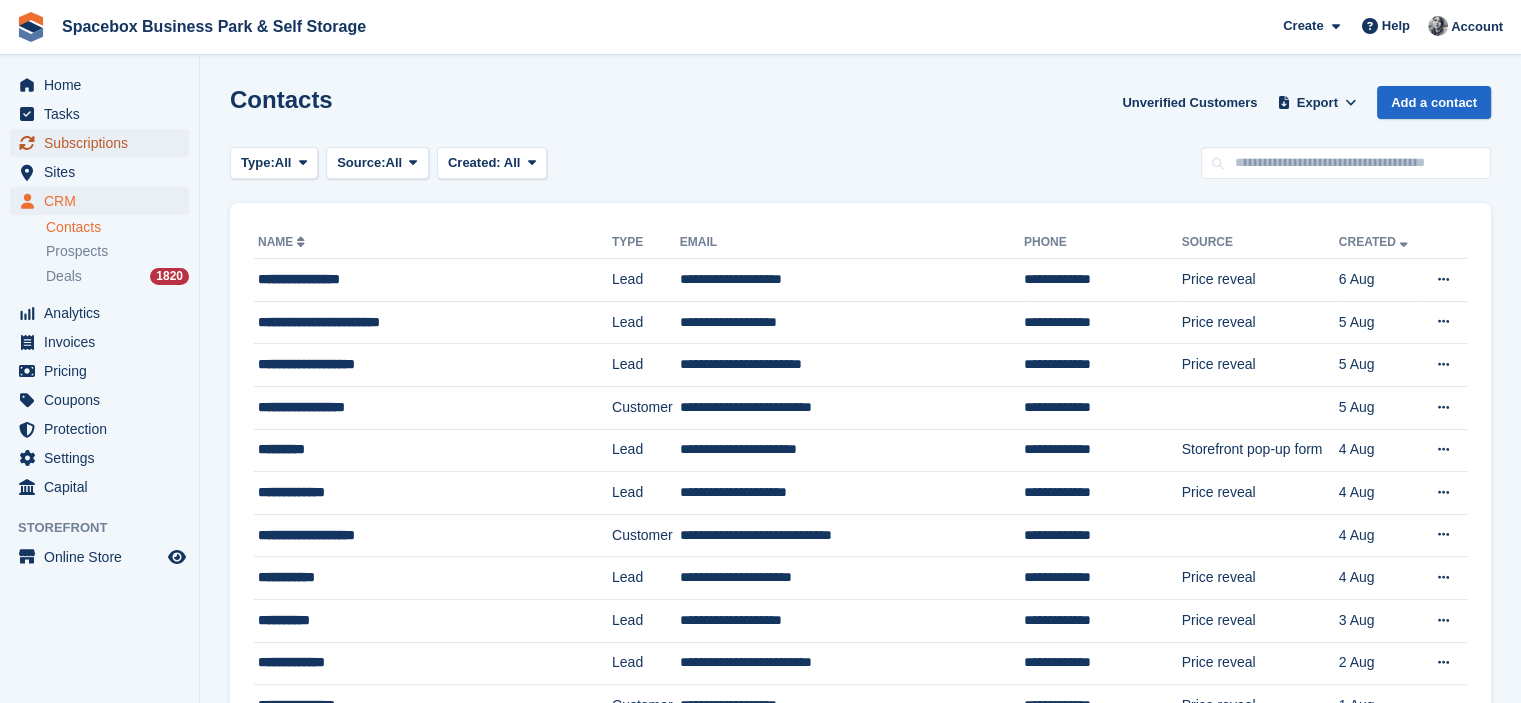 click on "Subscriptions" at bounding box center (104, 143) 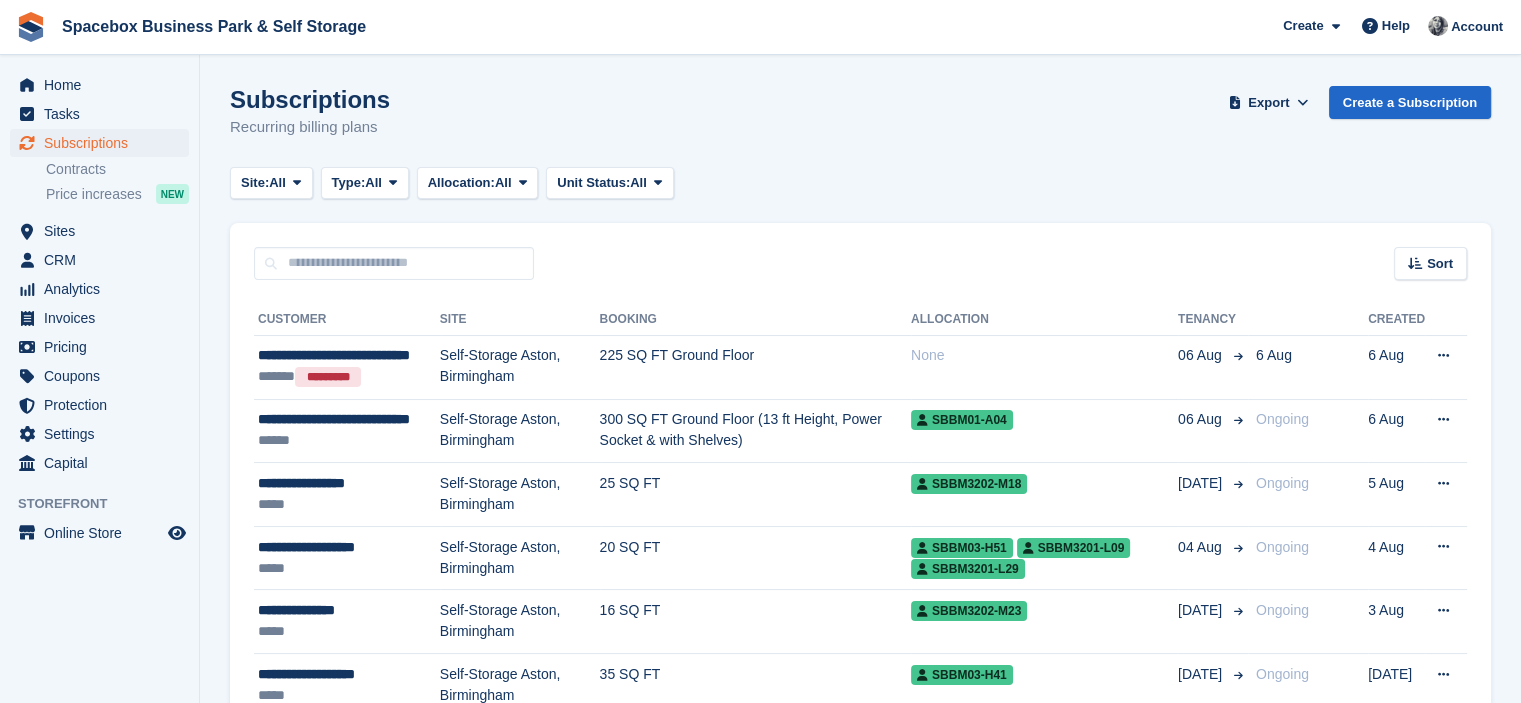click on "Site:
All
All
Office Space Aston, Birmingham
200 SQFT to 450 SQFT
Self-Storage Aston, Birmingham
Type:
All
All
Upcoming
Previous
Active
Ending
Allocation:
All
All
Allocated
Unallocated
Unit Status:
All
All
Occupied
Overlocked
Repossessed
Reserved" at bounding box center (860, 183) 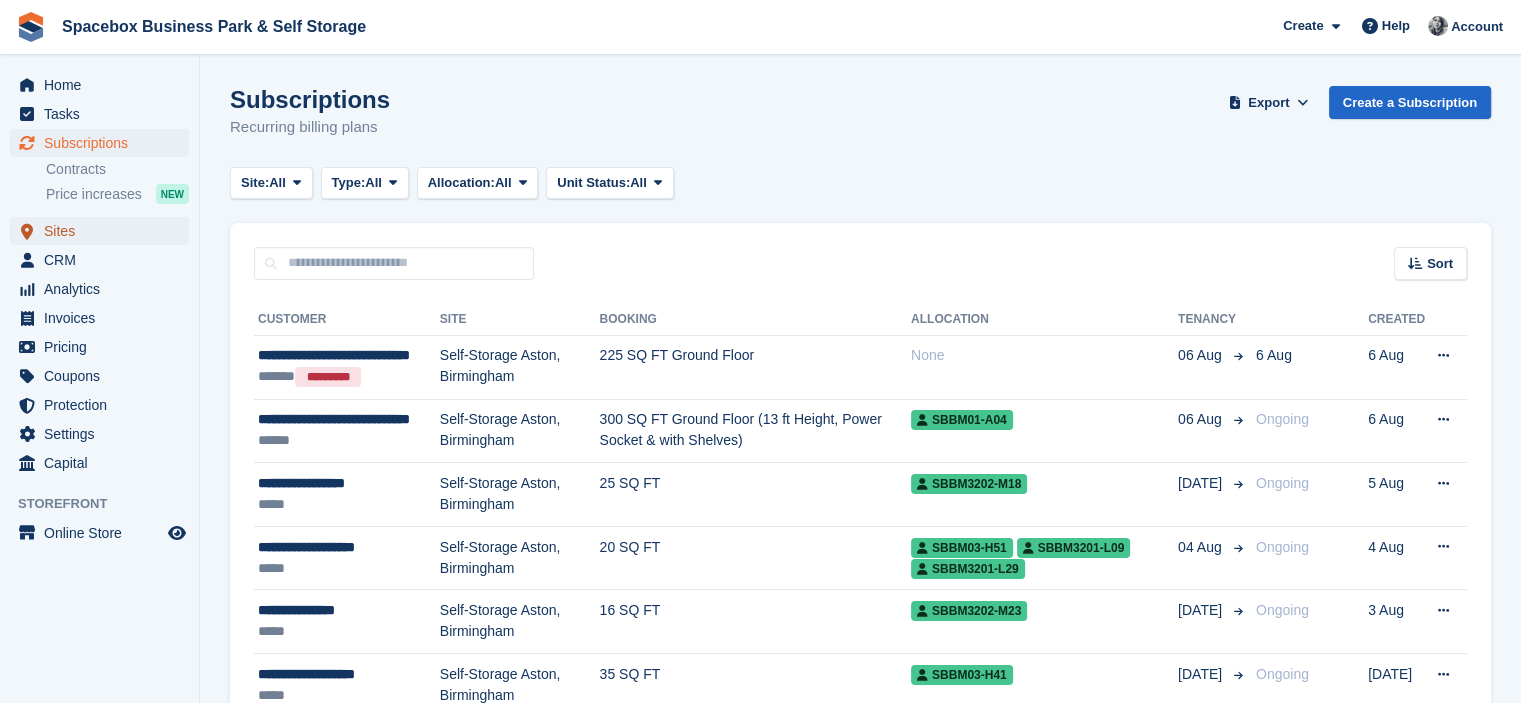 click on "Sites" at bounding box center [104, 231] 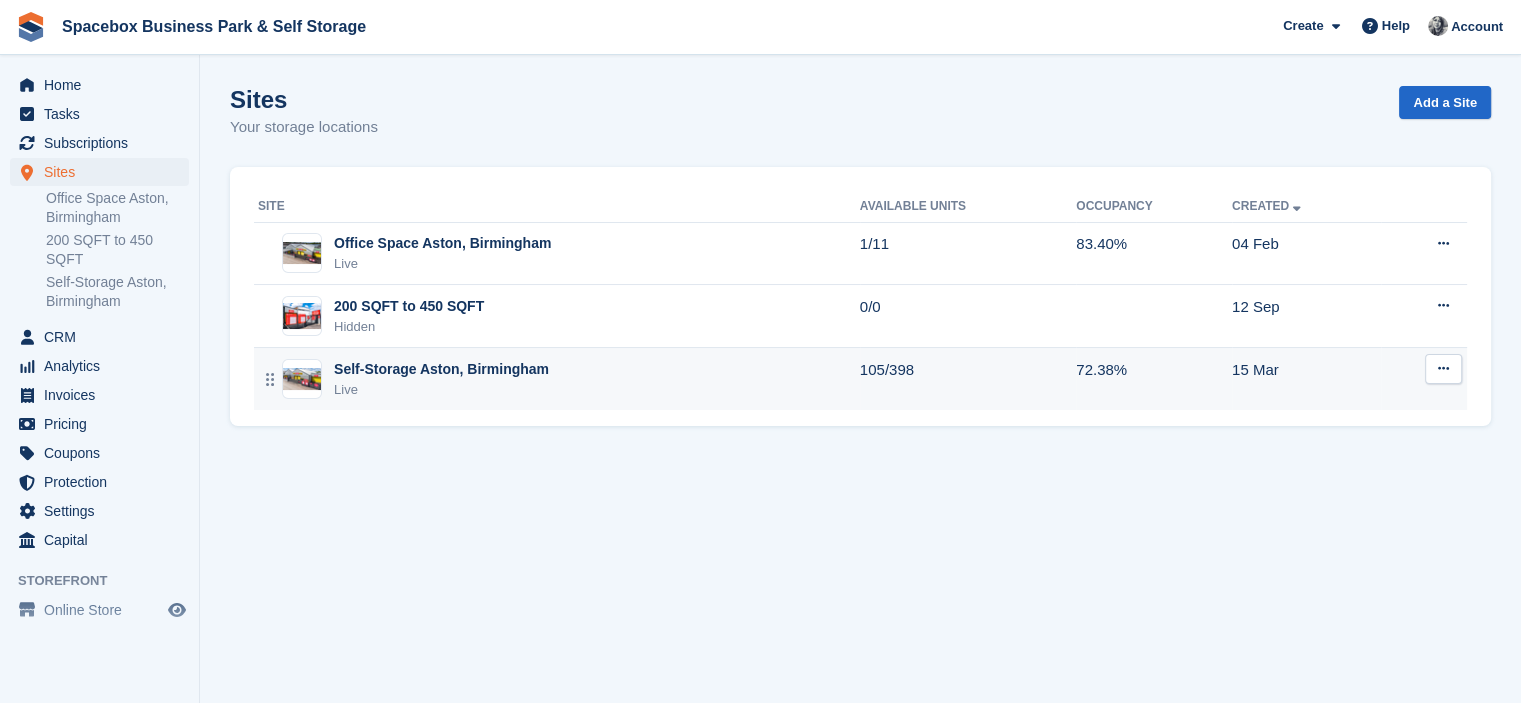 click on "Self-Storage Aston, Birmingham" at bounding box center [441, 369] 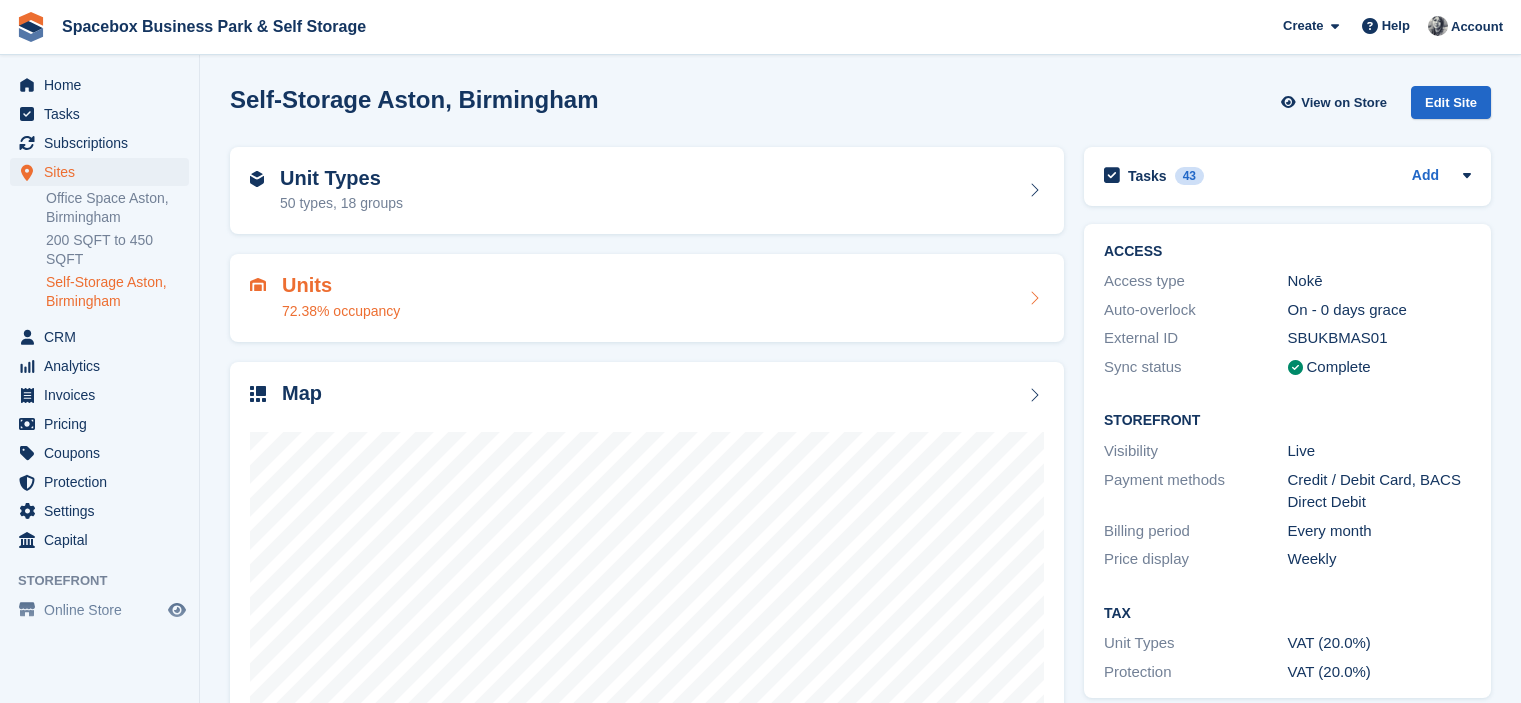 click on "Units
72.38% occupancy" at bounding box center [647, 298] 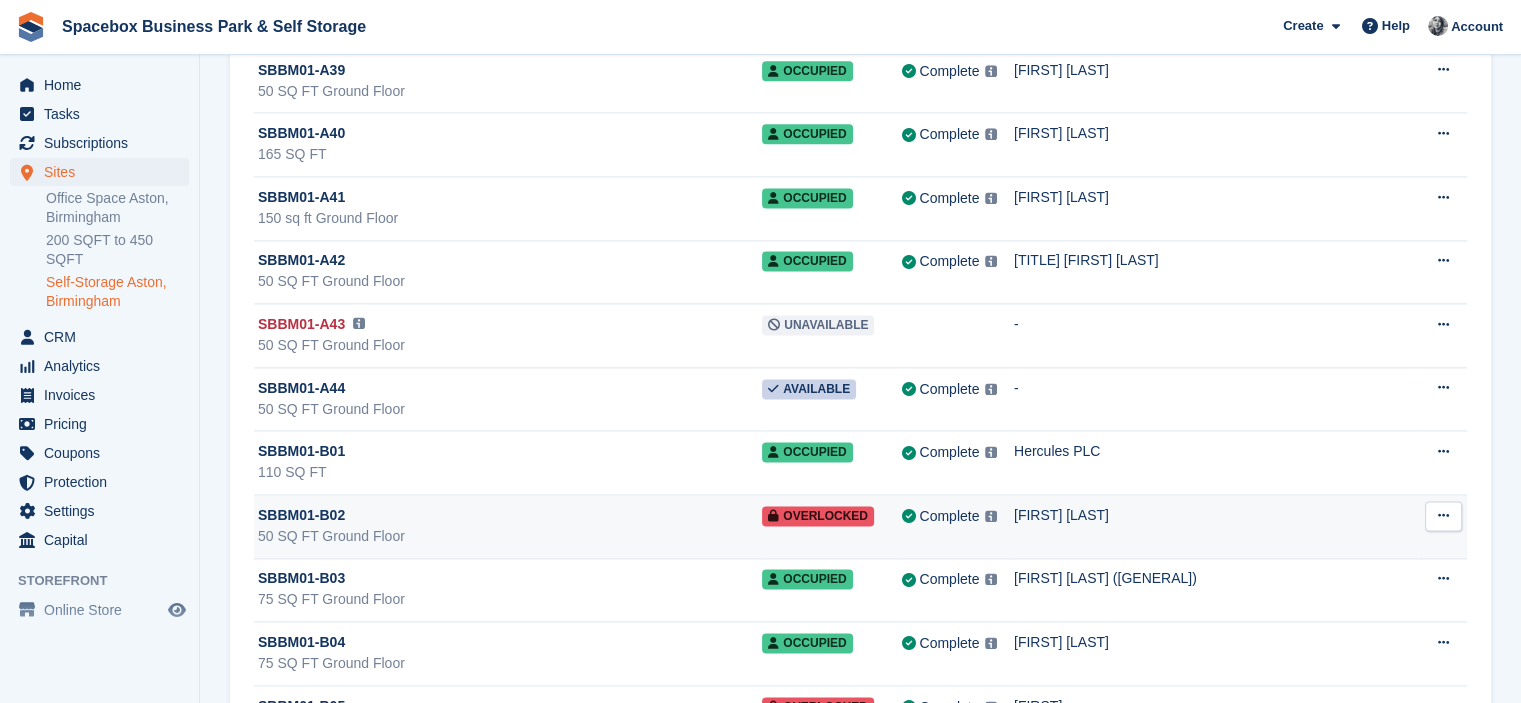 scroll, scrollTop: 2683, scrollLeft: 0, axis: vertical 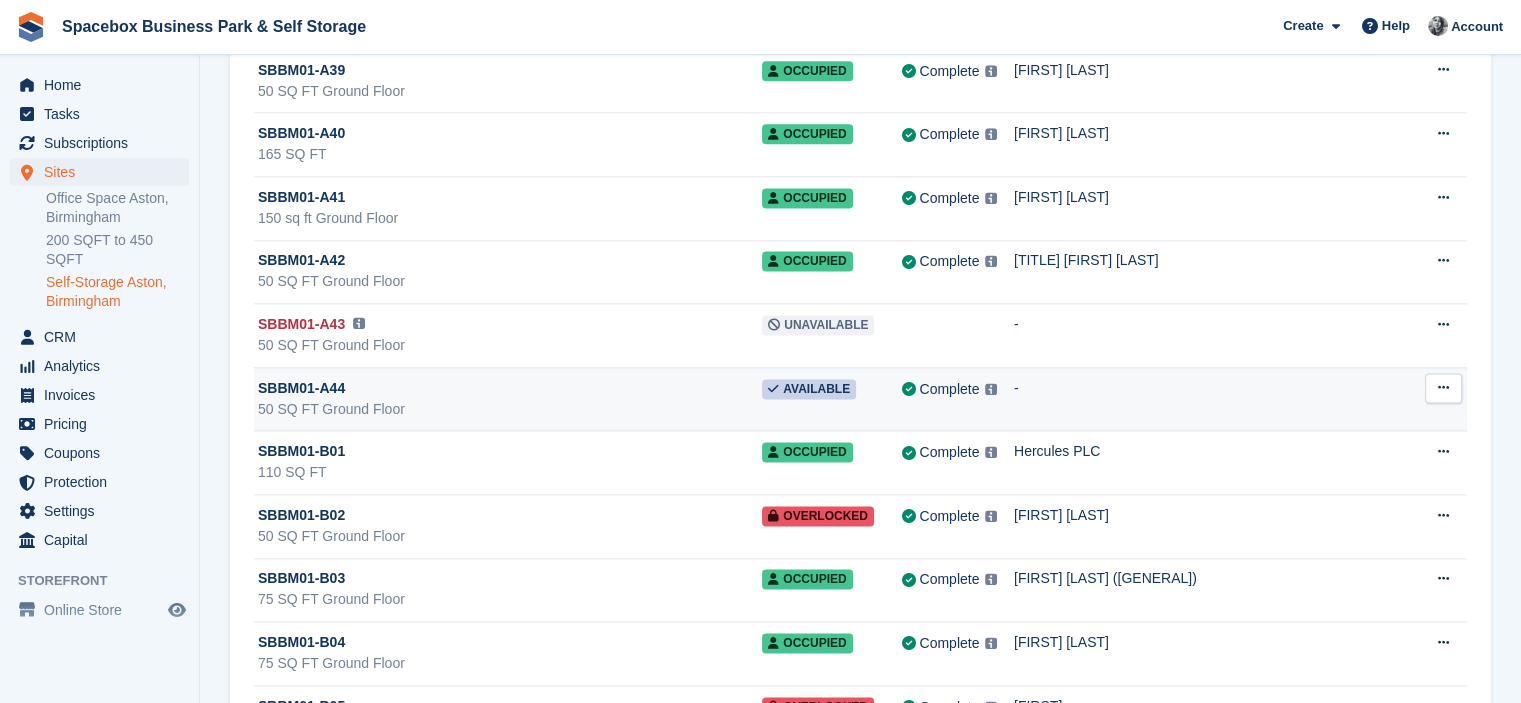 click at bounding box center [1443, 387] 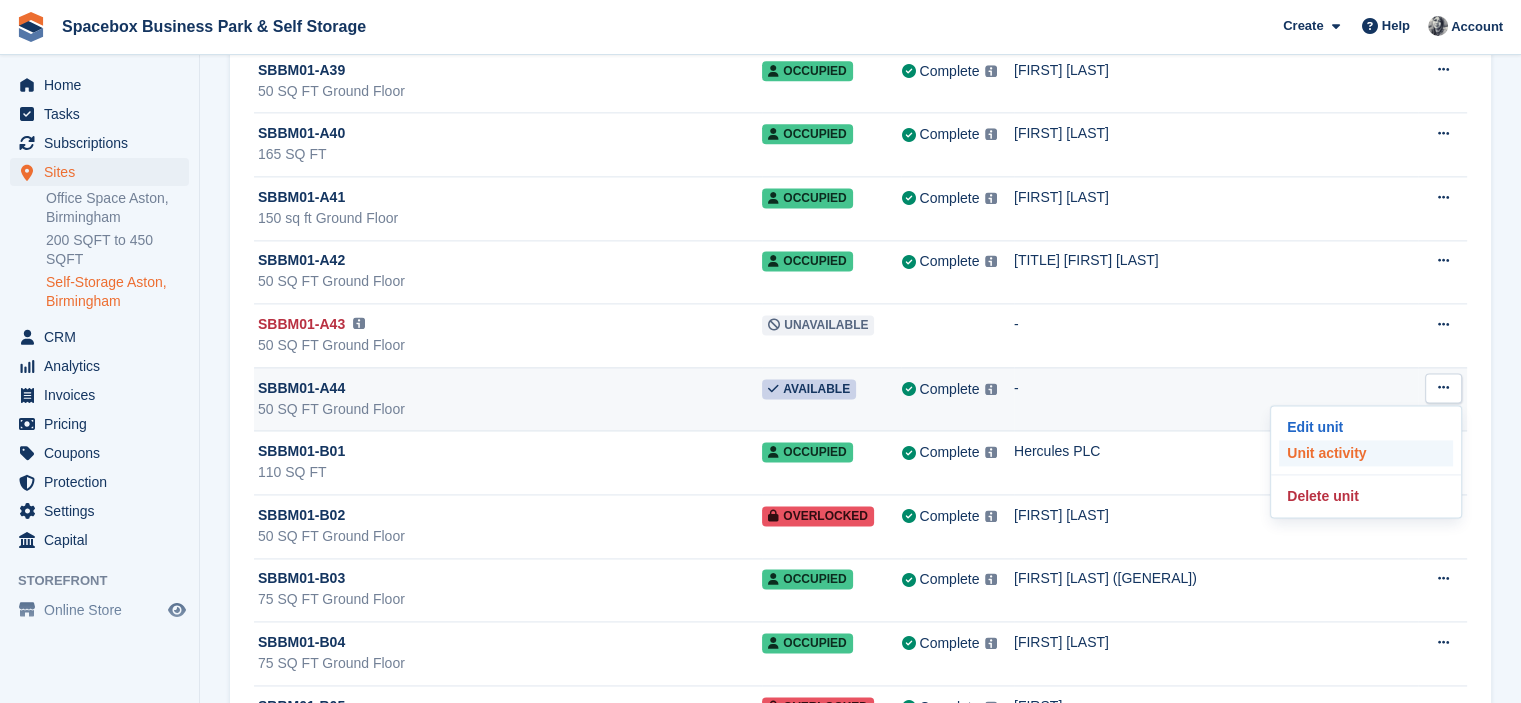 click on "Unit activity" at bounding box center (1366, 453) 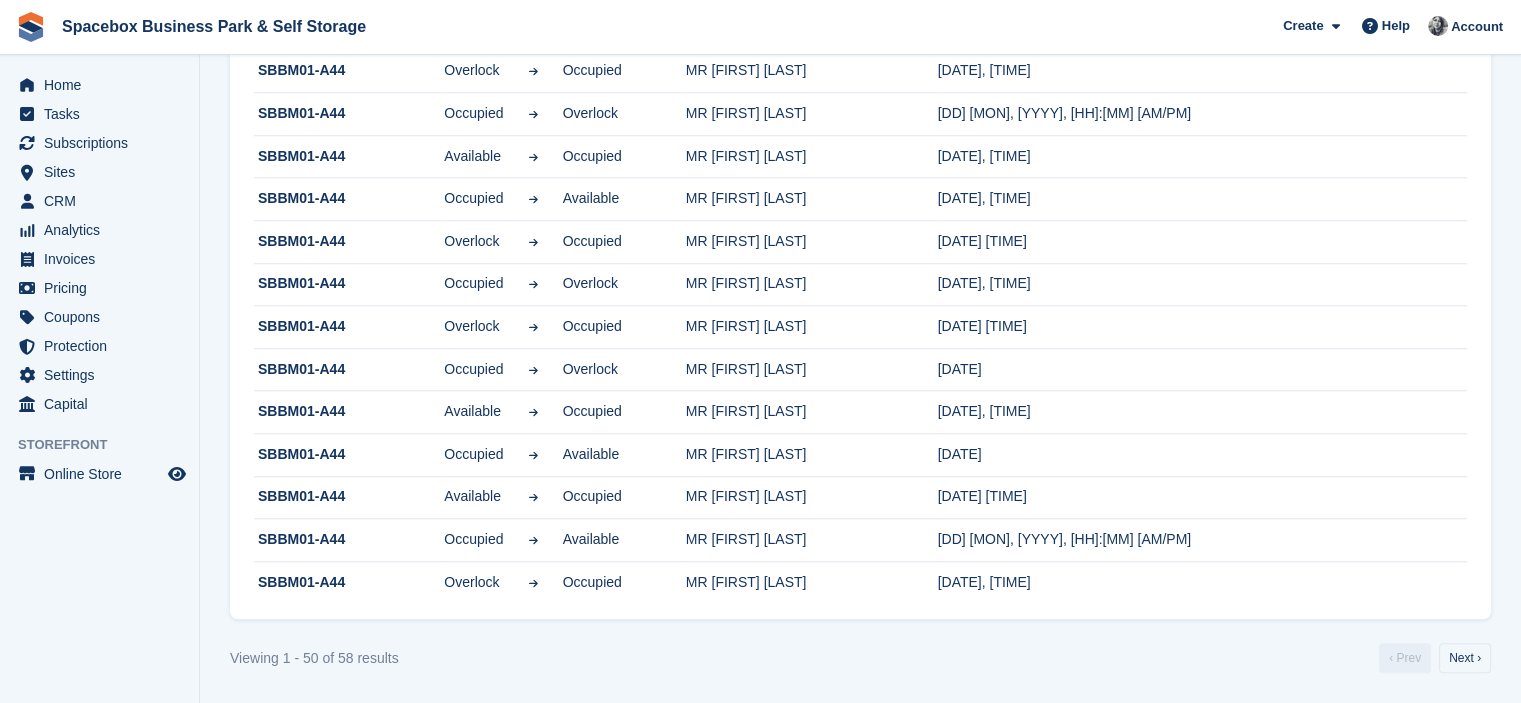 scroll, scrollTop: 0, scrollLeft: 0, axis: both 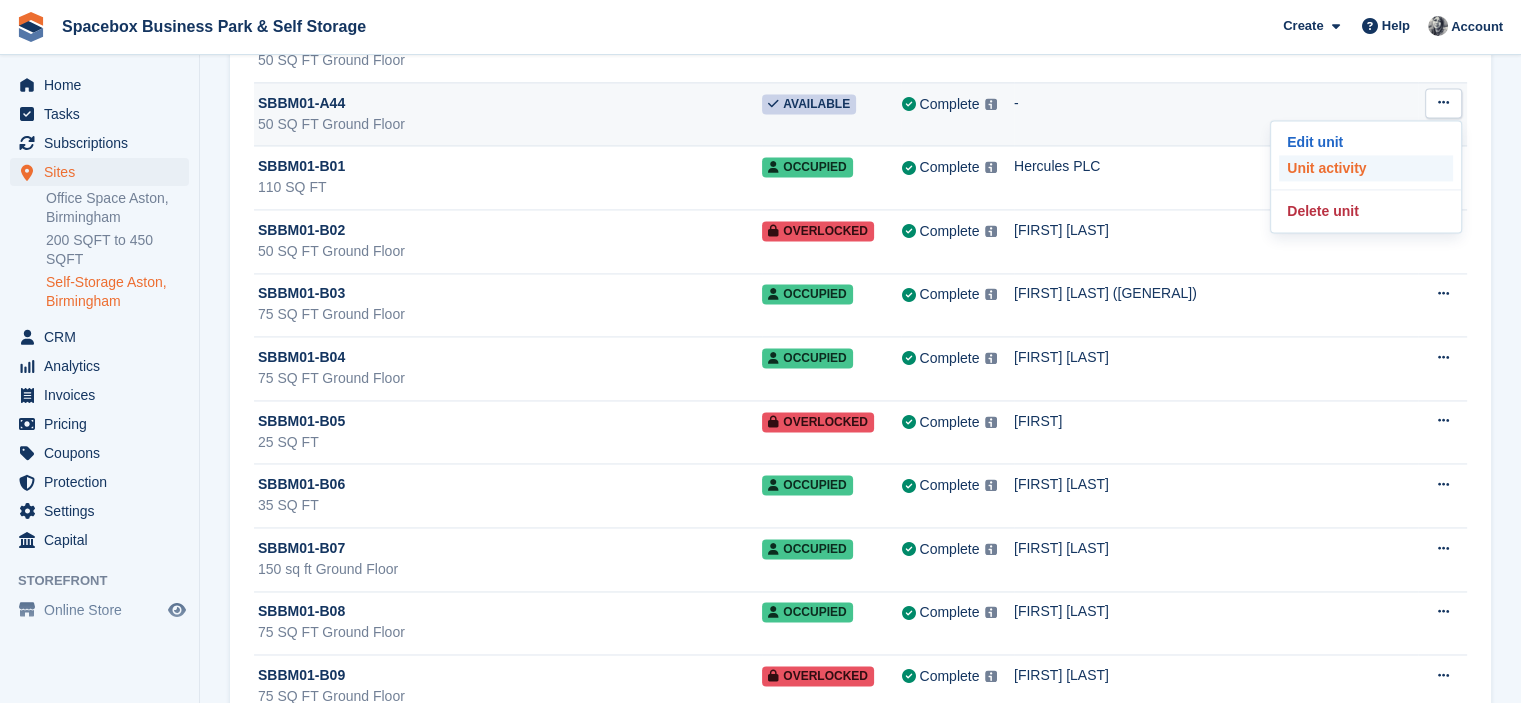click on "Unit activity" at bounding box center [1366, 168] 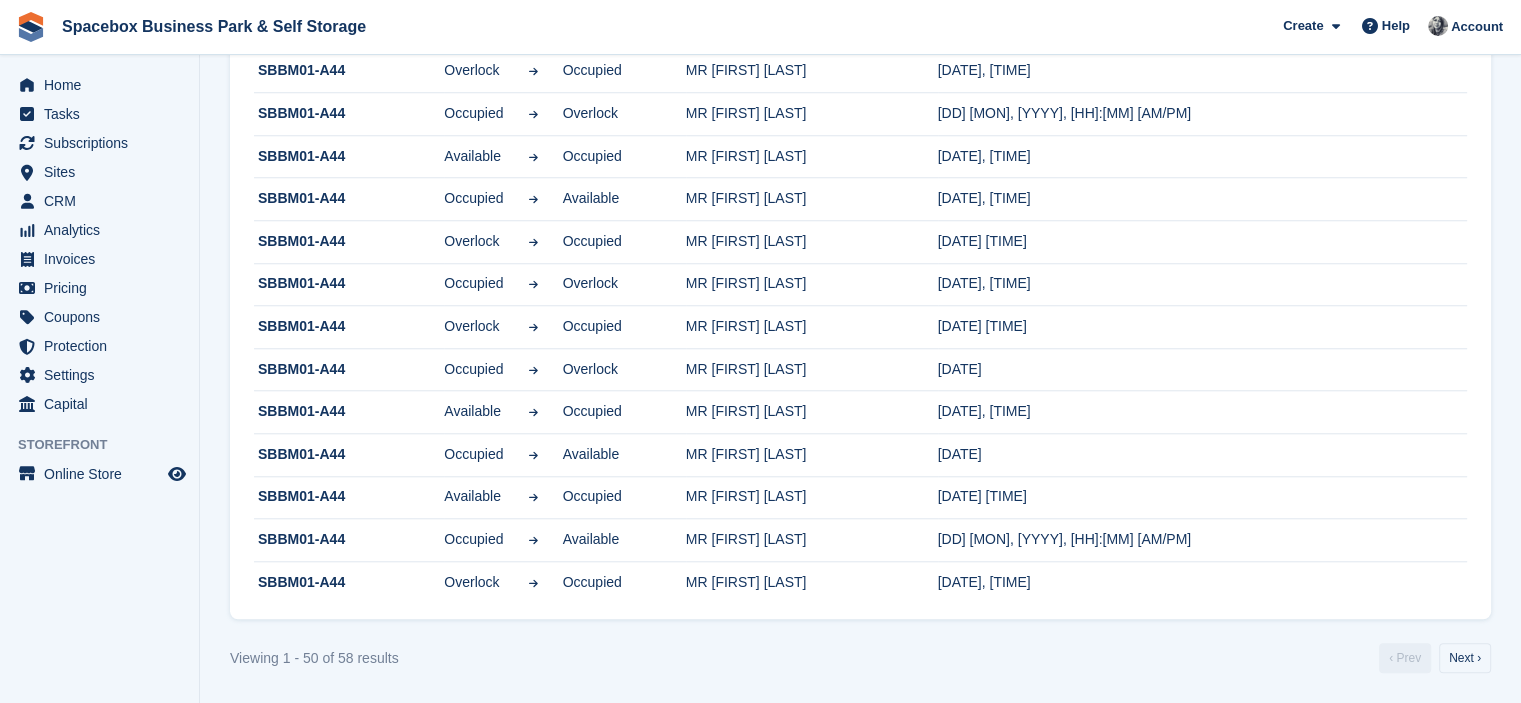 scroll, scrollTop: 0, scrollLeft: 0, axis: both 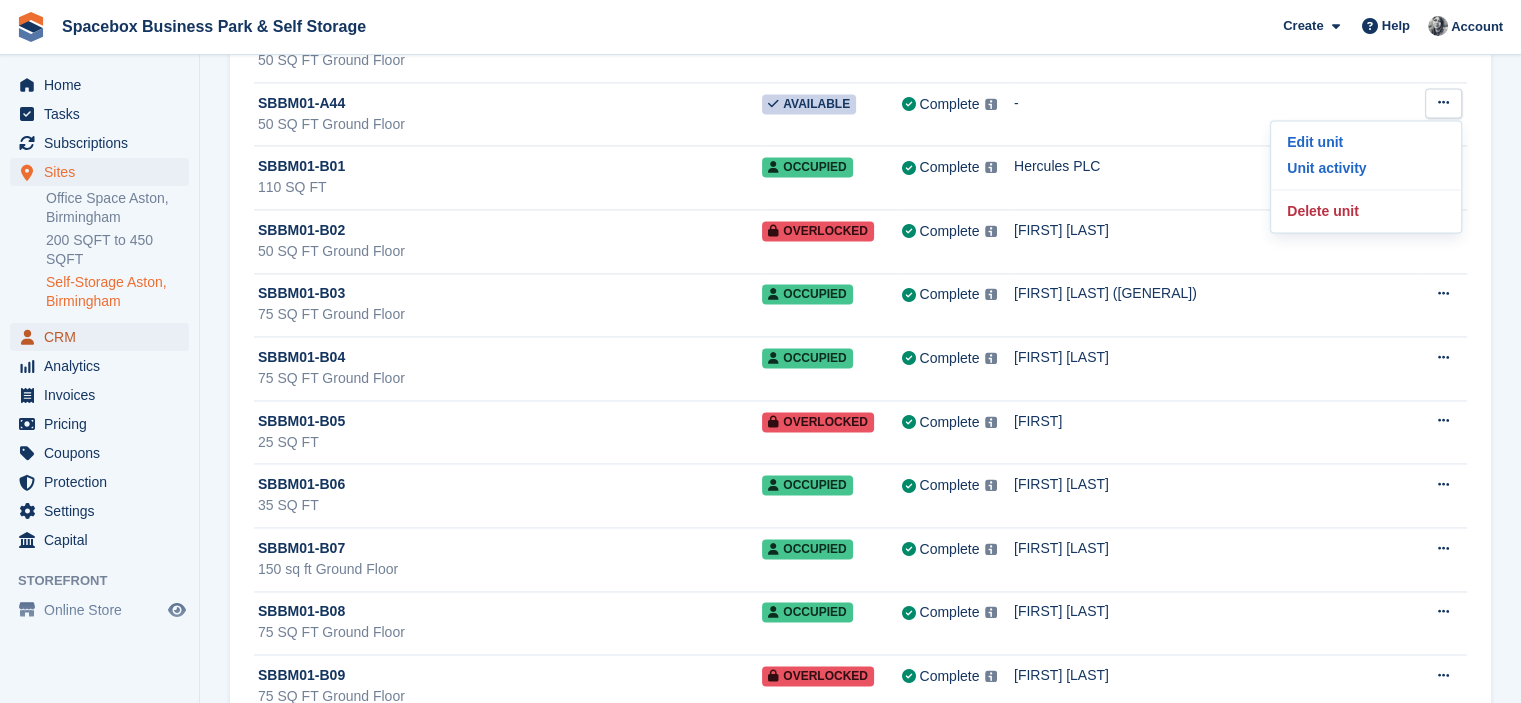 click on "CRM" at bounding box center (104, 337) 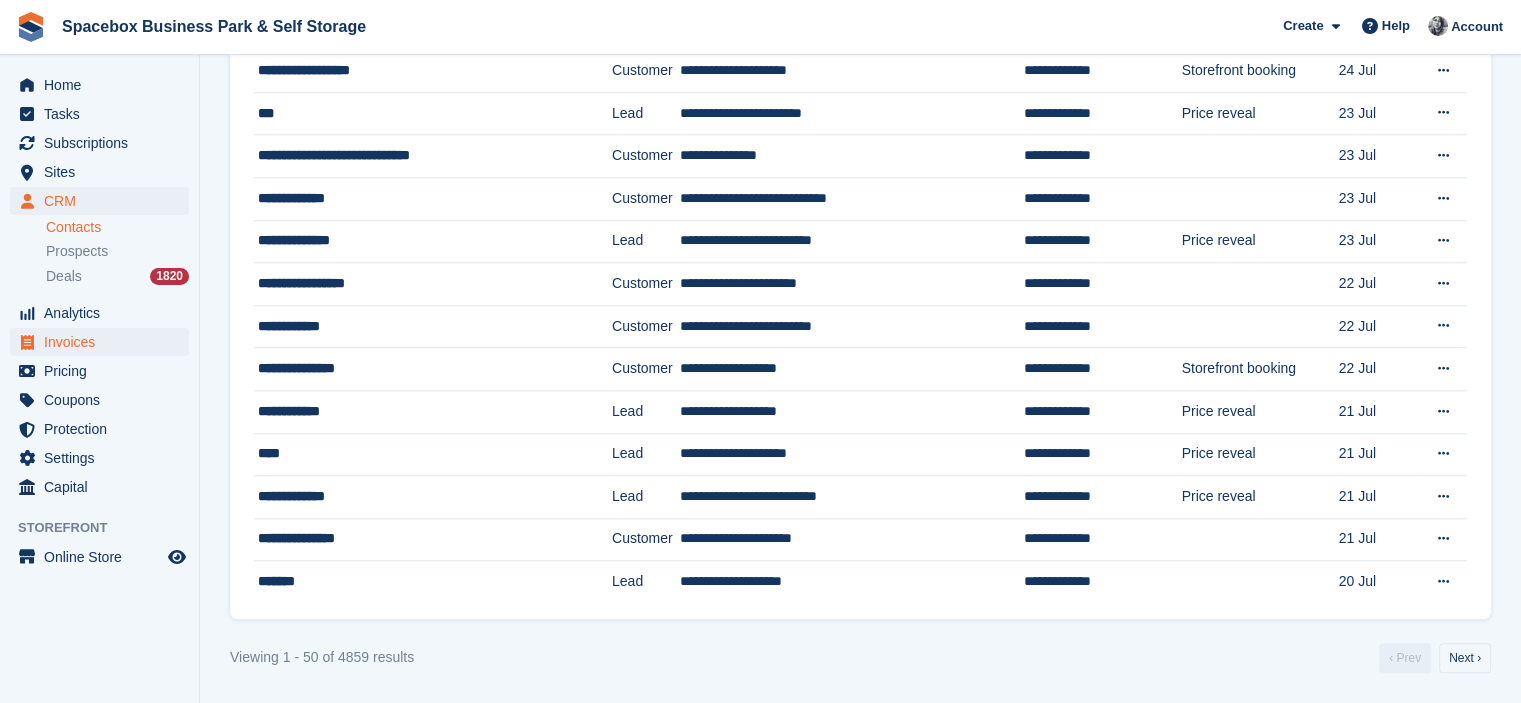 scroll, scrollTop: 0, scrollLeft: 0, axis: both 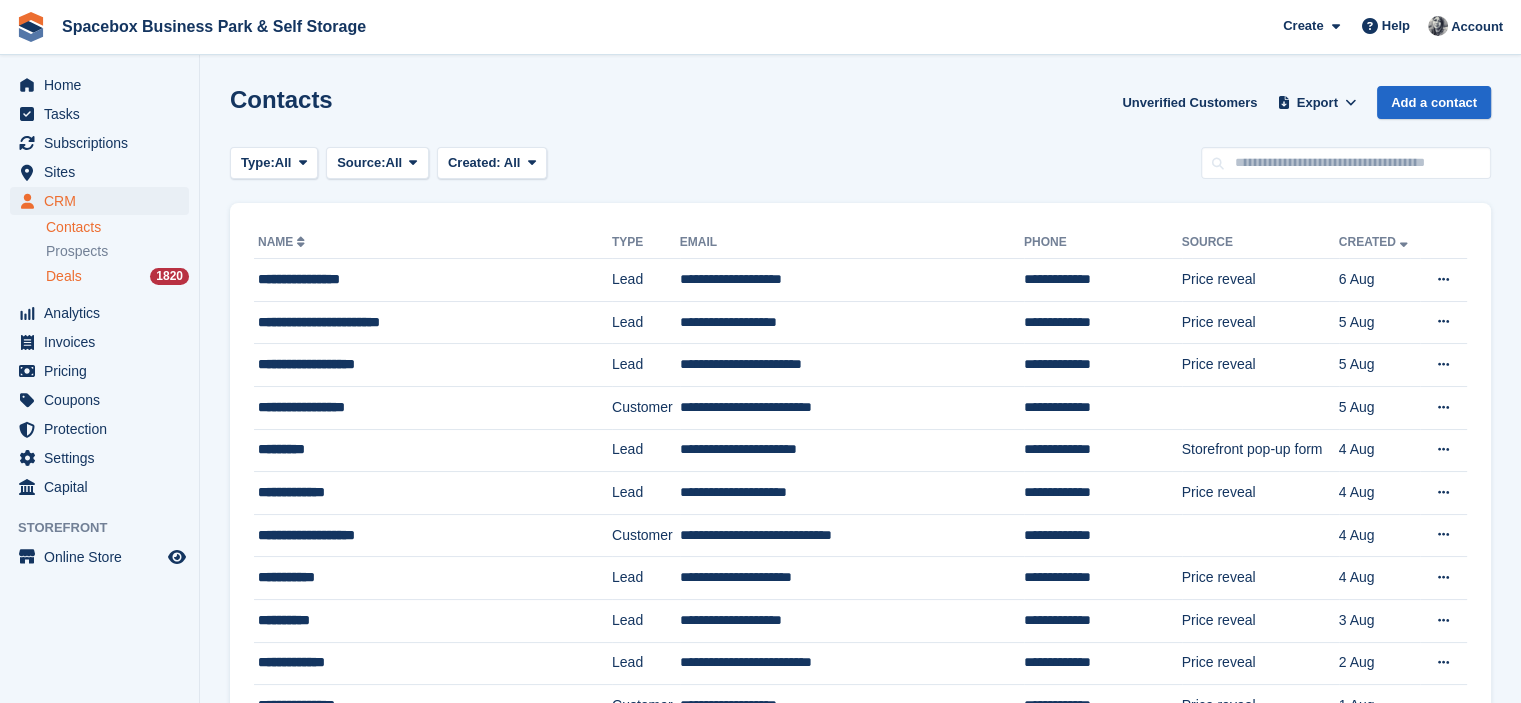click on "Deals
1820" at bounding box center [117, 276] 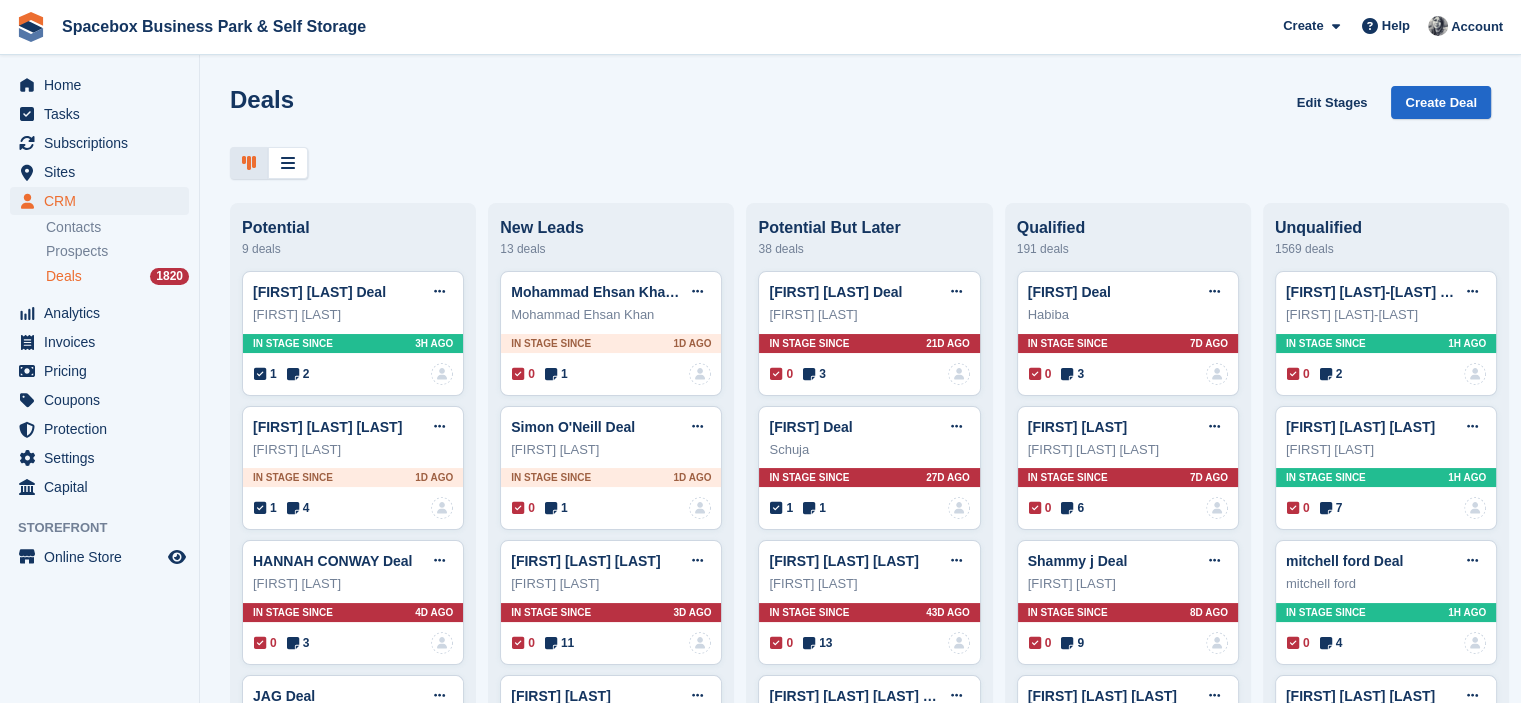 click at bounding box center [860, 163] 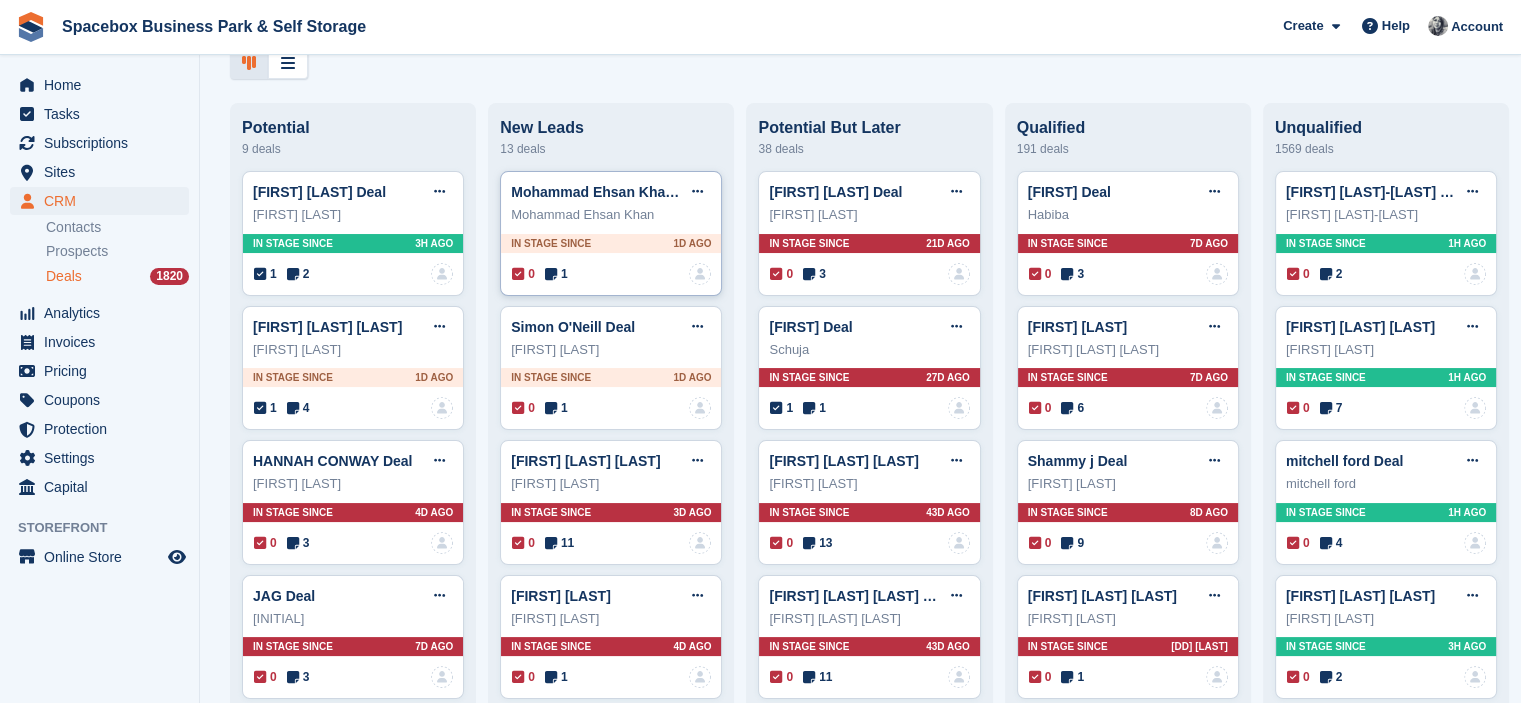 click at bounding box center (551, 274) 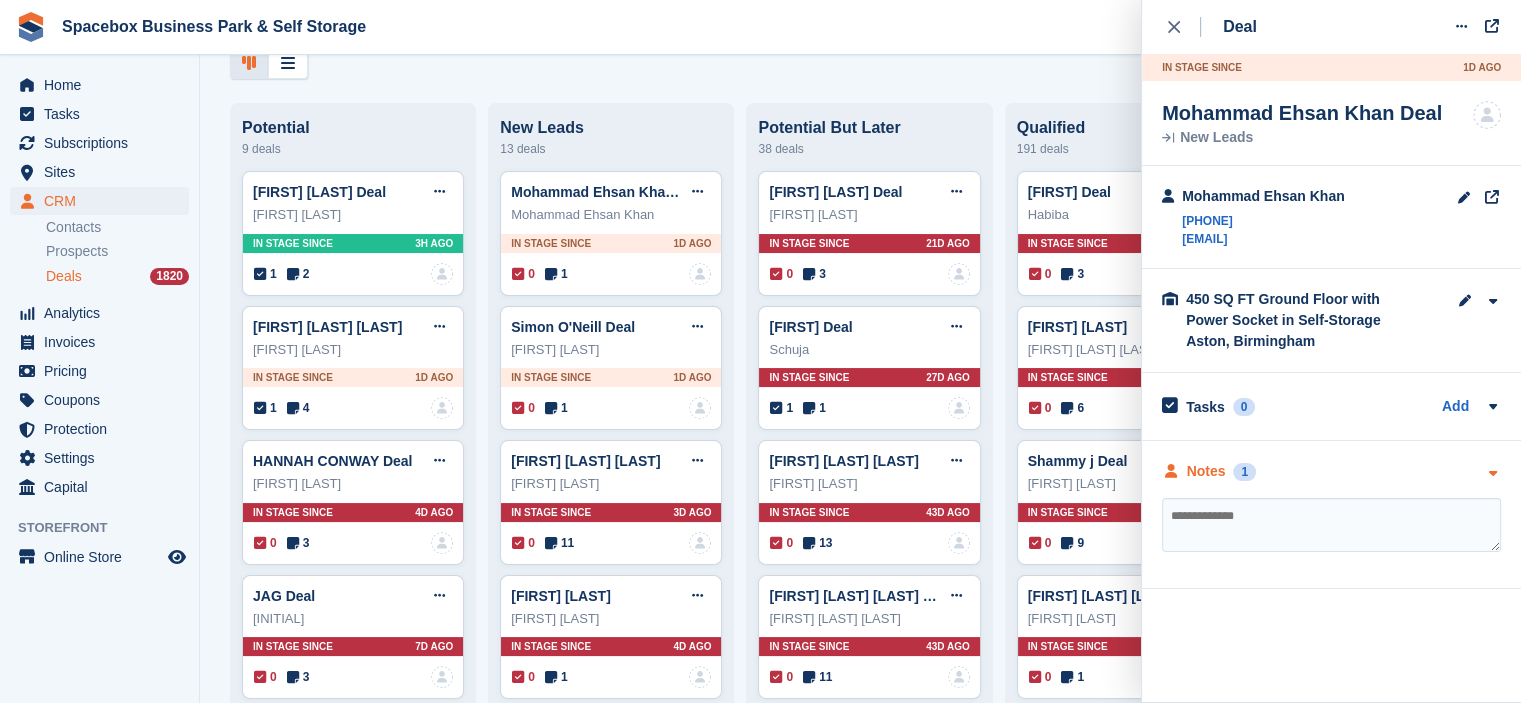 click on "1" at bounding box center [1244, 472] 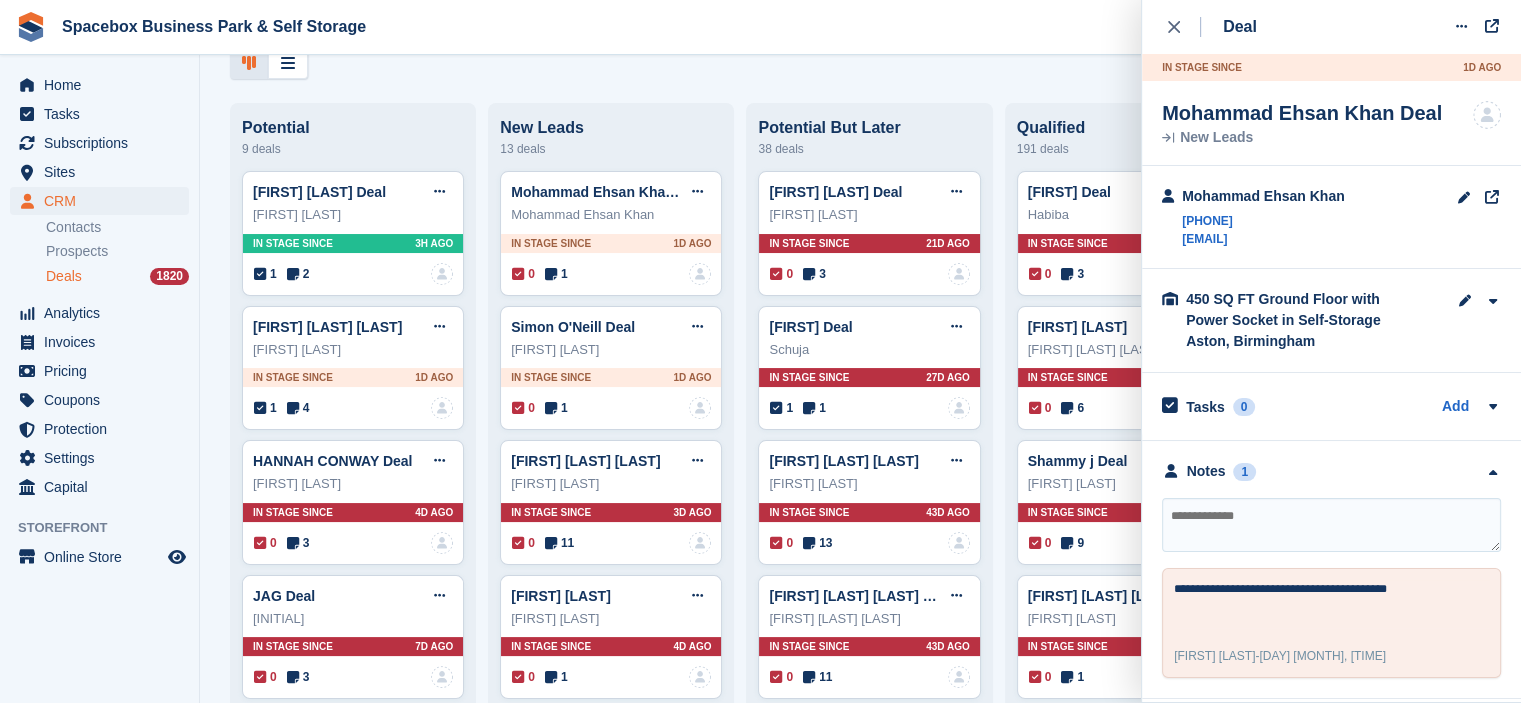 drag, startPoint x: 1176, startPoint y: 219, endPoint x: 1148, endPoint y: 211, distance: 29.12044 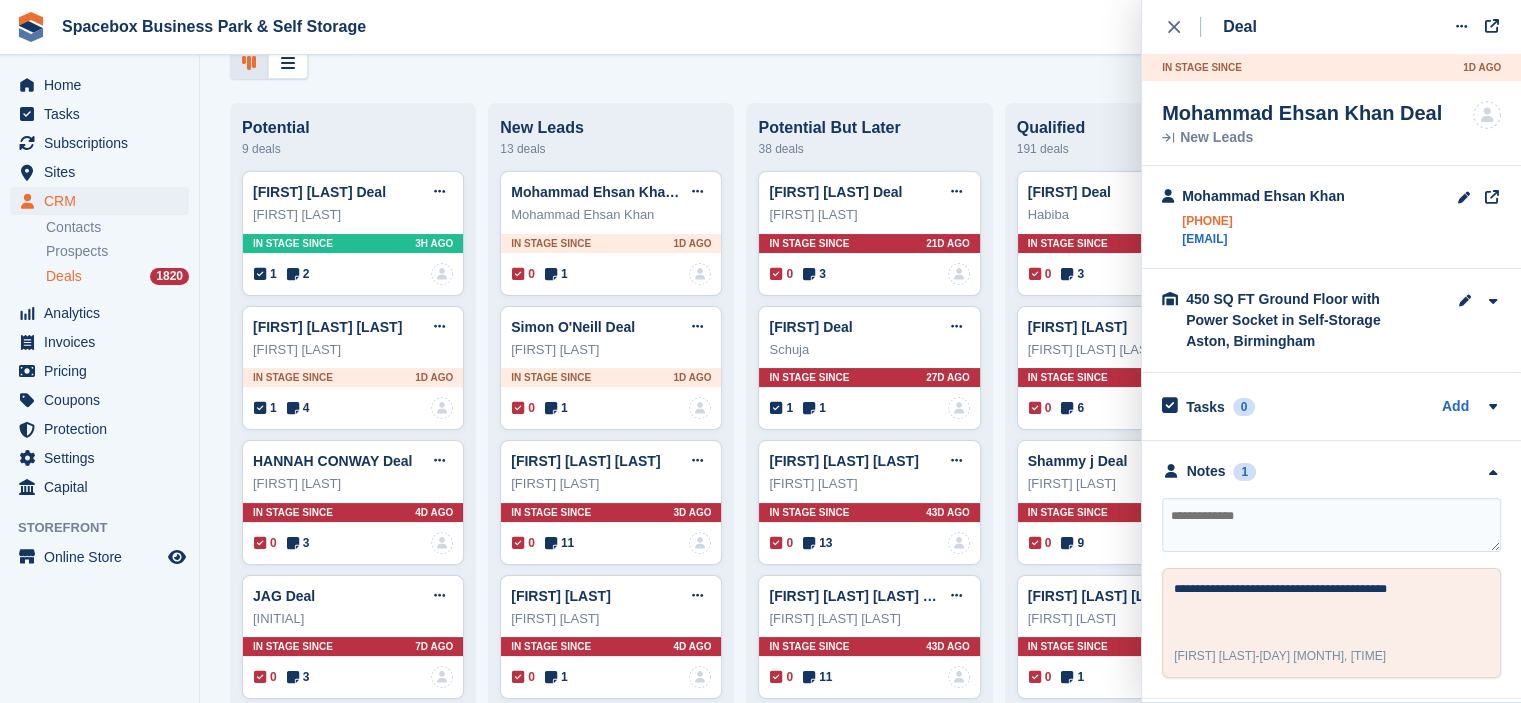 drag, startPoint x: 1178, startPoint y: 223, endPoint x: 1279, endPoint y: 223, distance: 101 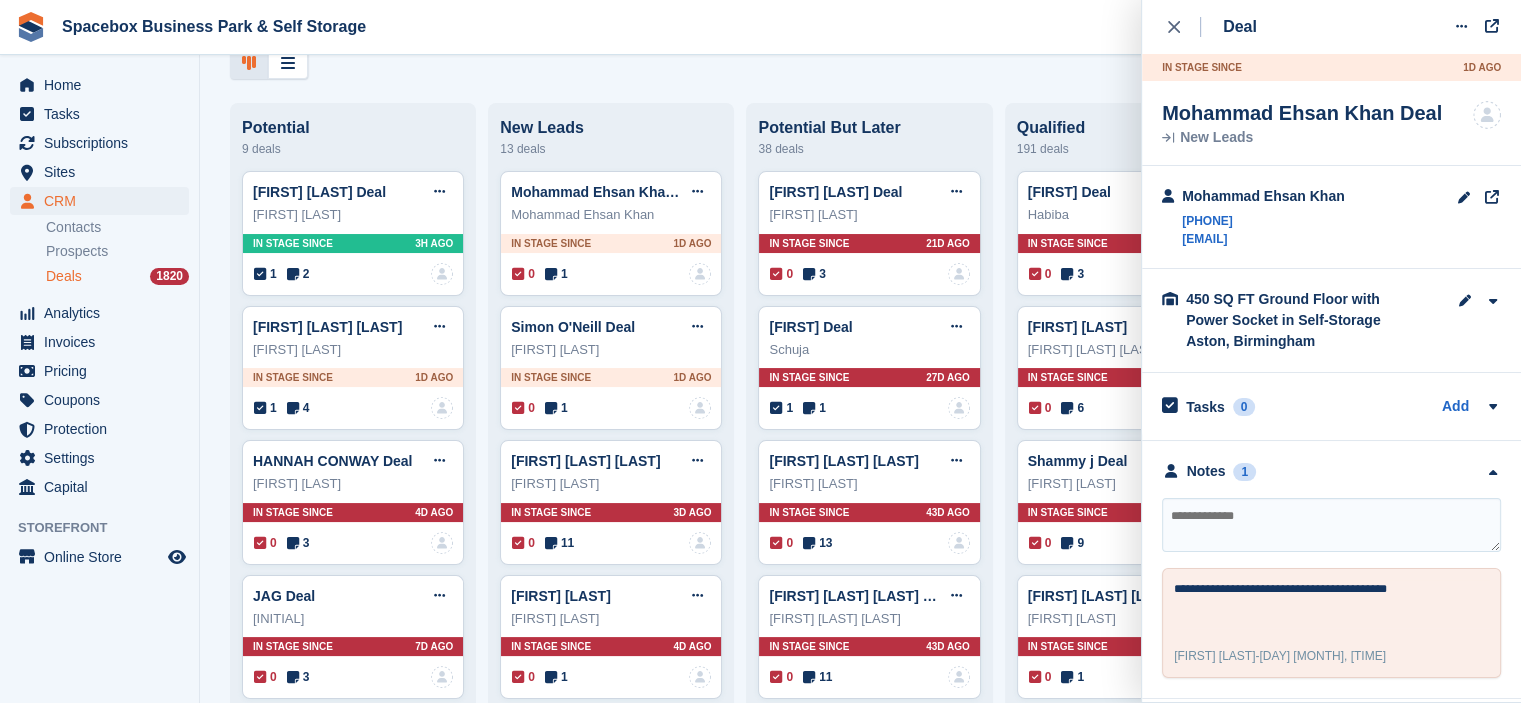 copy on "+447816827417" 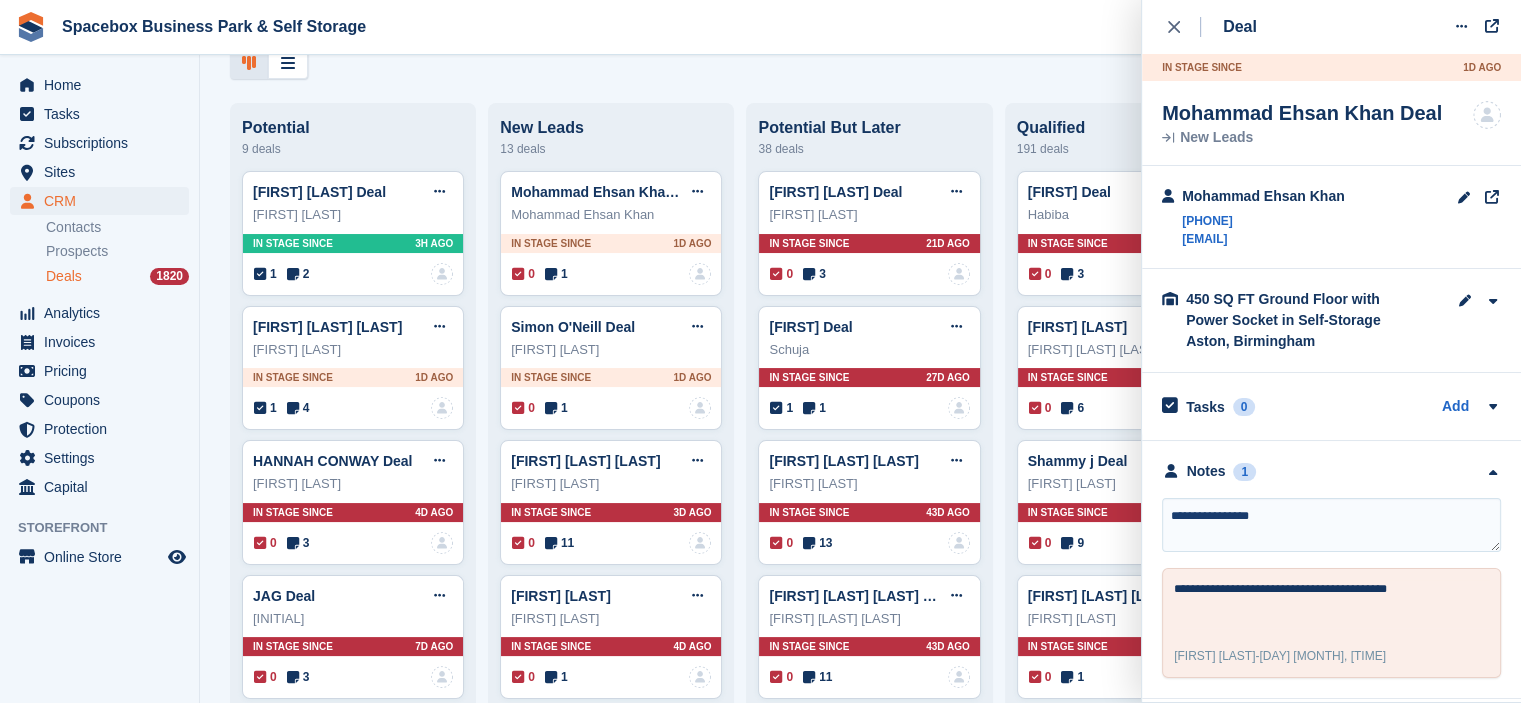 type on "**********" 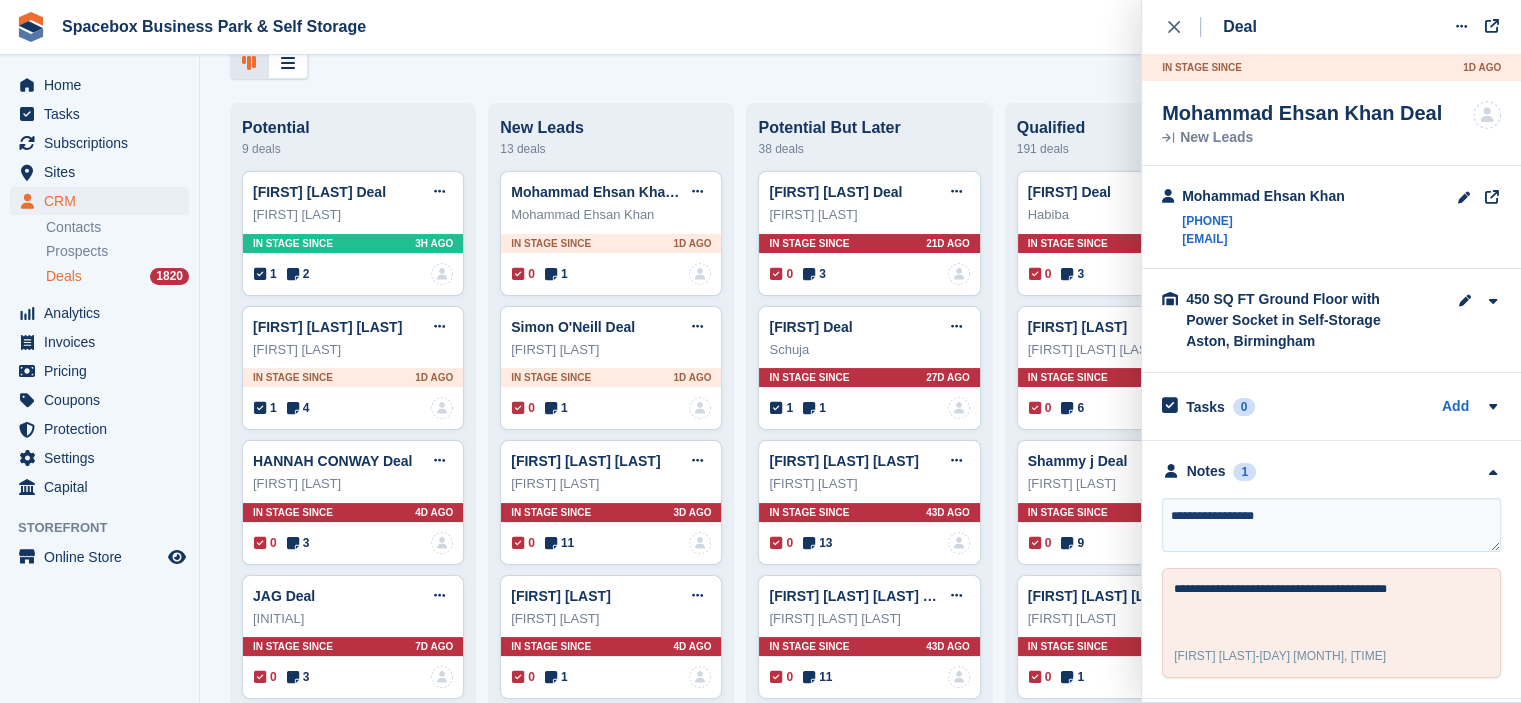 type 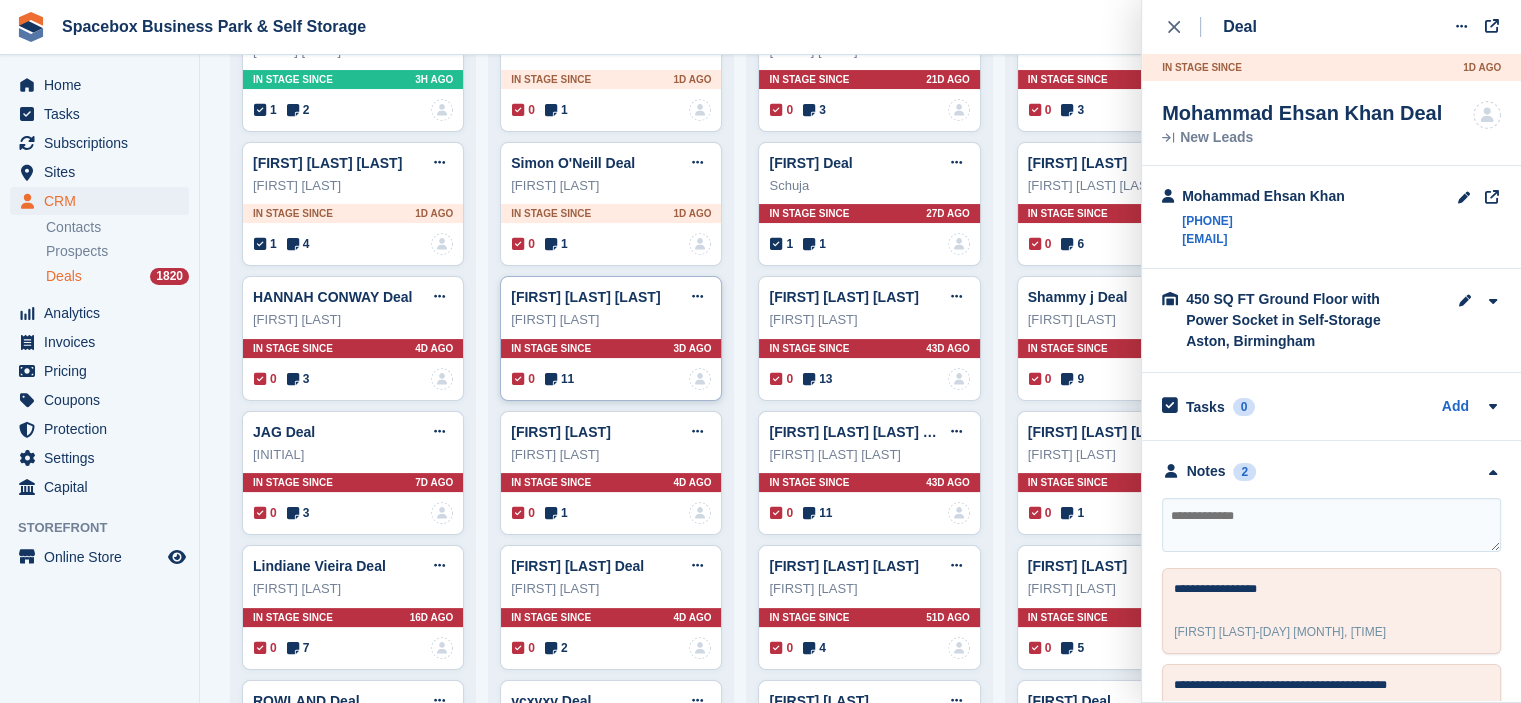 scroll, scrollTop: 300, scrollLeft: 0, axis: vertical 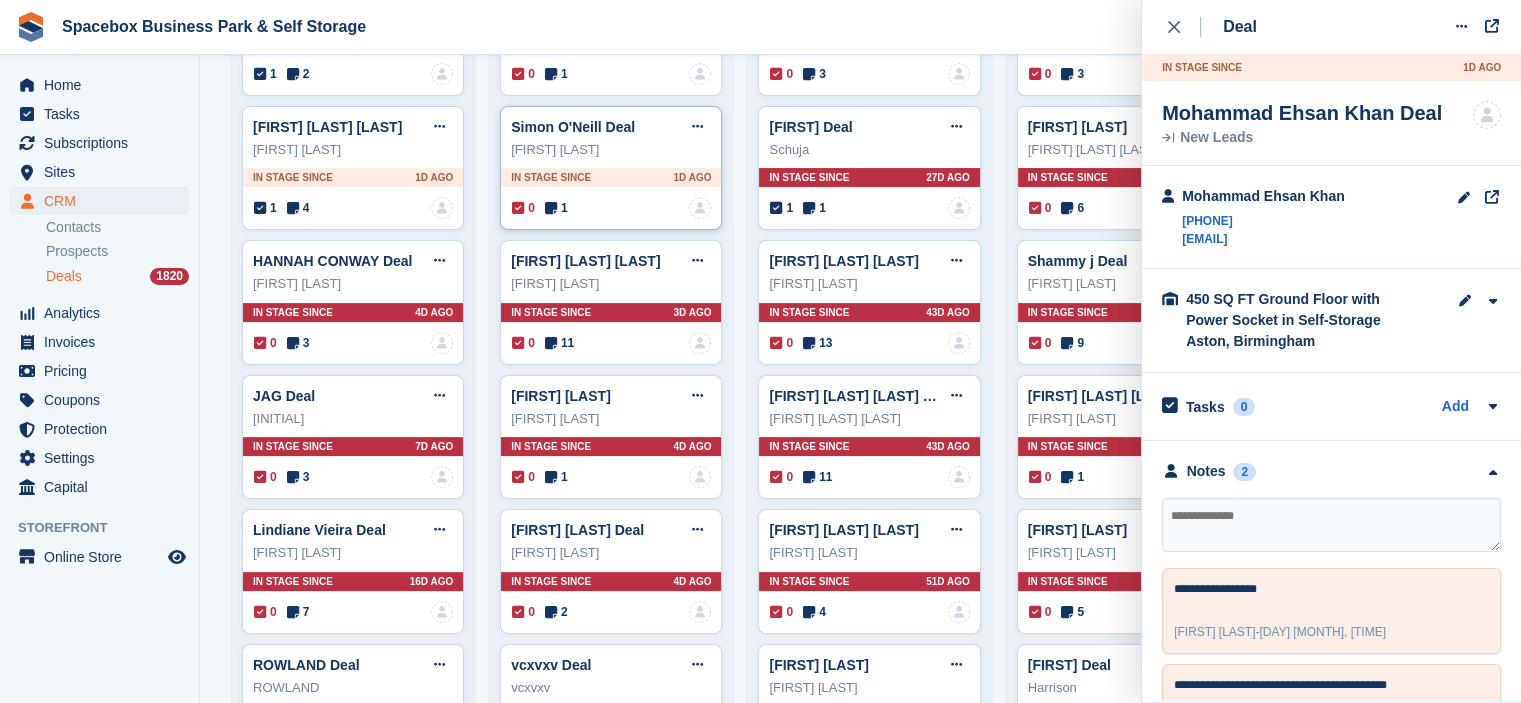 click at bounding box center (551, 208) 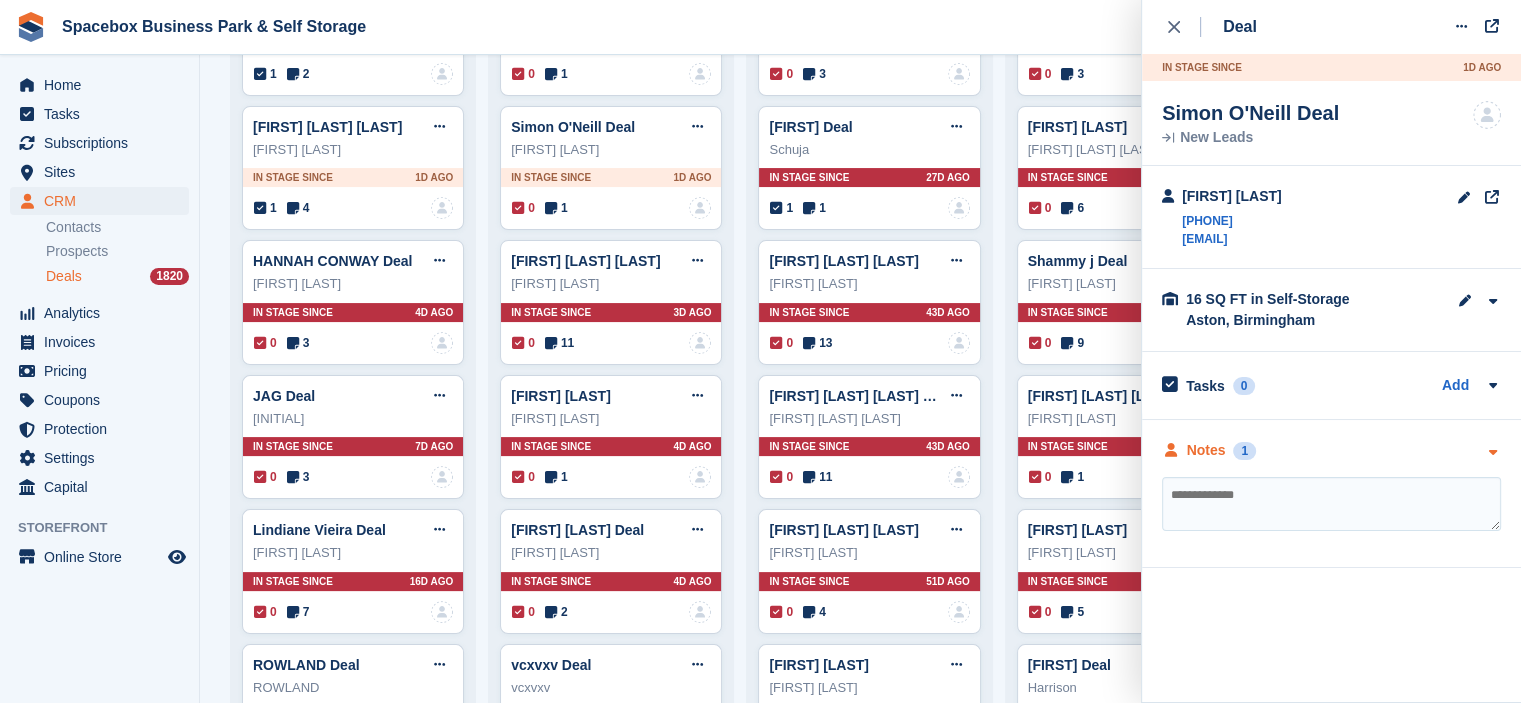 click on "Notes" at bounding box center (1206, 450) 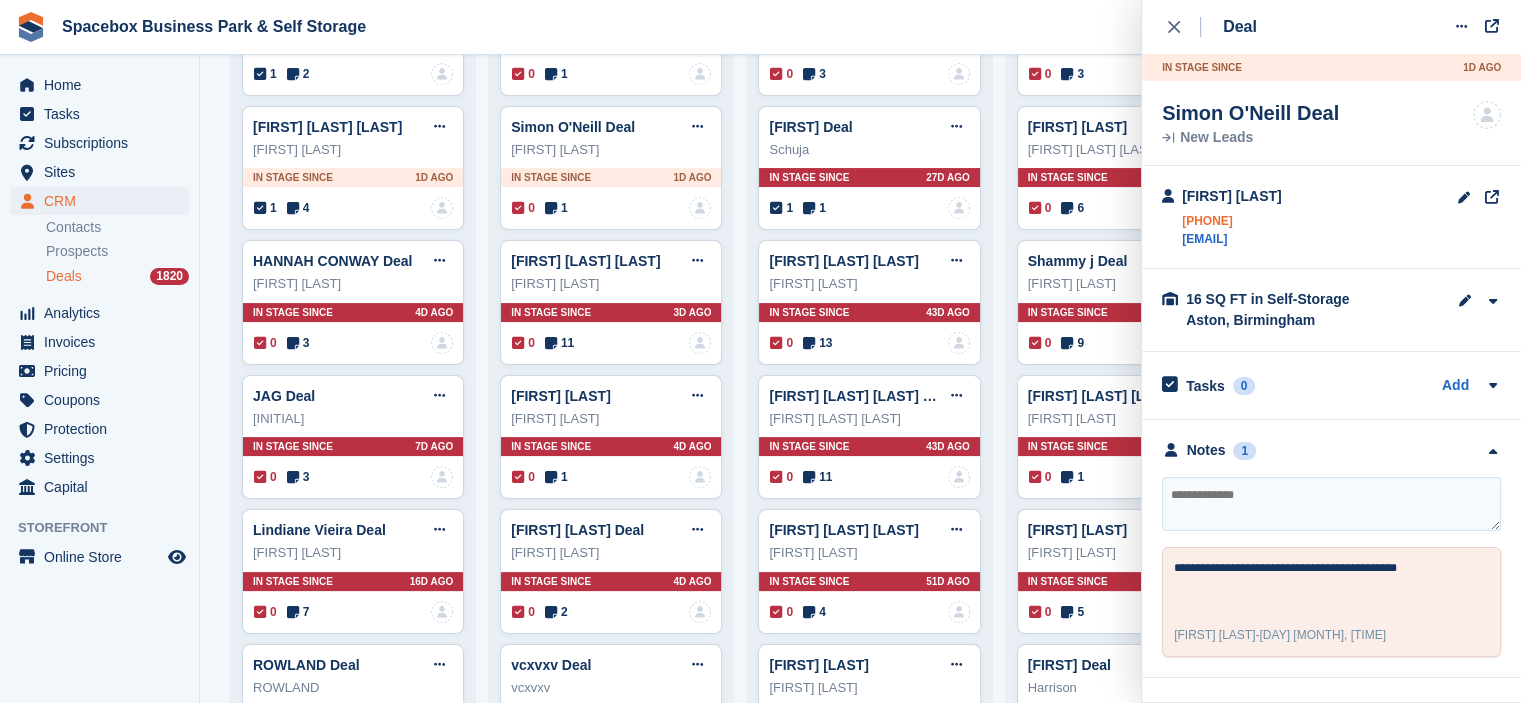 drag, startPoint x: 1180, startPoint y: 225, endPoint x: 1280, endPoint y: 211, distance: 100.97524 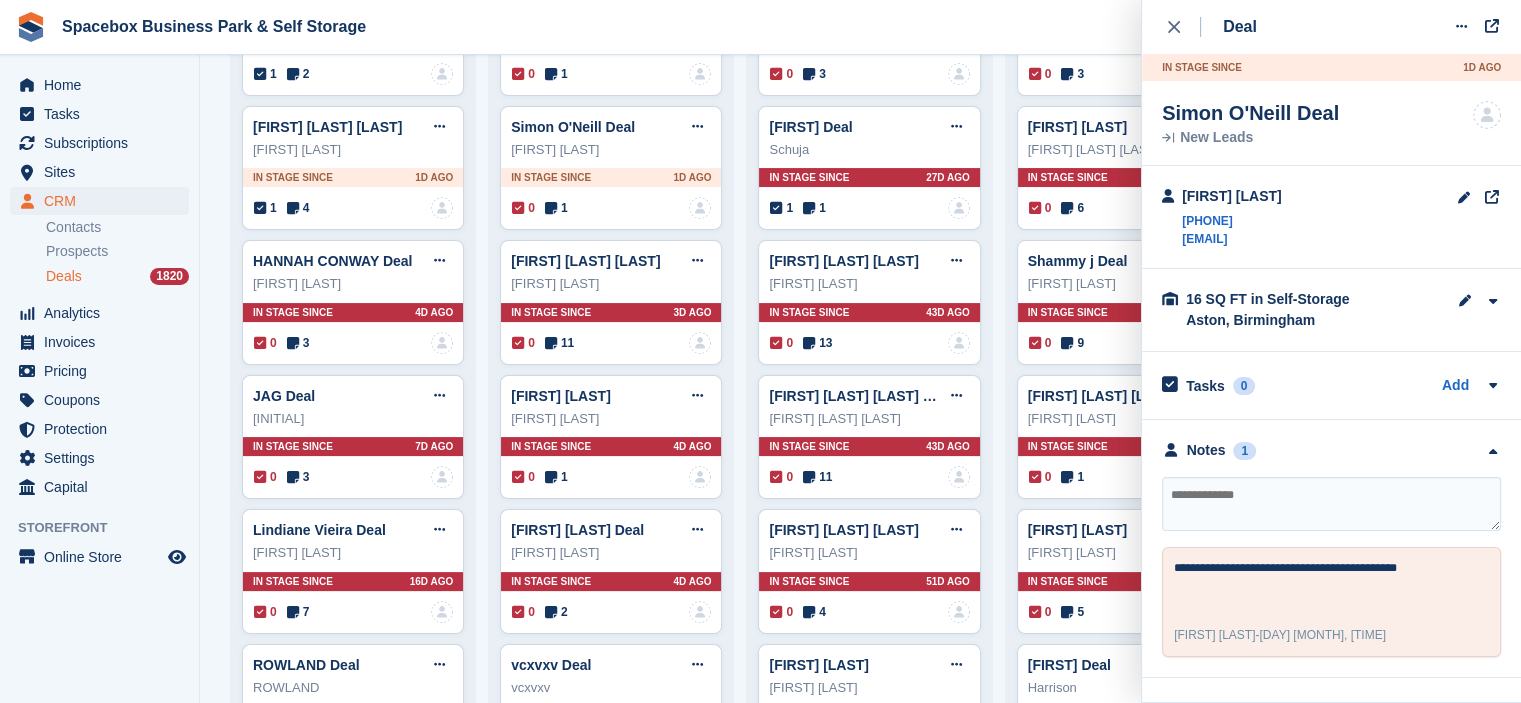 copy on "+447930225654" 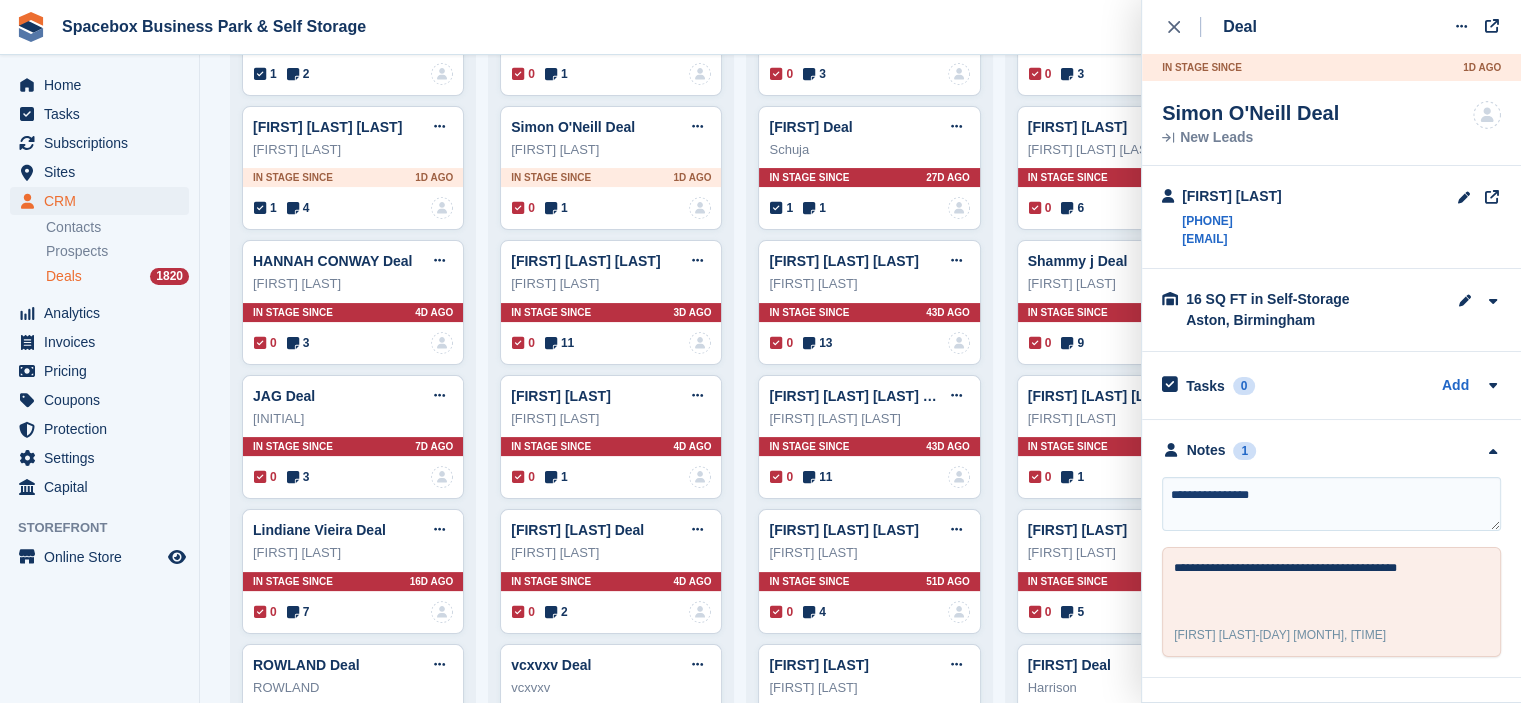 type on "**********" 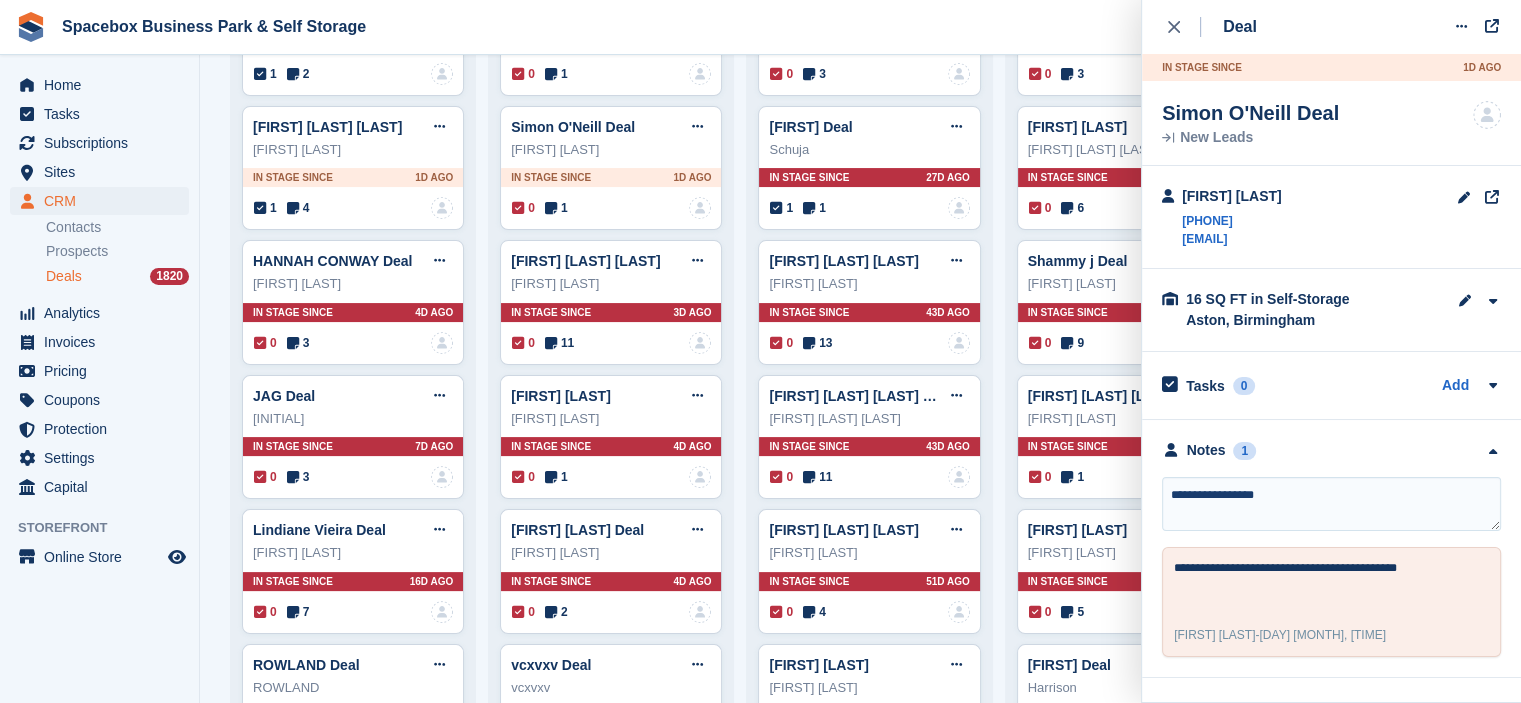 type 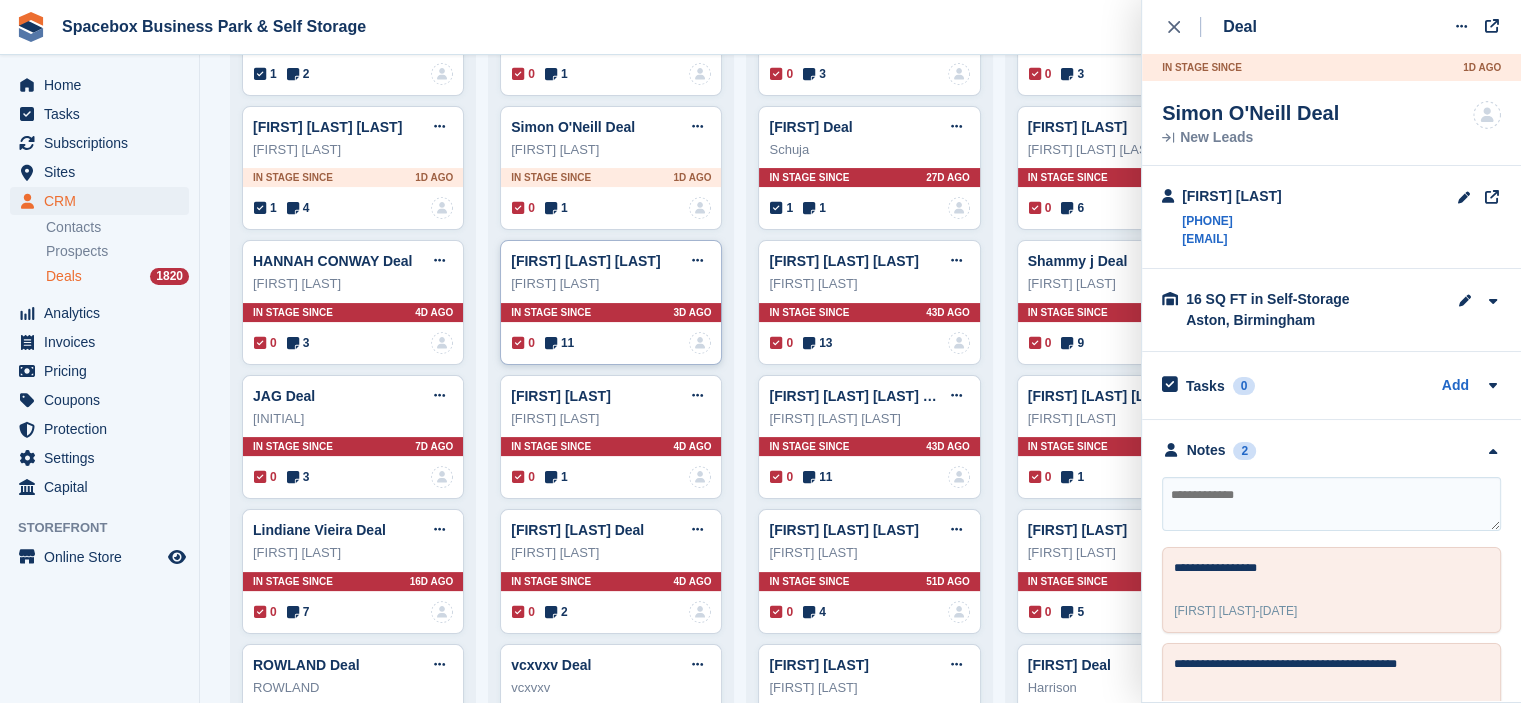 click at bounding box center (551, 343) 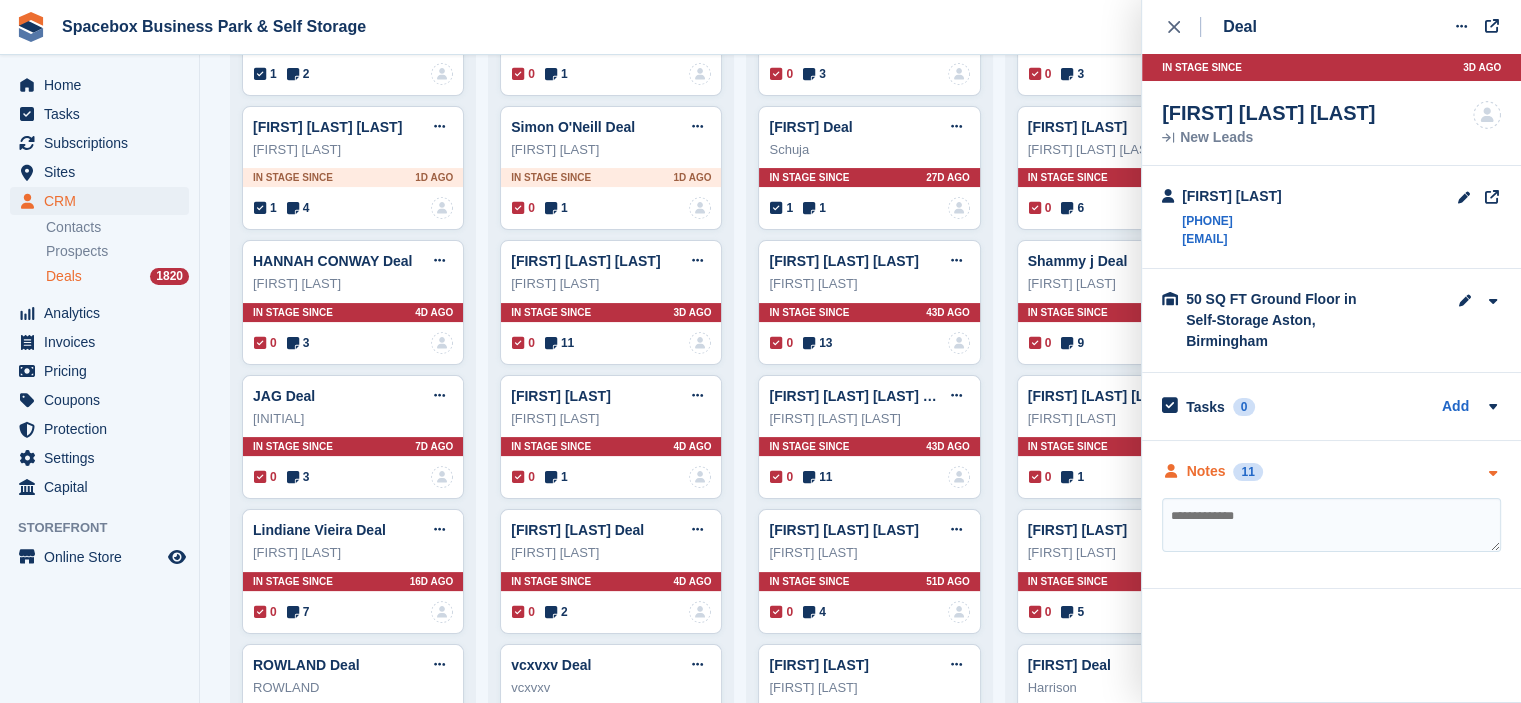 click on "Notes
11" at bounding box center [1331, 471] 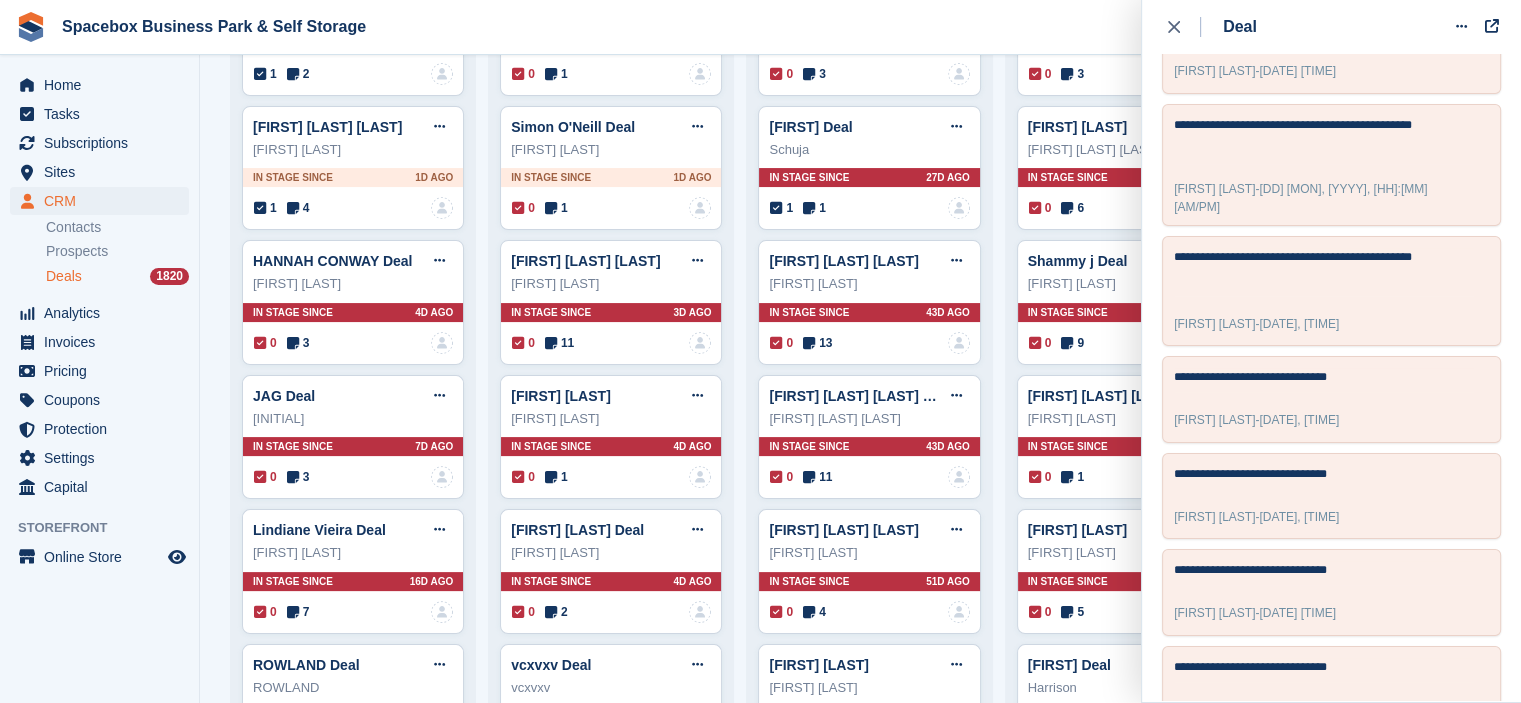 scroll, scrollTop: 686, scrollLeft: 0, axis: vertical 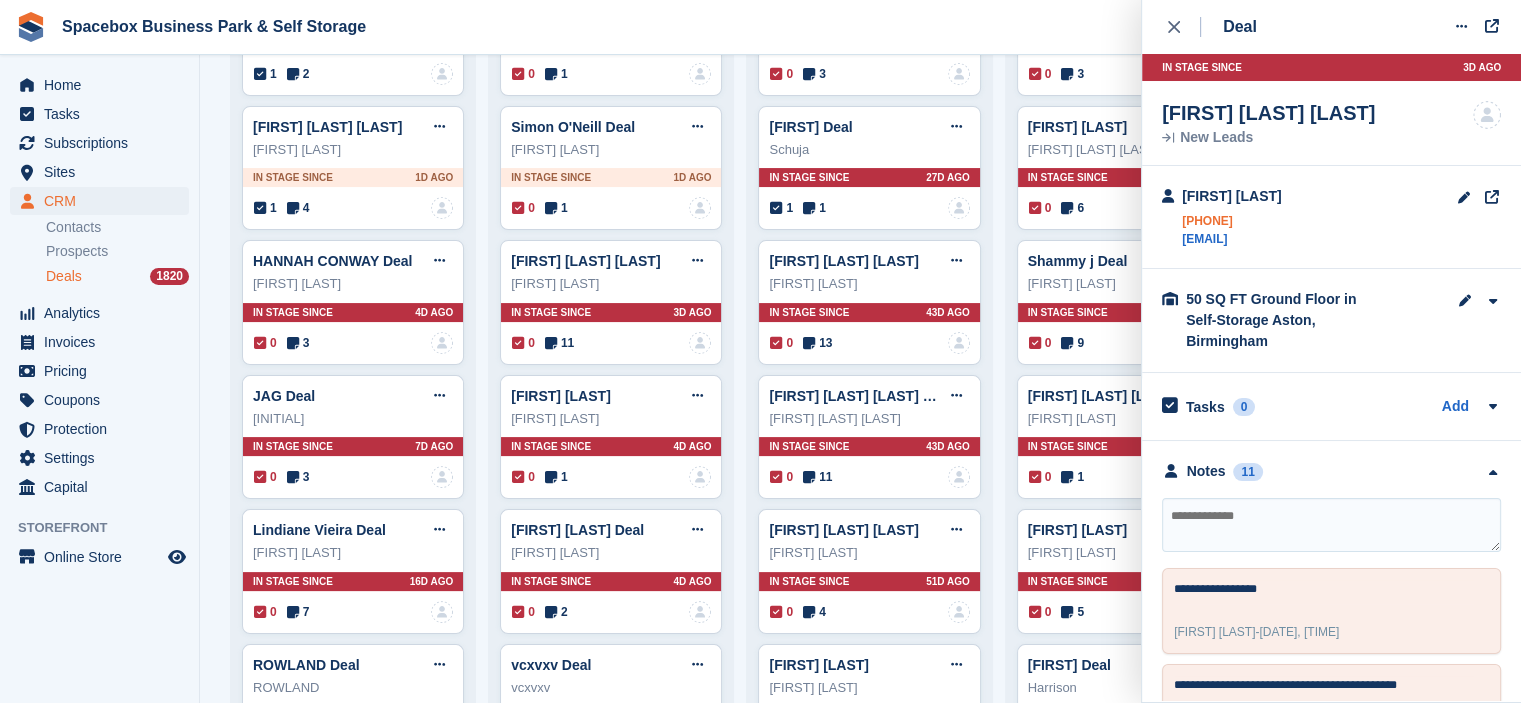 drag, startPoint x: 1178, startPoint y: 223, endPoint x: 1276, endPoint y: 213, distance: 98.50888 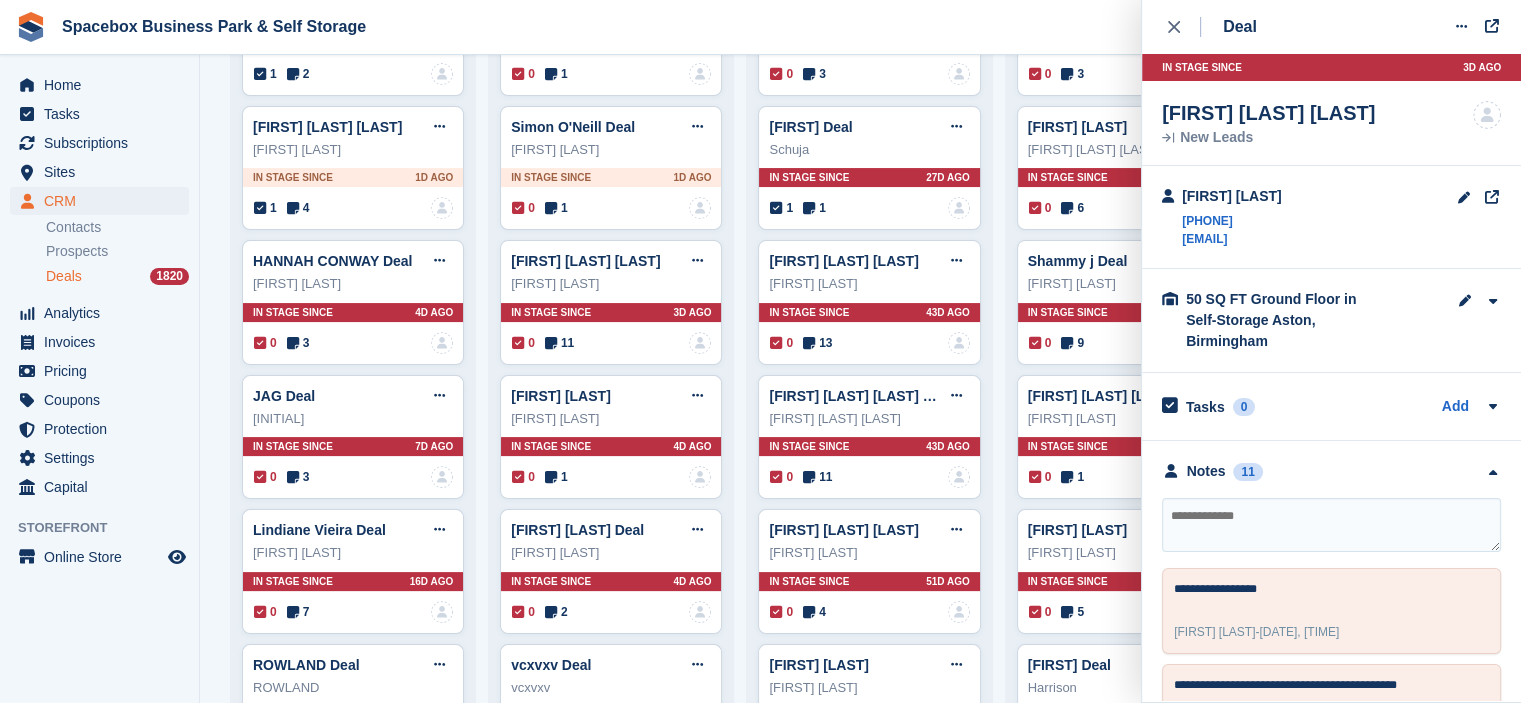 click at bounding box center (1331, 525) 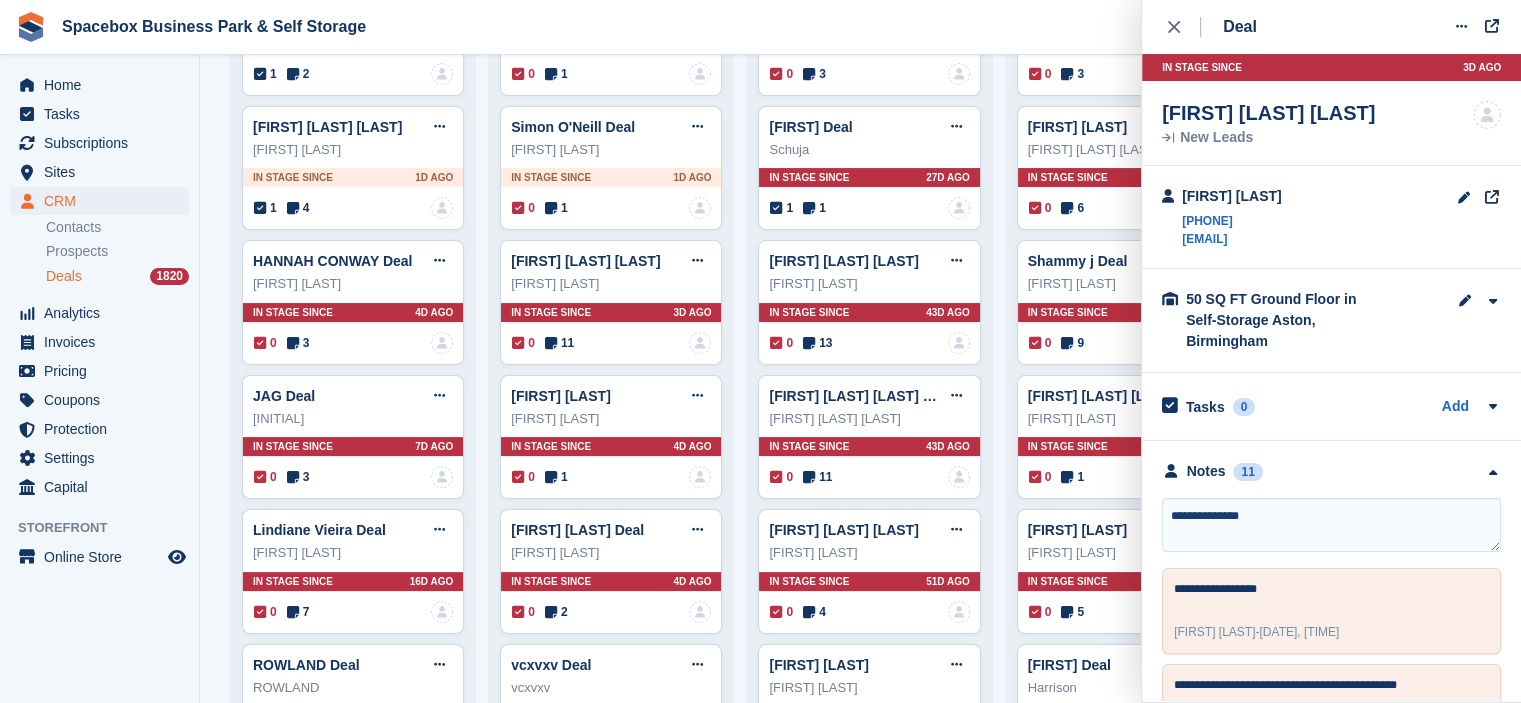 type on "**********" 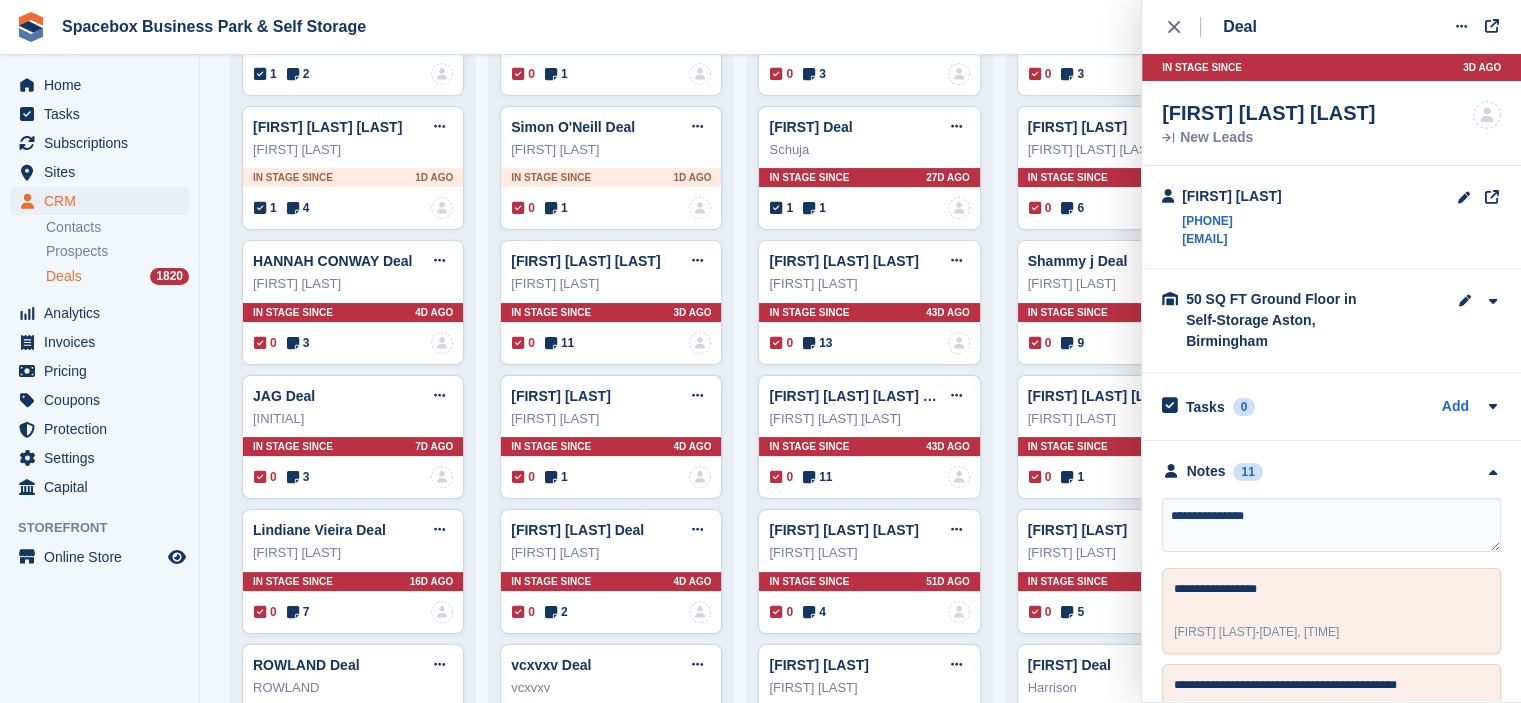 type 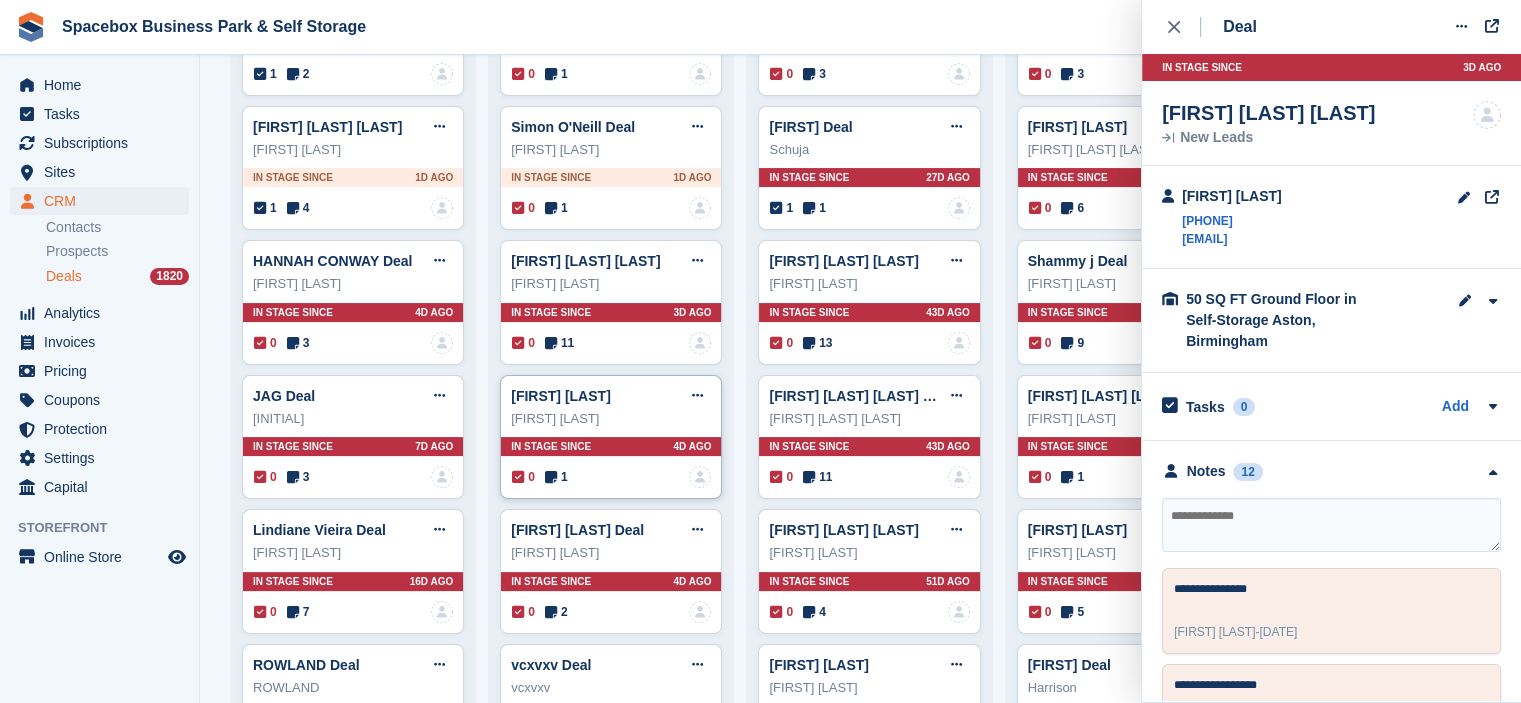 click at bounding box center (551, 477) 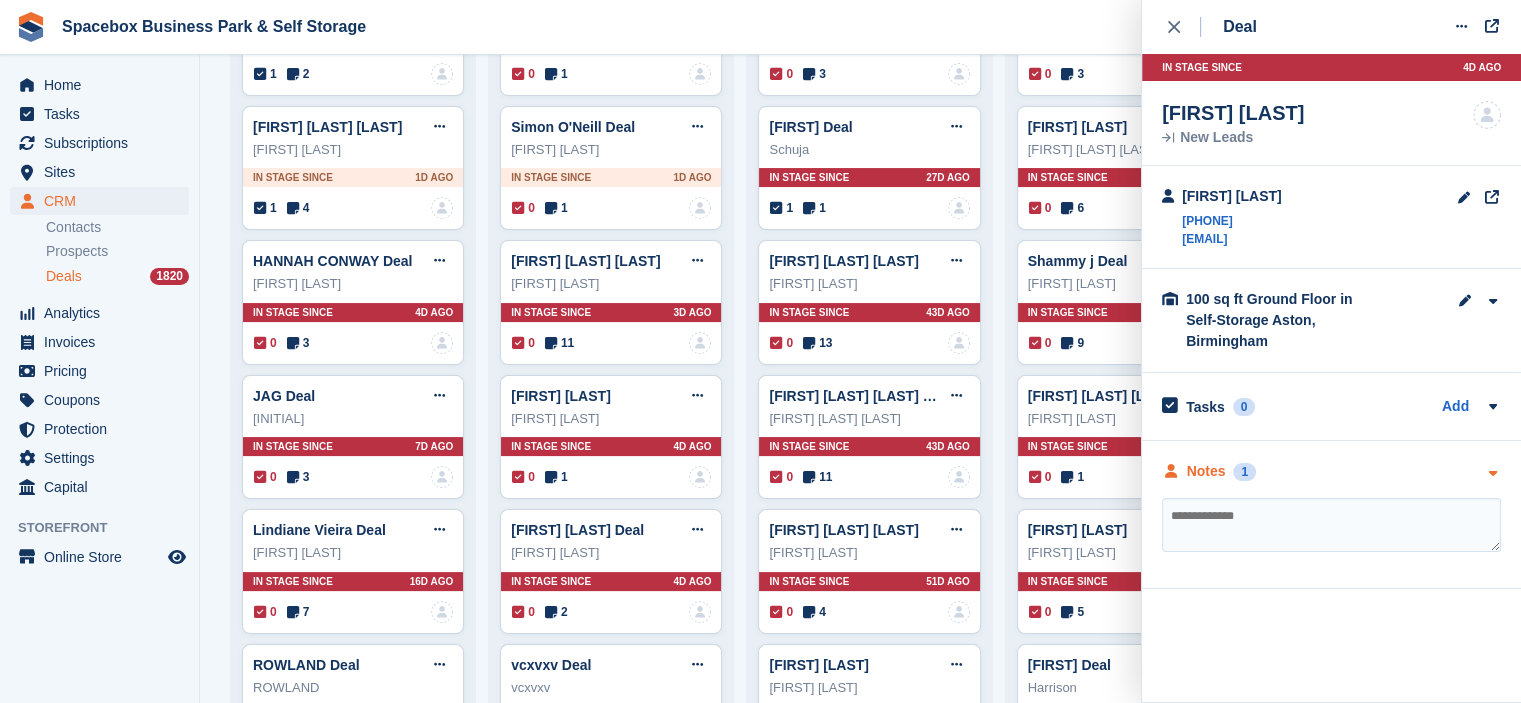click on "Notes
1" at bounding box center [1209, 471] 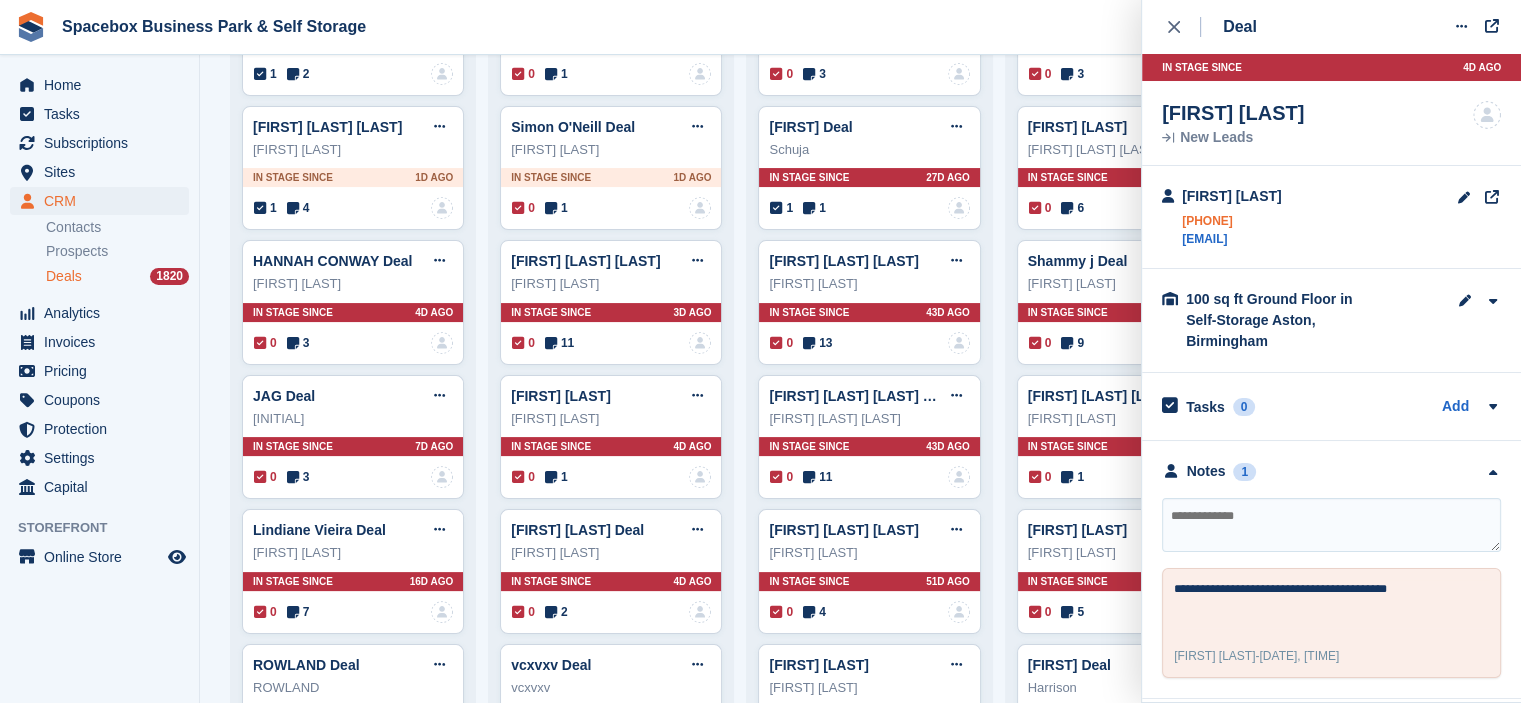 drag, startPoint x: 1178, startPoint y: 221, endPoint x: 1283, endPoint y: 213, distance: 105.30432 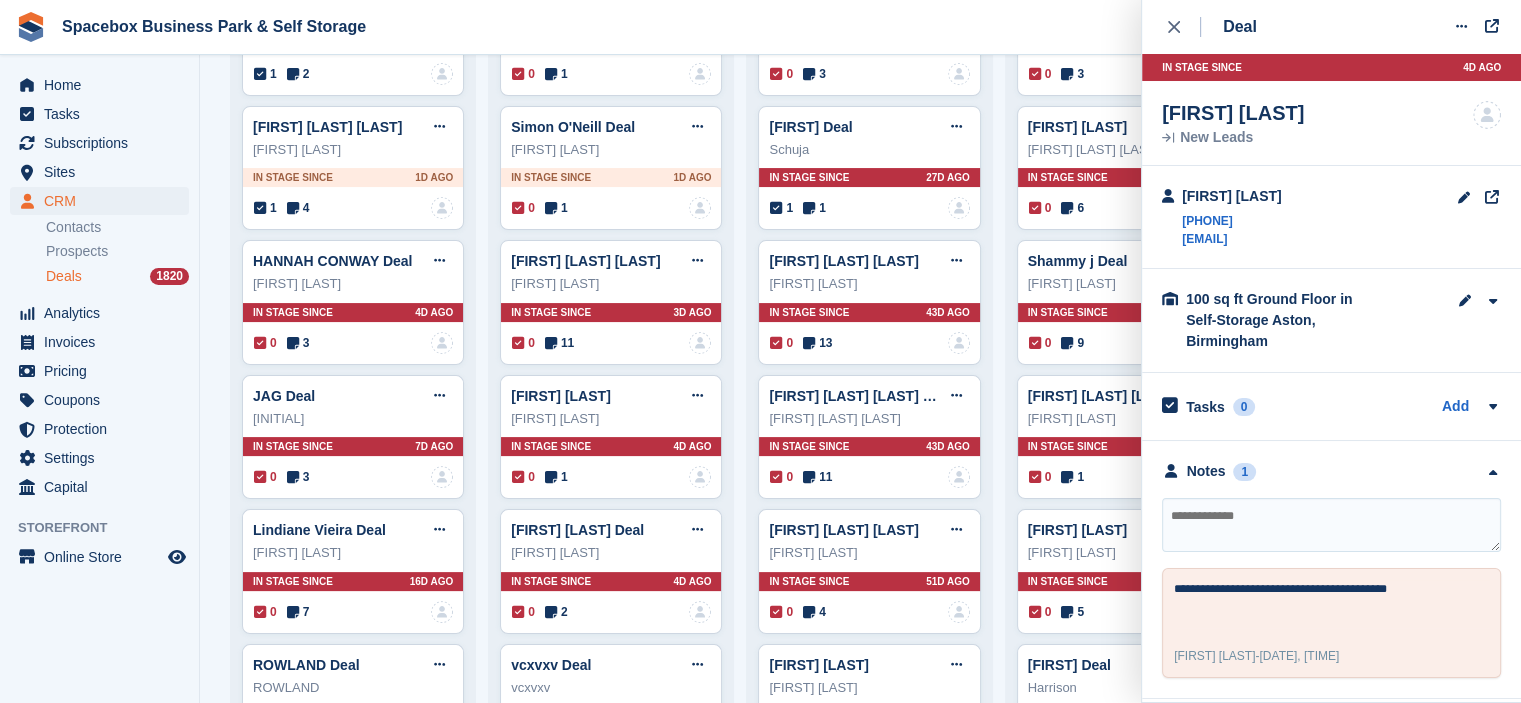click at bounding box center (1331, 525) 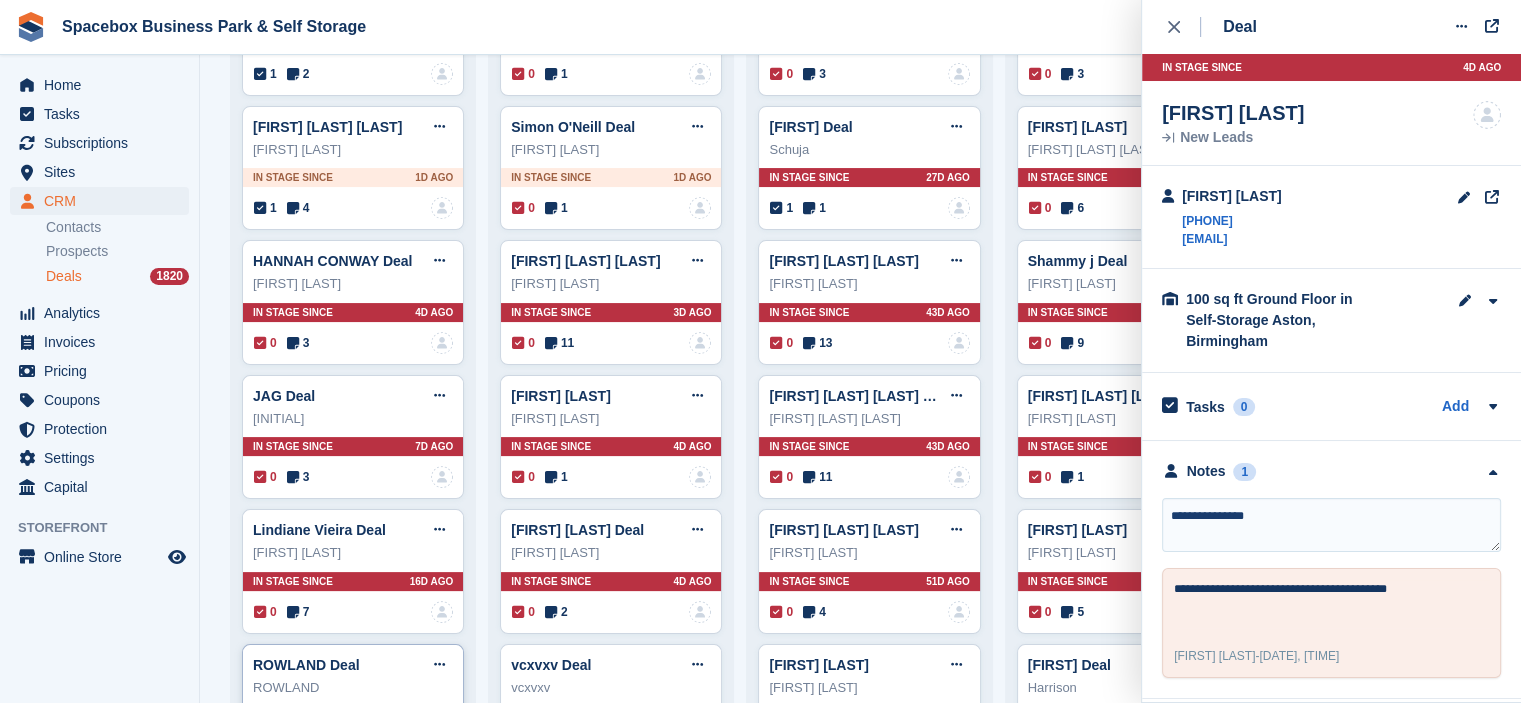 type on "**********" 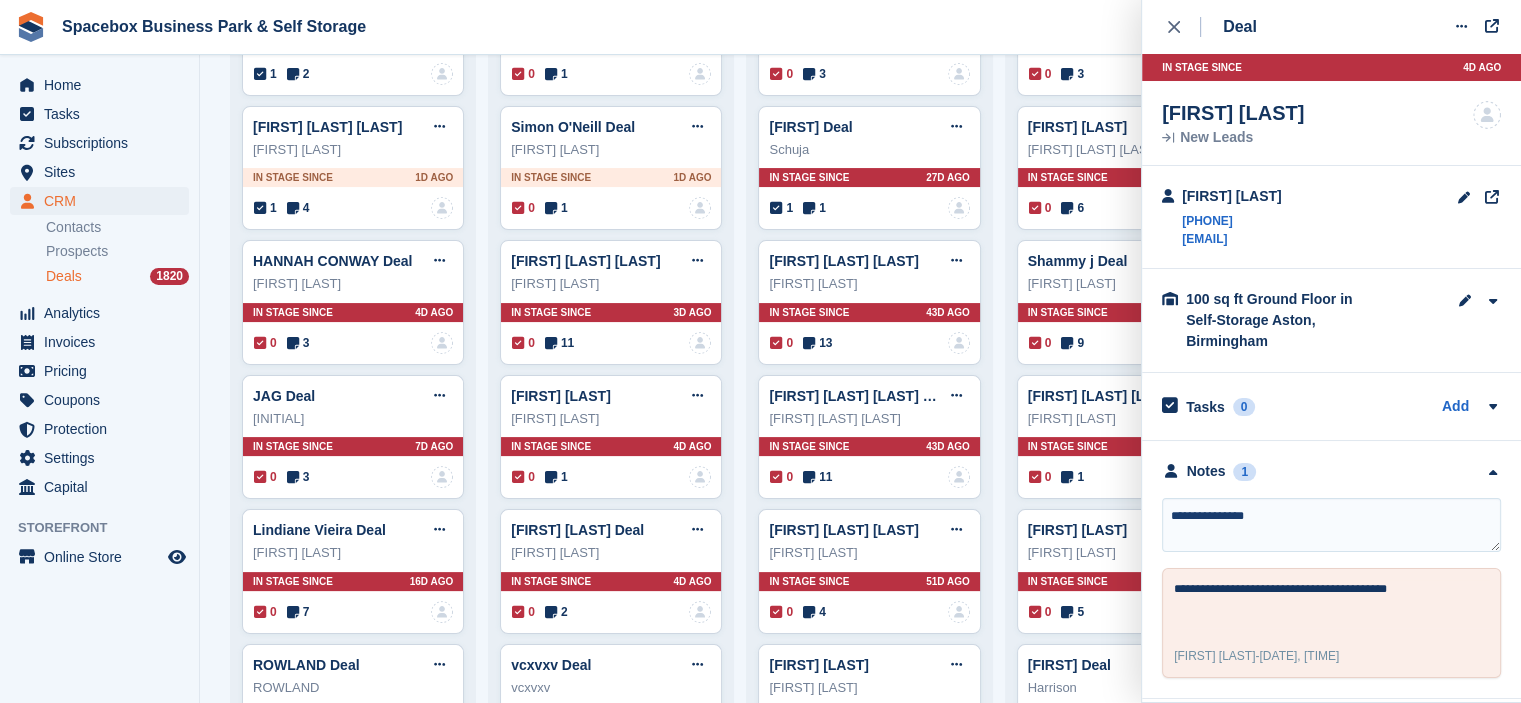 click on "**********" at bounding box center (1331, 525) 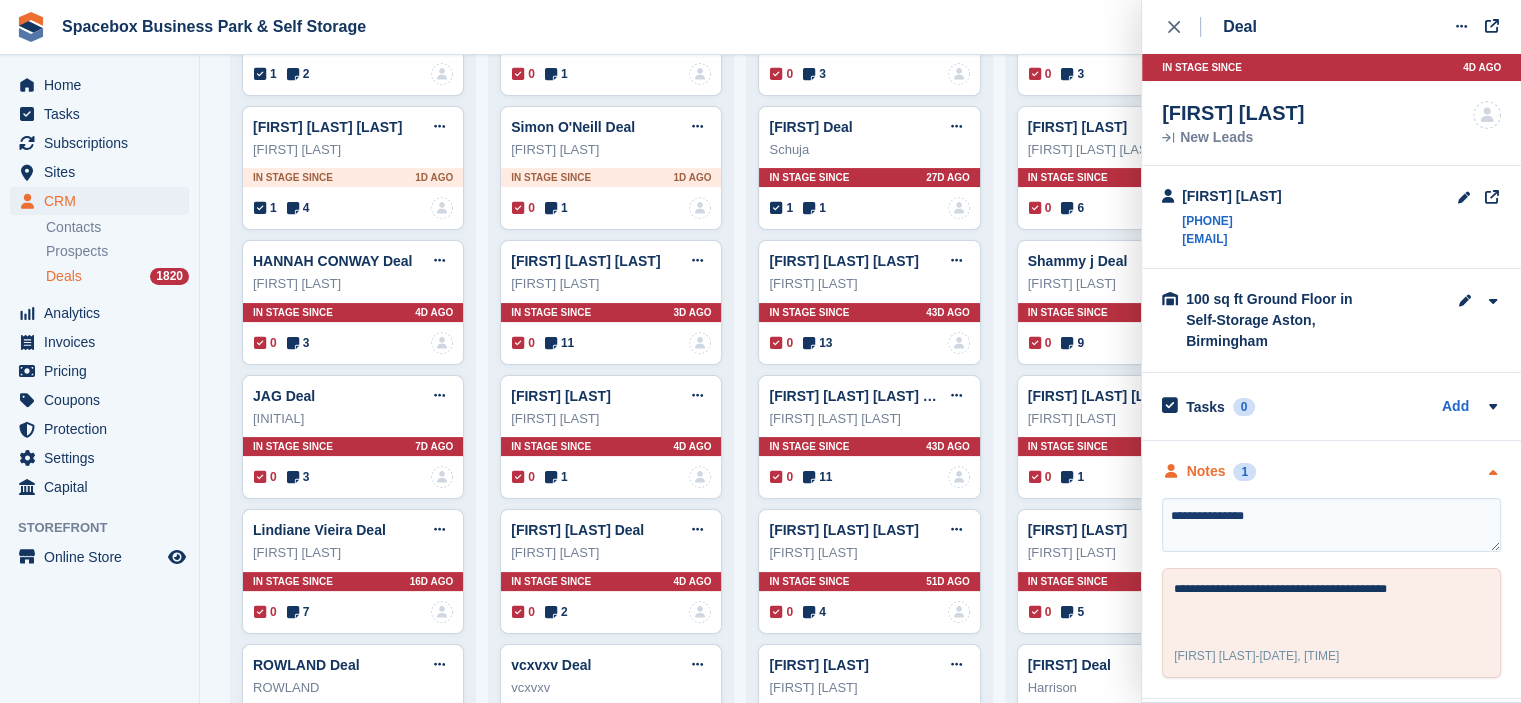 type 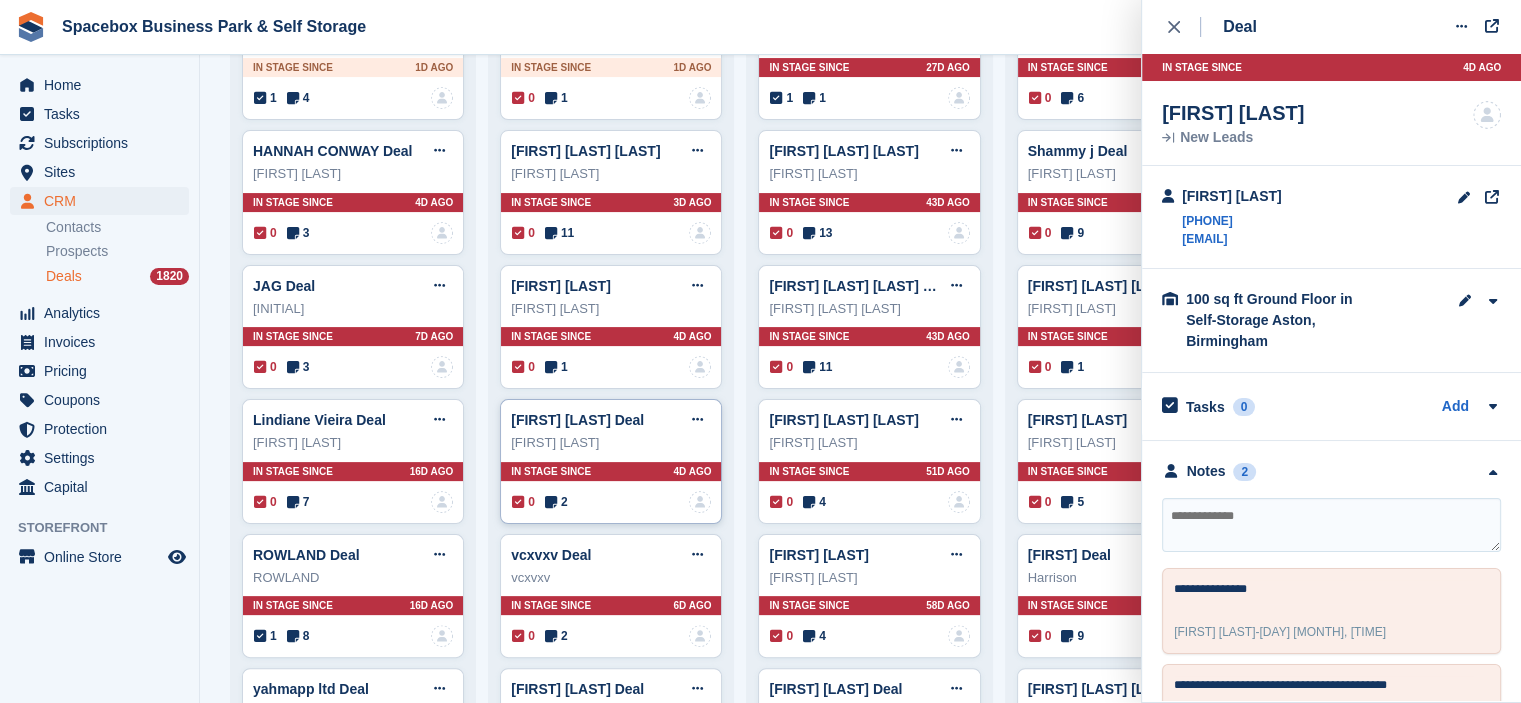 scroll, scrollTop: 500, scrollLeft: 0, axis: vertical 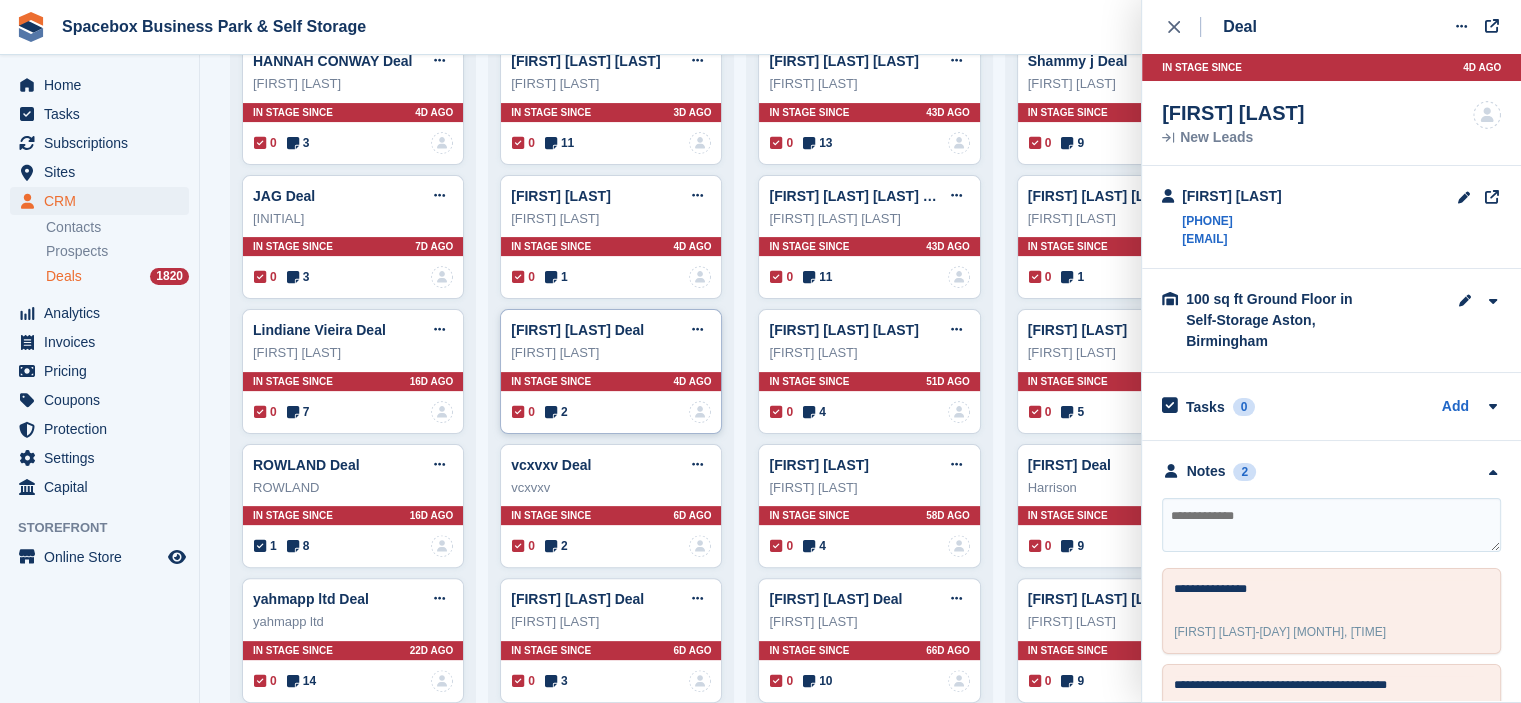 click on "0
2" at bounding box center (539, 412) 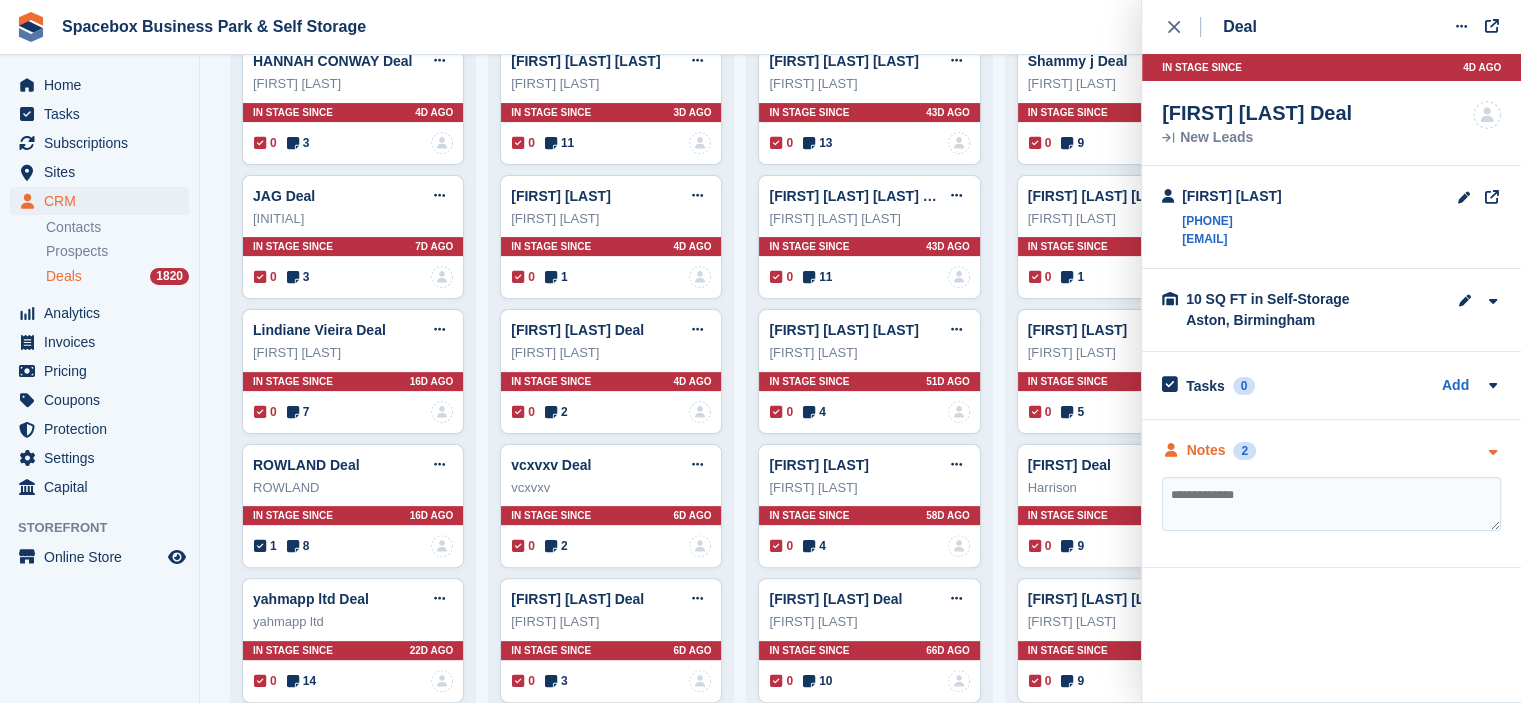 click on "Notes" at bounding box center [1206, 450] 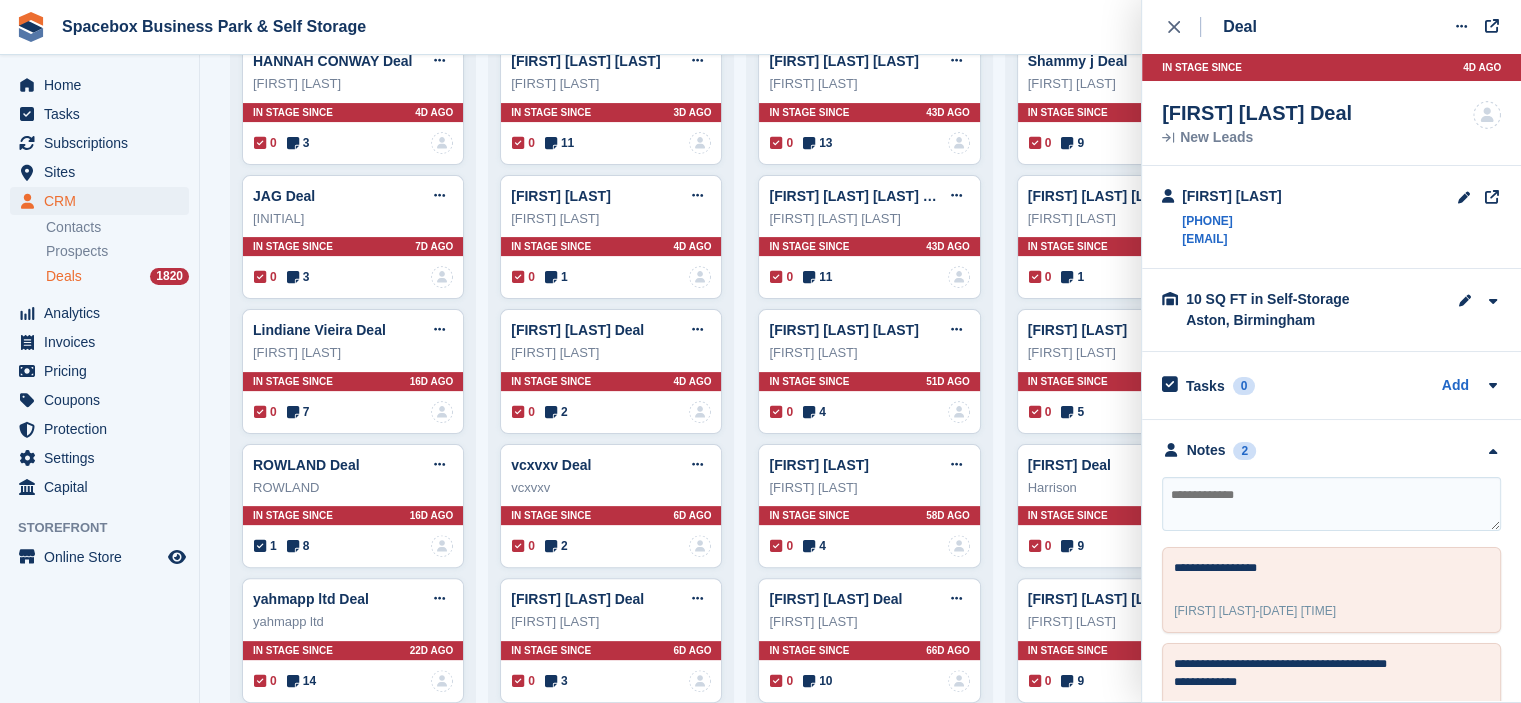 drag, startPoint x: 1178, startPoint y: 224, endPoint x: 1328, endPoint y: 219, distance: 150.08331 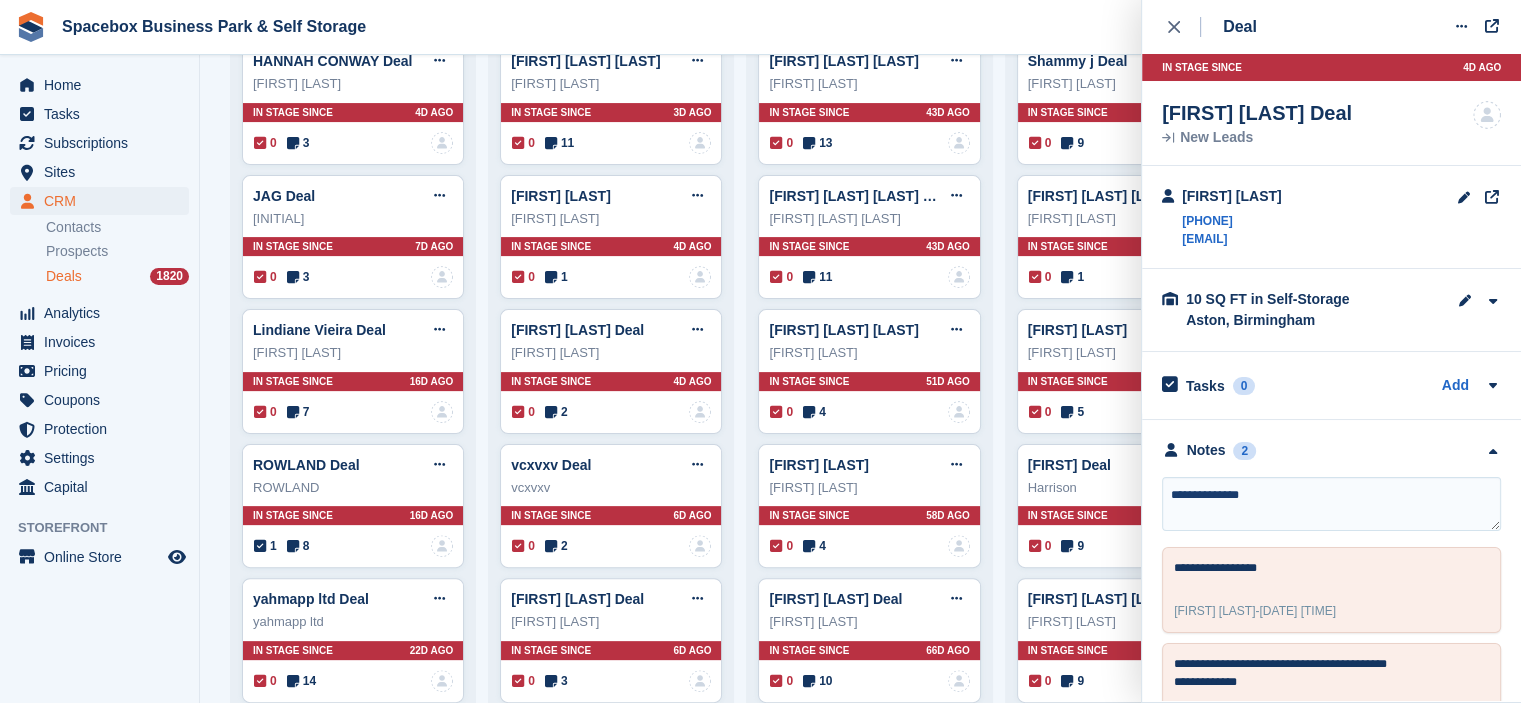 type on "**********" 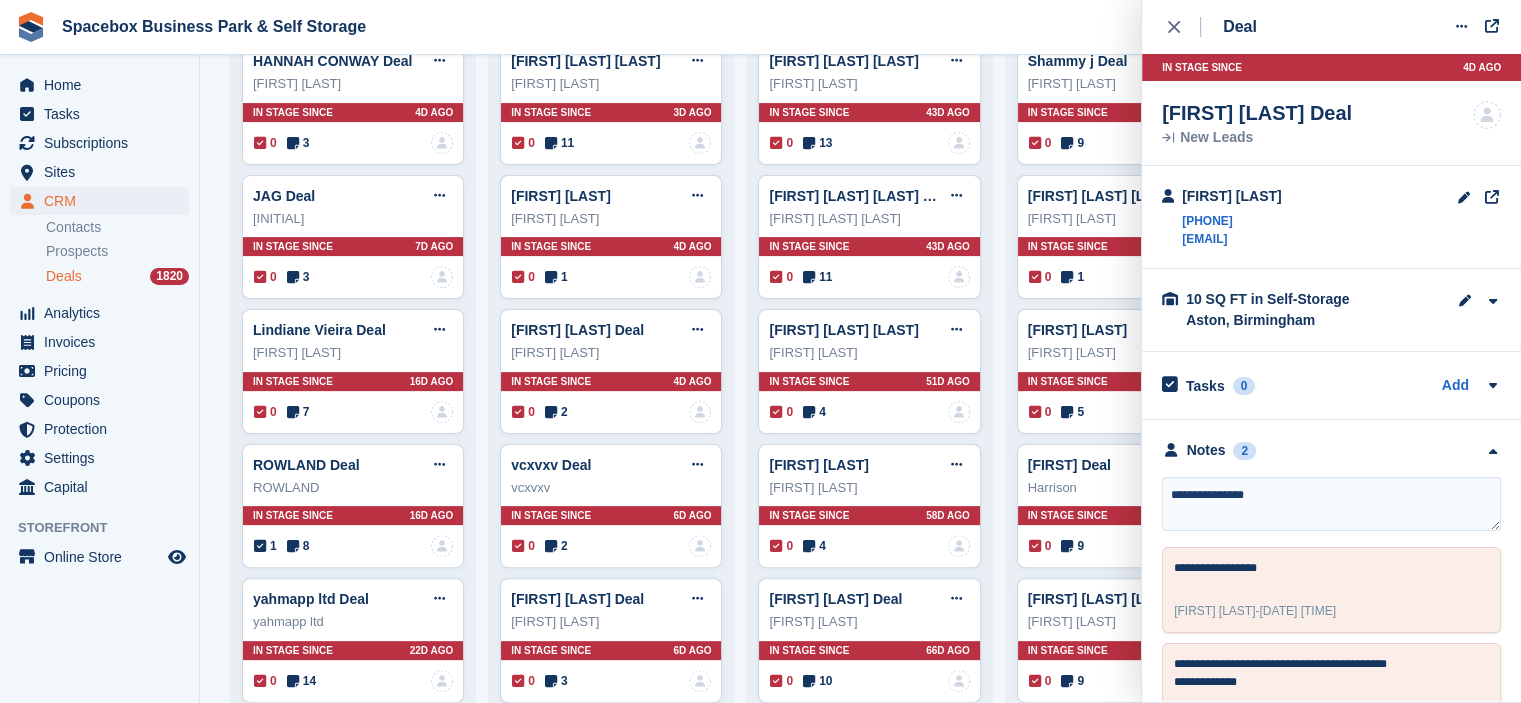 type 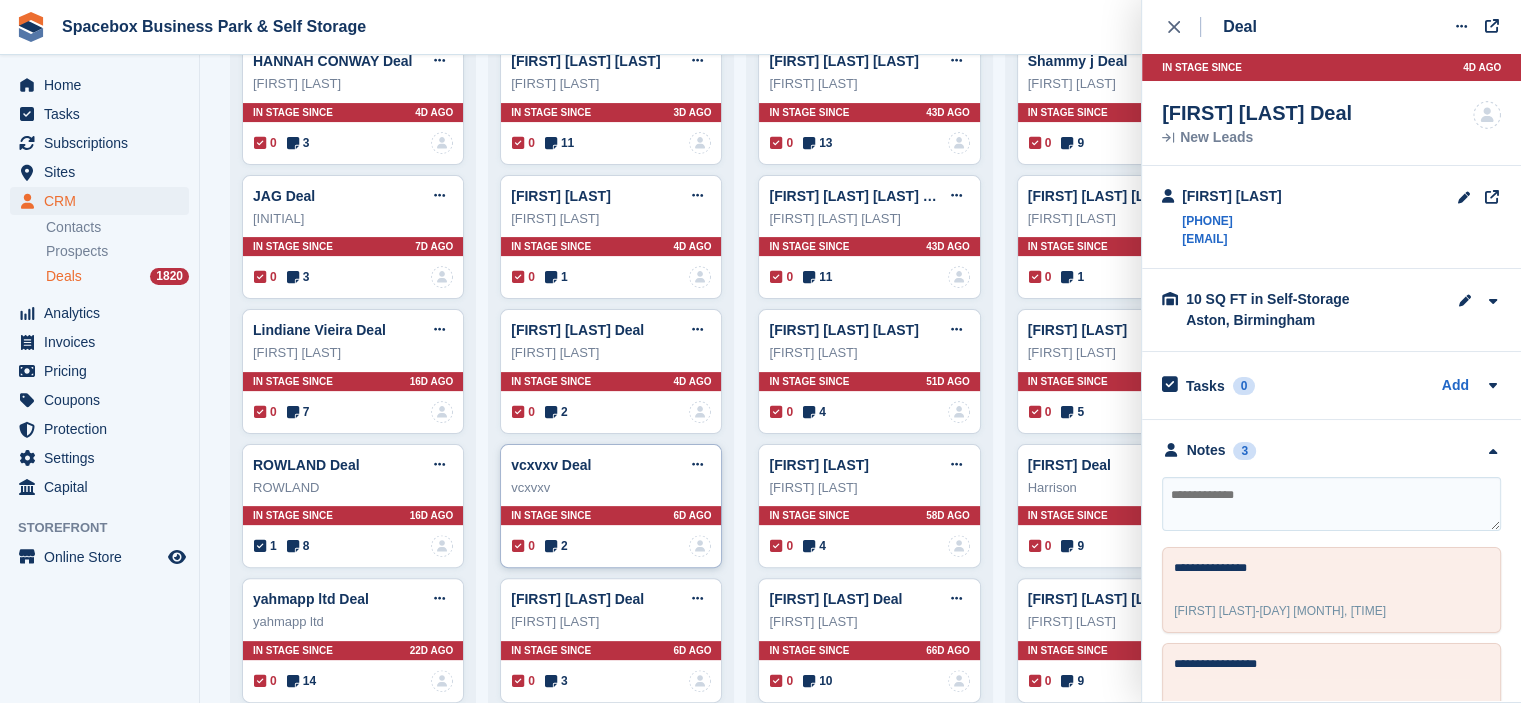click at bounding box center [551, 546] 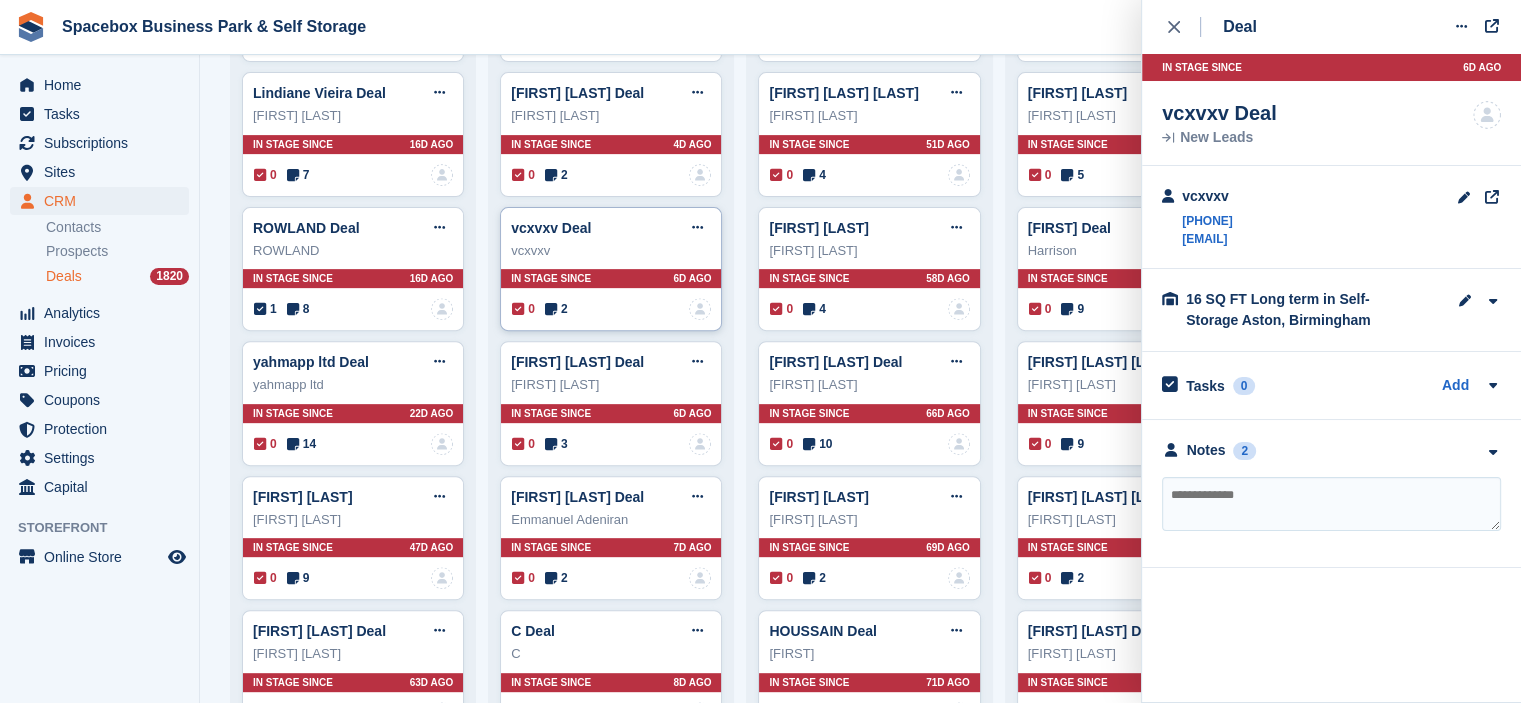 scroll, scrollTop: 900, scrollLeft: 0, axis: vertical 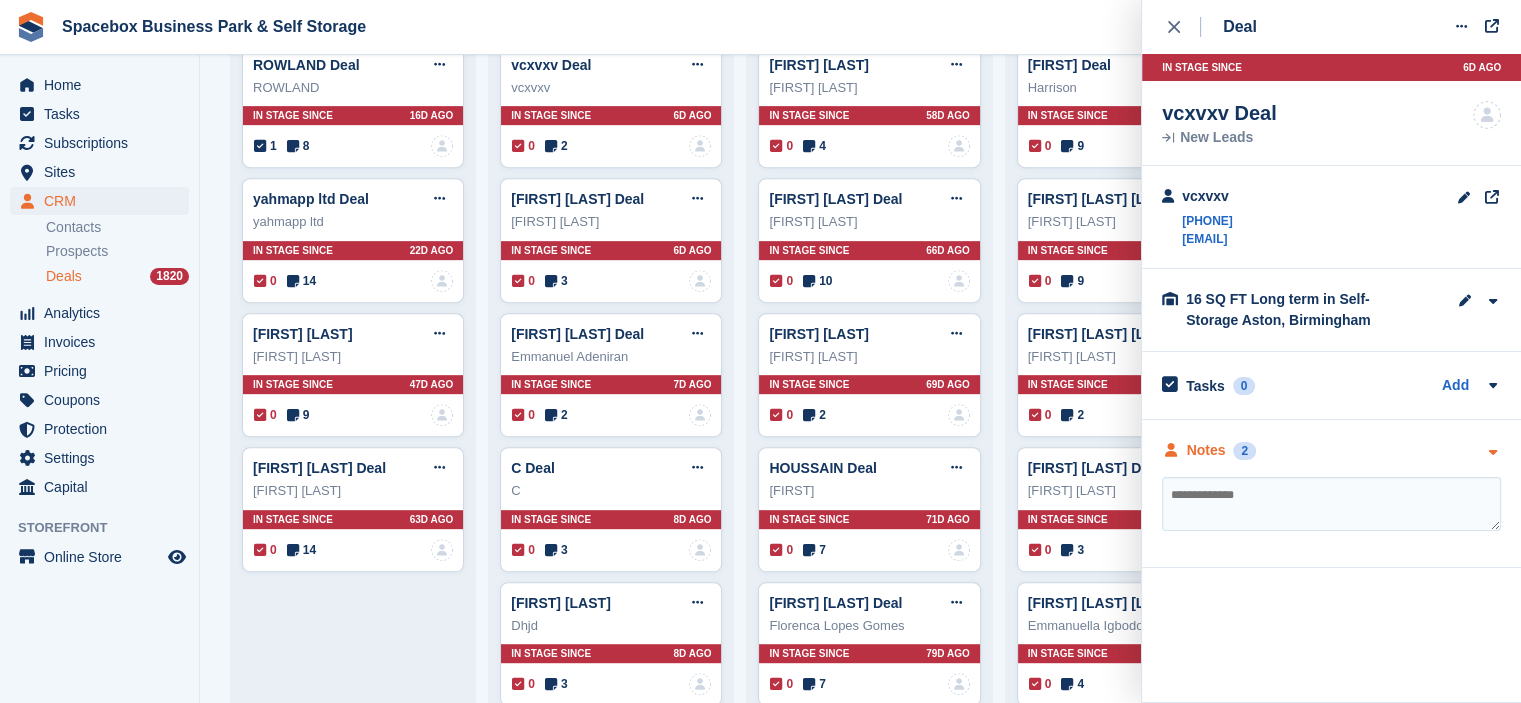click on "2" at bounding box center (1244, 451) 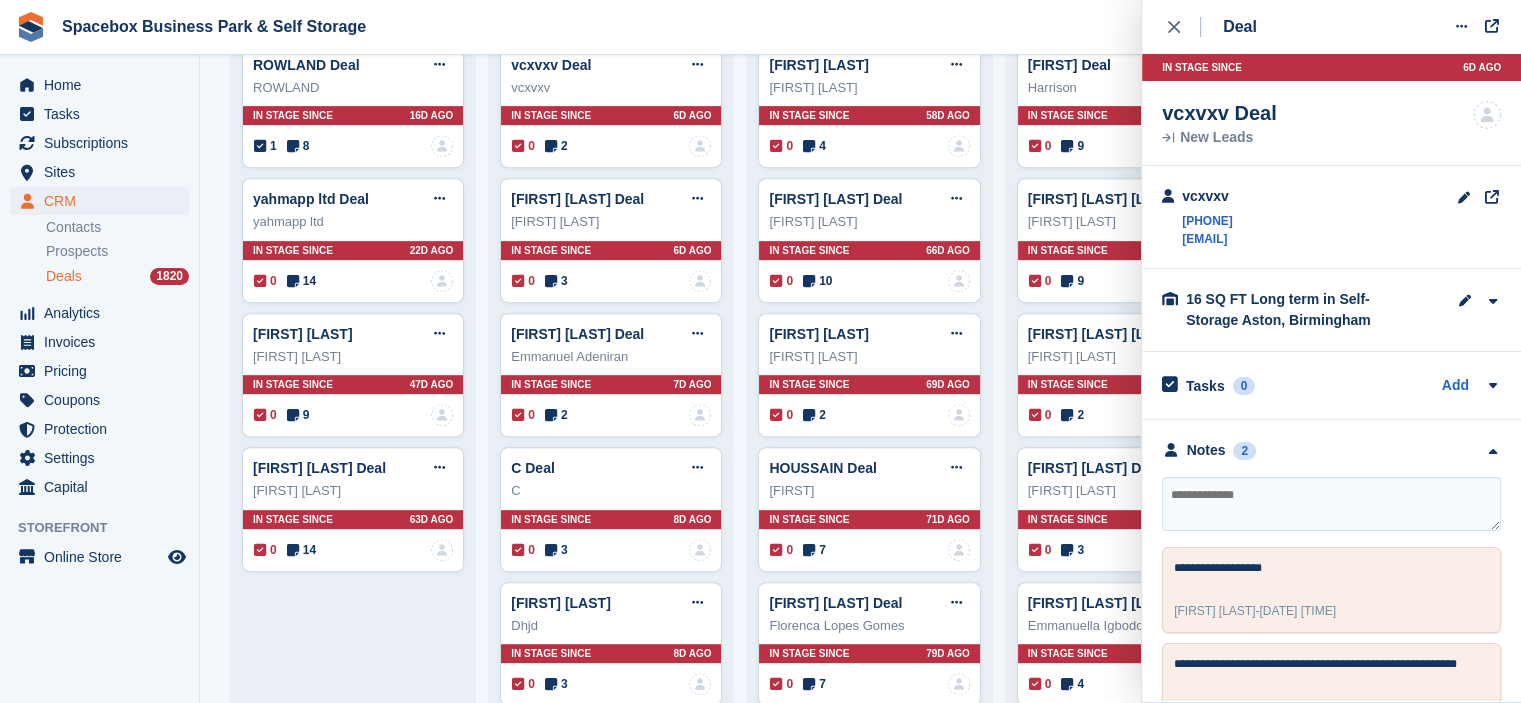 click at bounding box center [1331, 504] 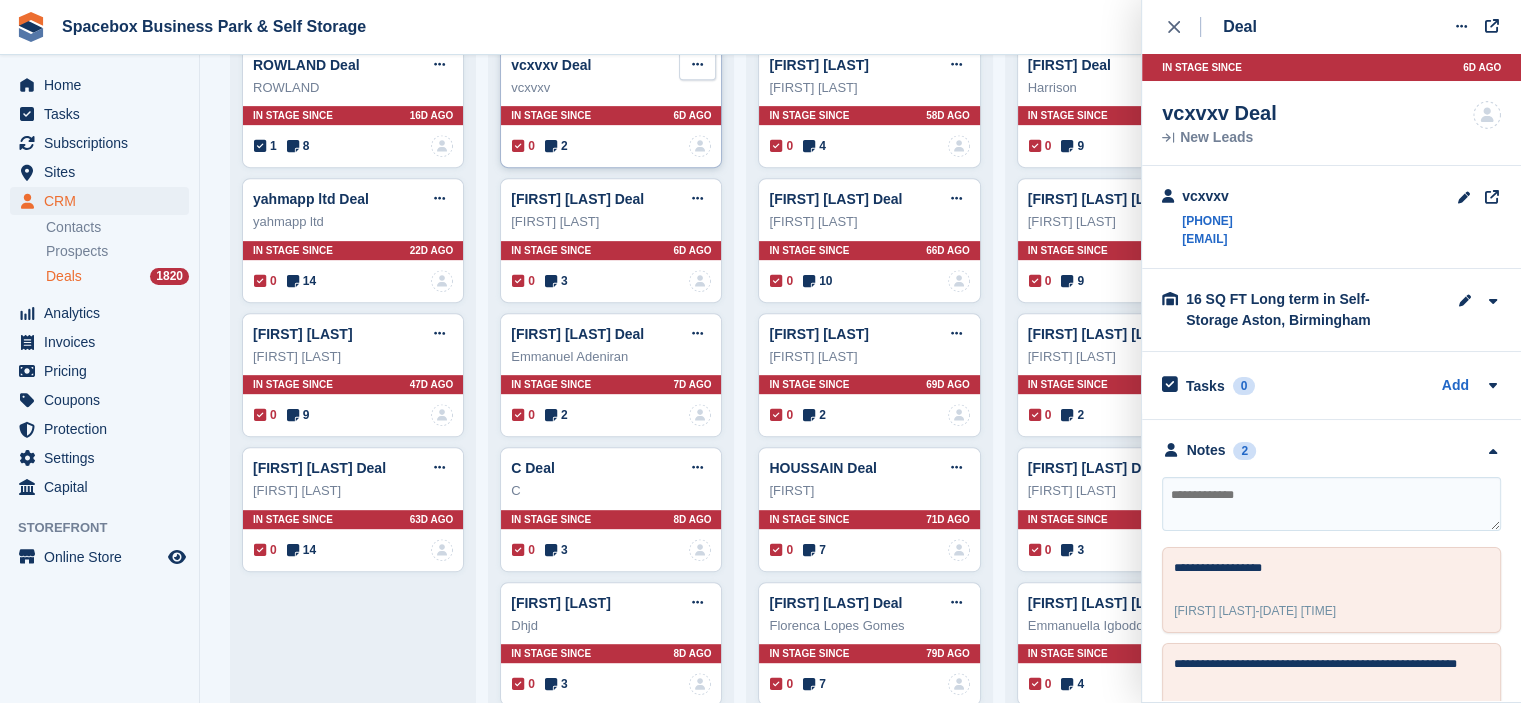 click at bounding box center [697, 64] 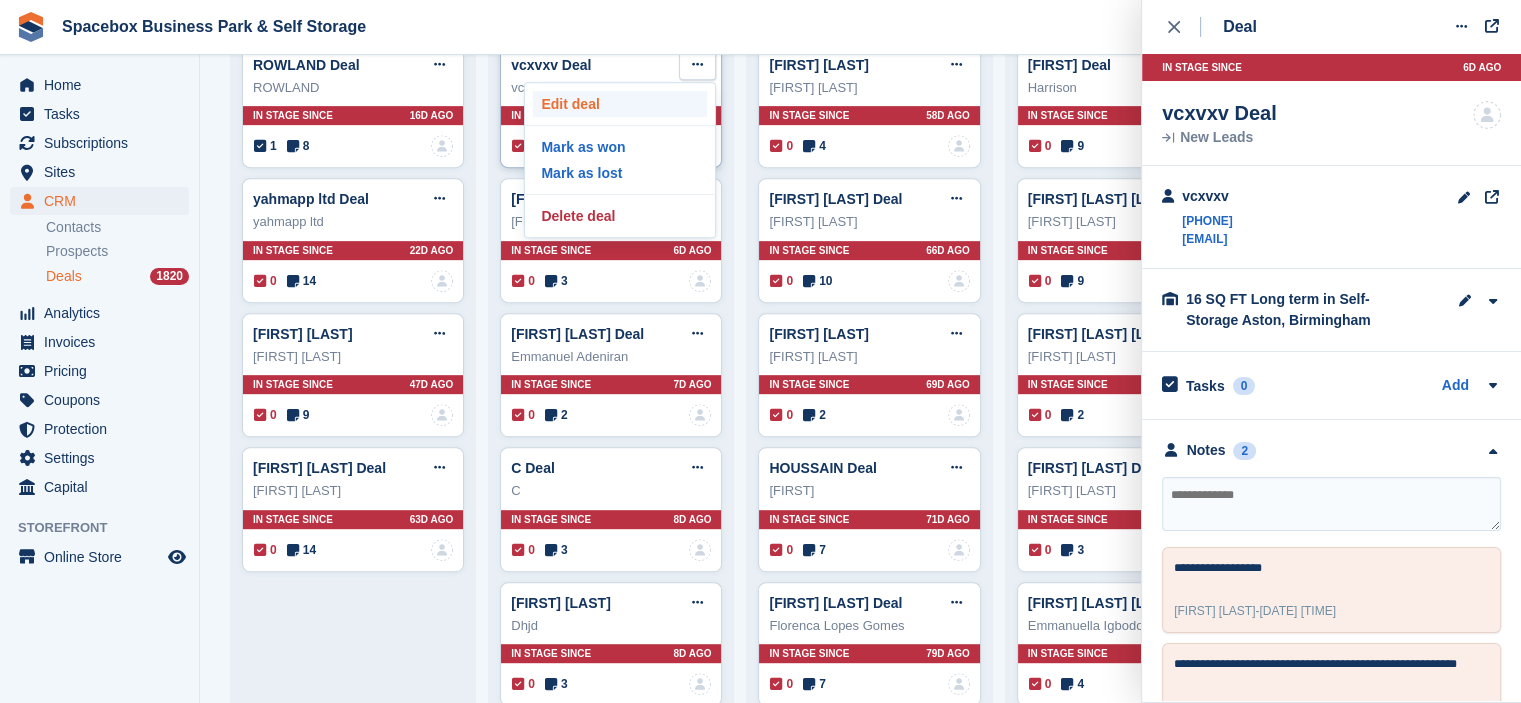 click on "Edit deal" at bounding box center [620, 104] 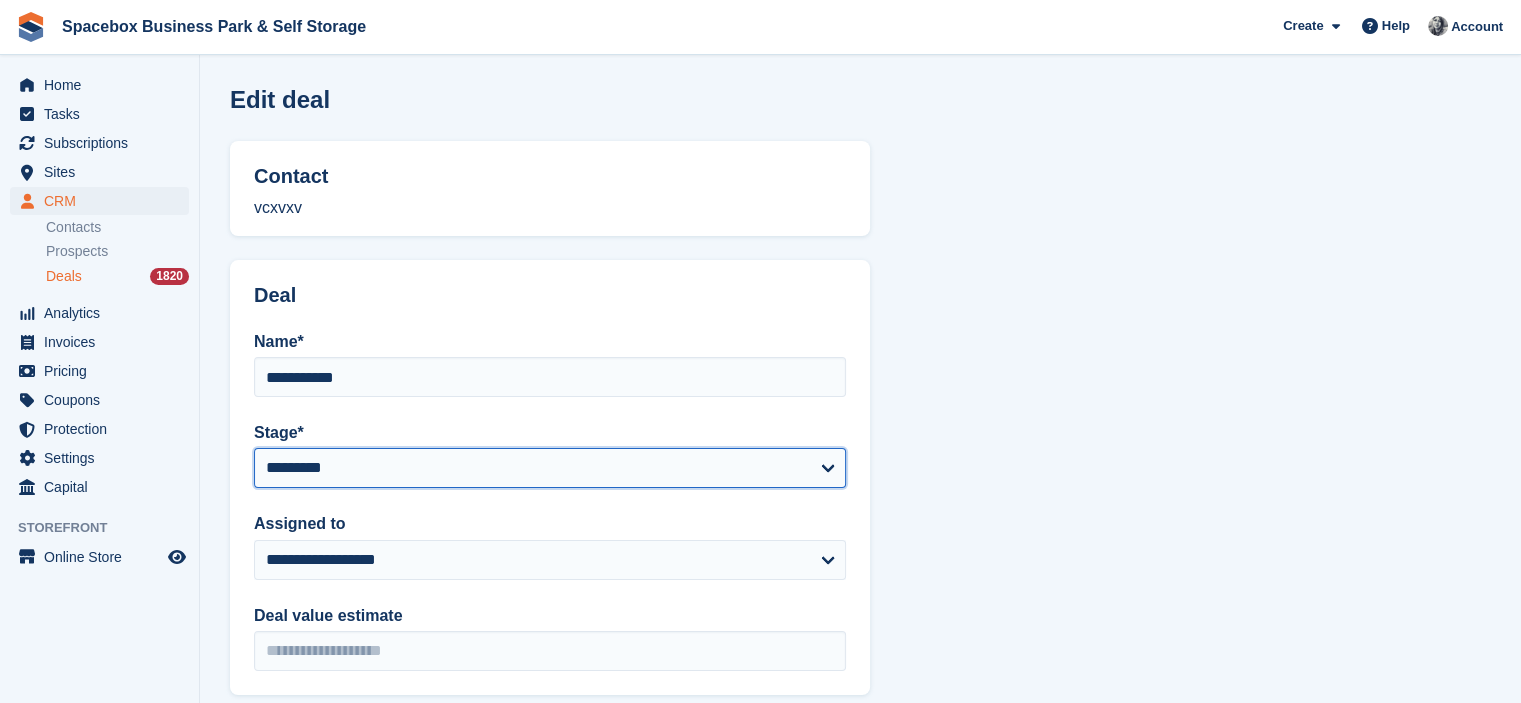 click on "**********" at bounding box center (550, 468) 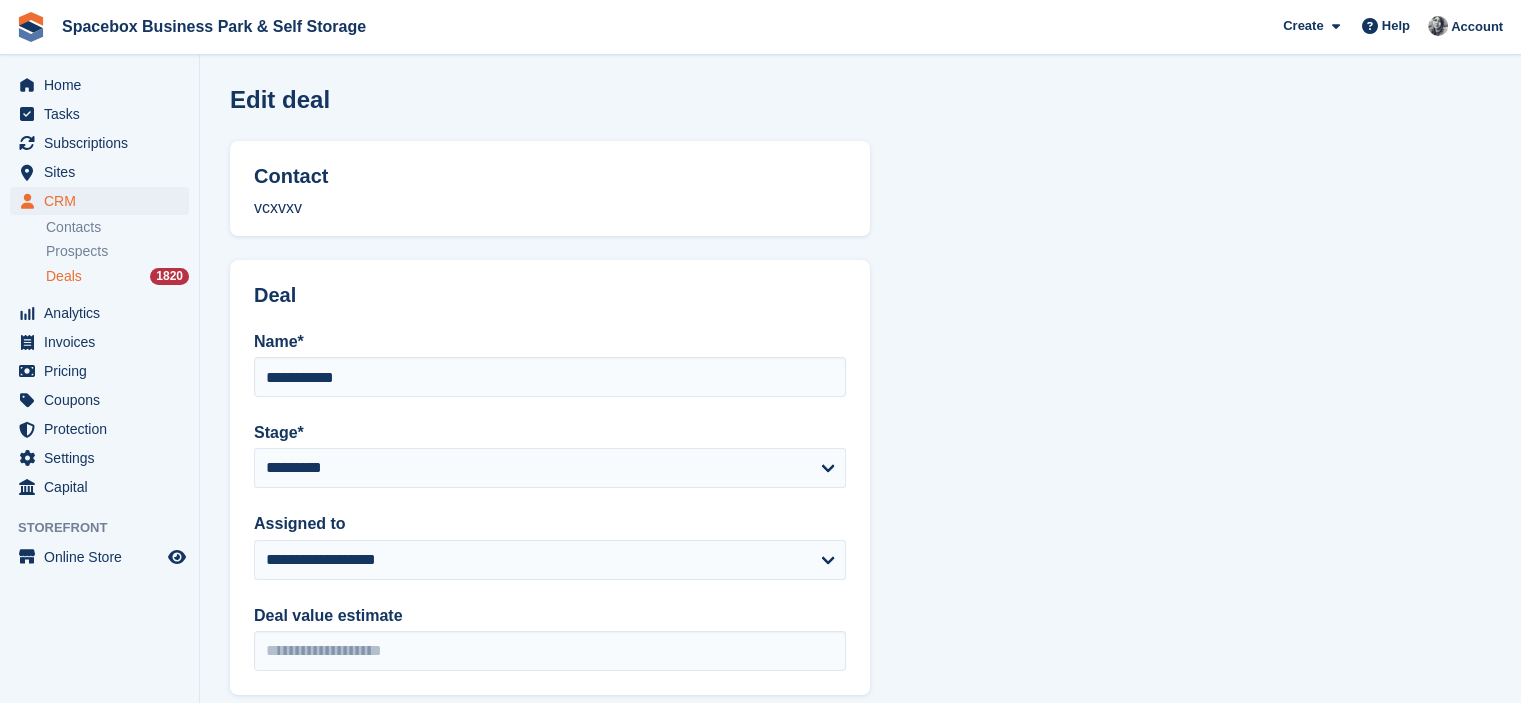 click on "**********" at bounding box center (860, 636) 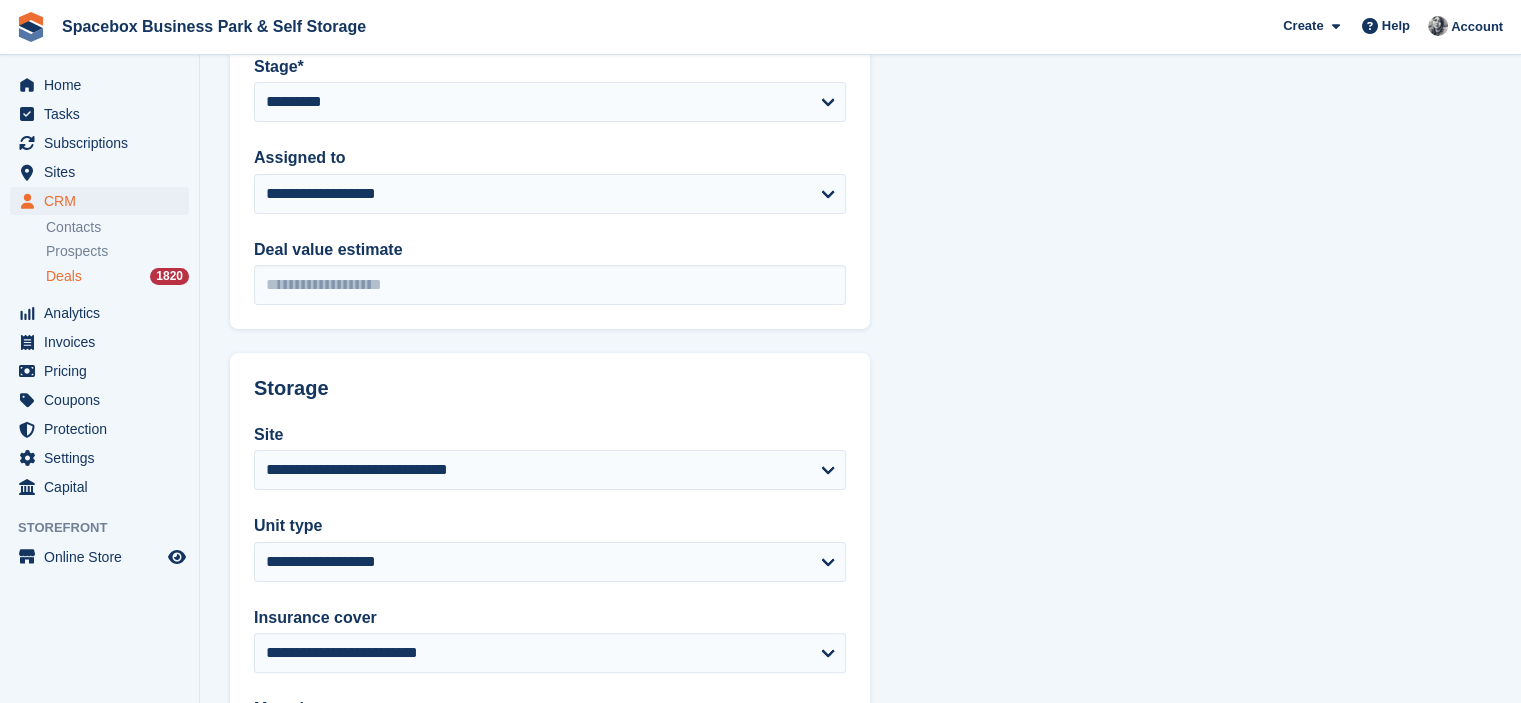 scroll, scrollTop: 568, scrollLeft: 0, axis: vertical 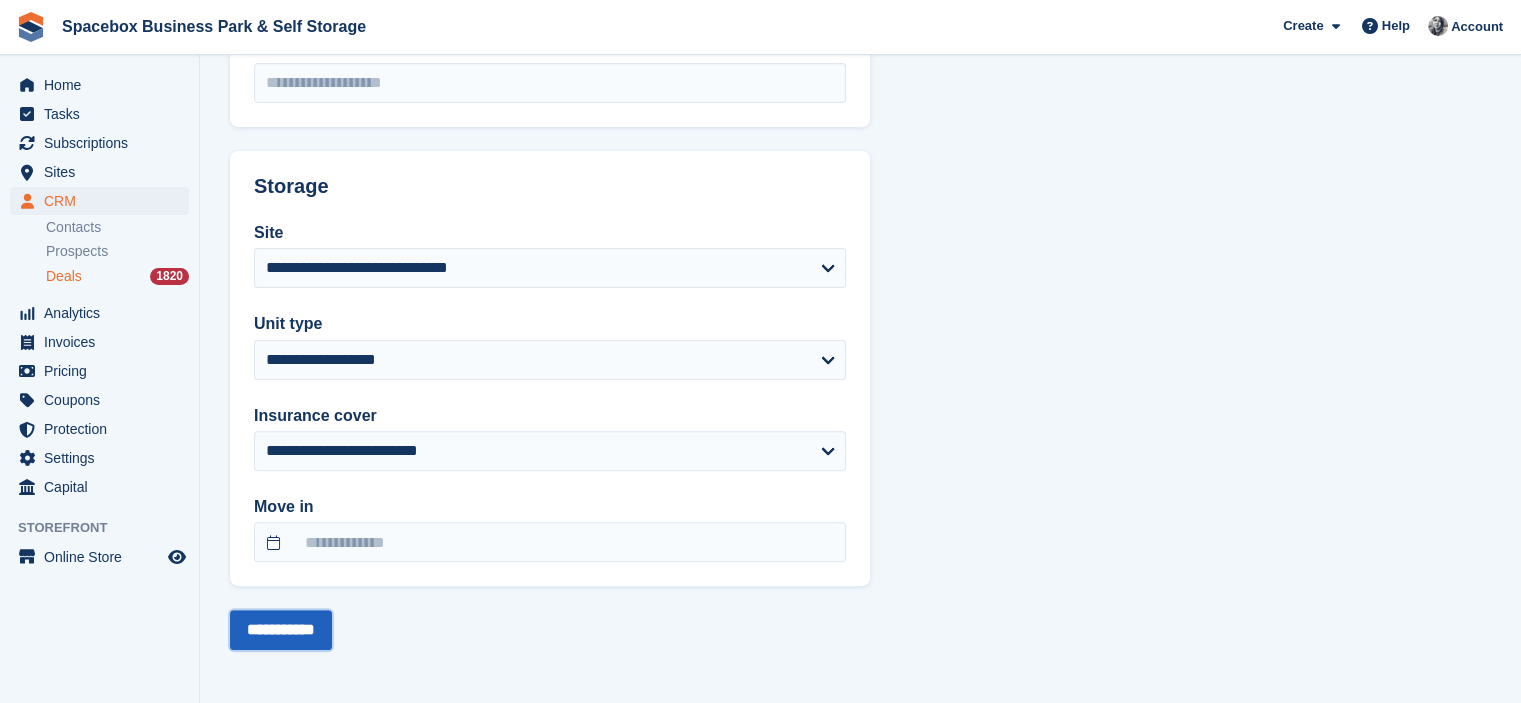 click on "**********" at bounding box center [281, 630] 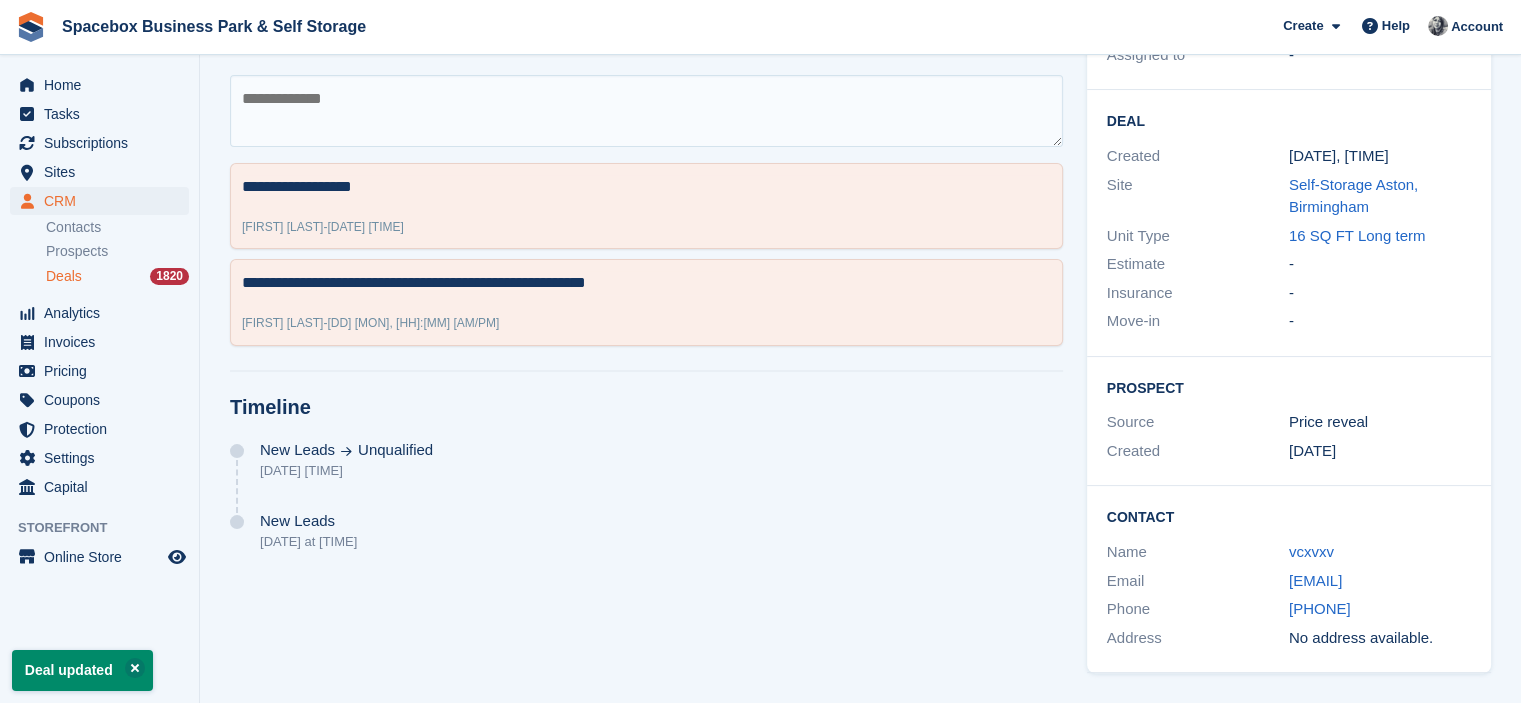 scroll, scrollTop: 0, scrollLeft: 0, axis: both 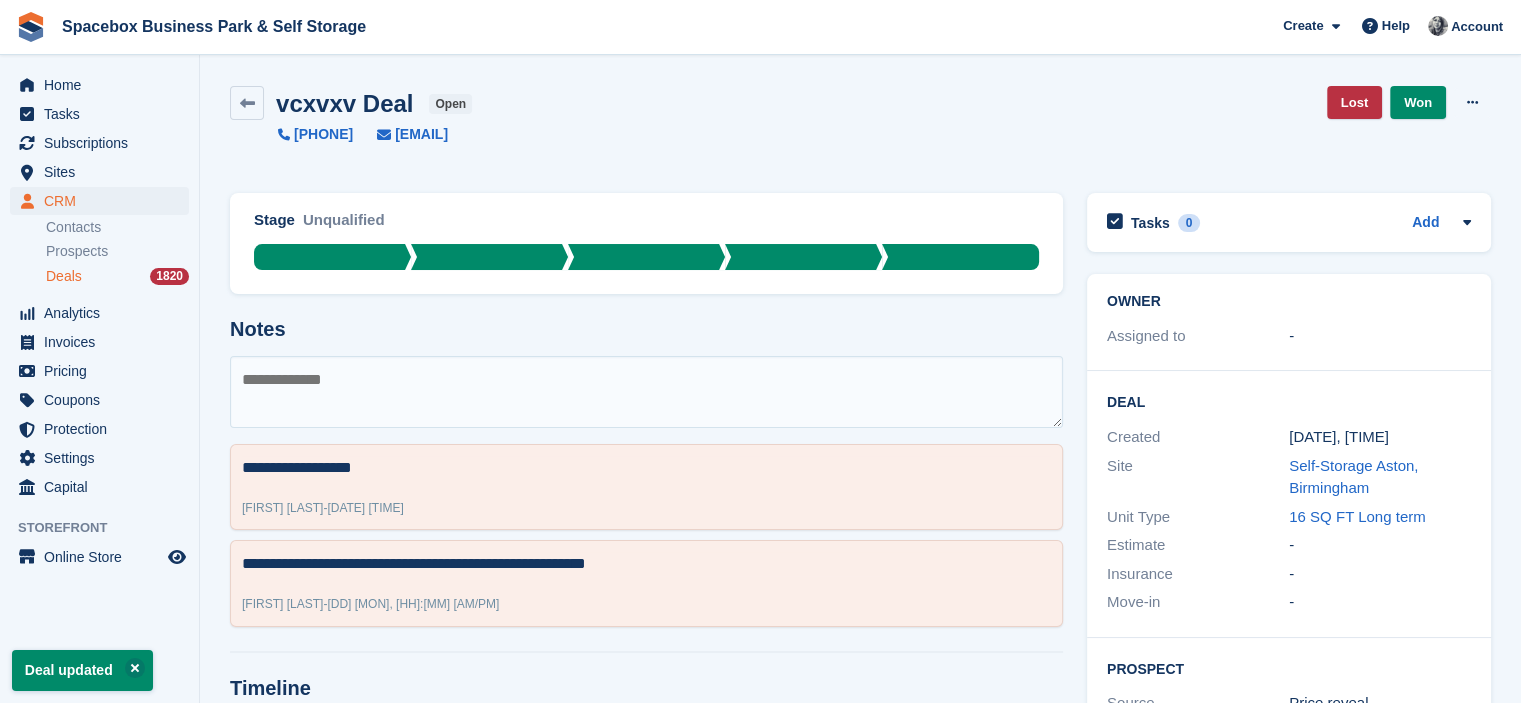click on "Deals" at bounding box center (64, 276) 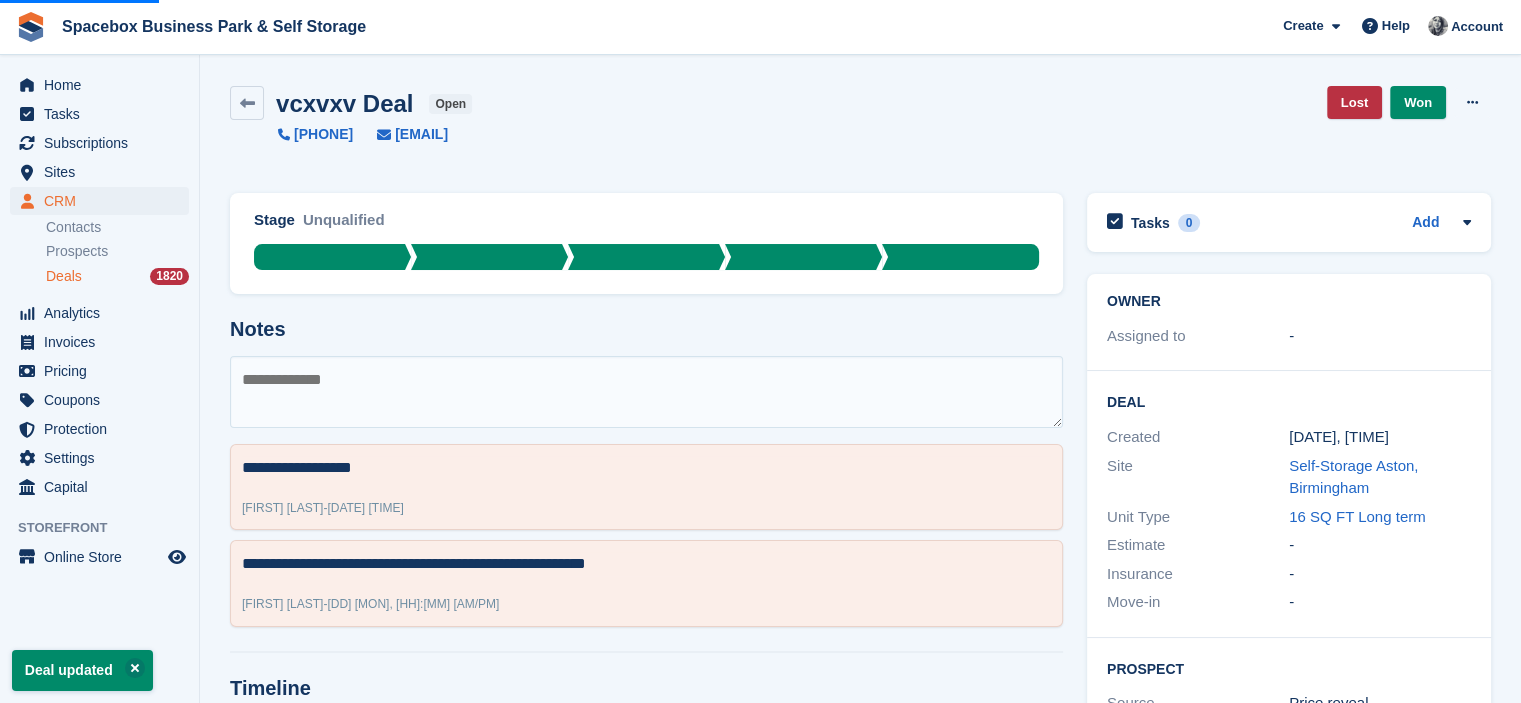 click on "Deals" at bounding box center (64, 276) 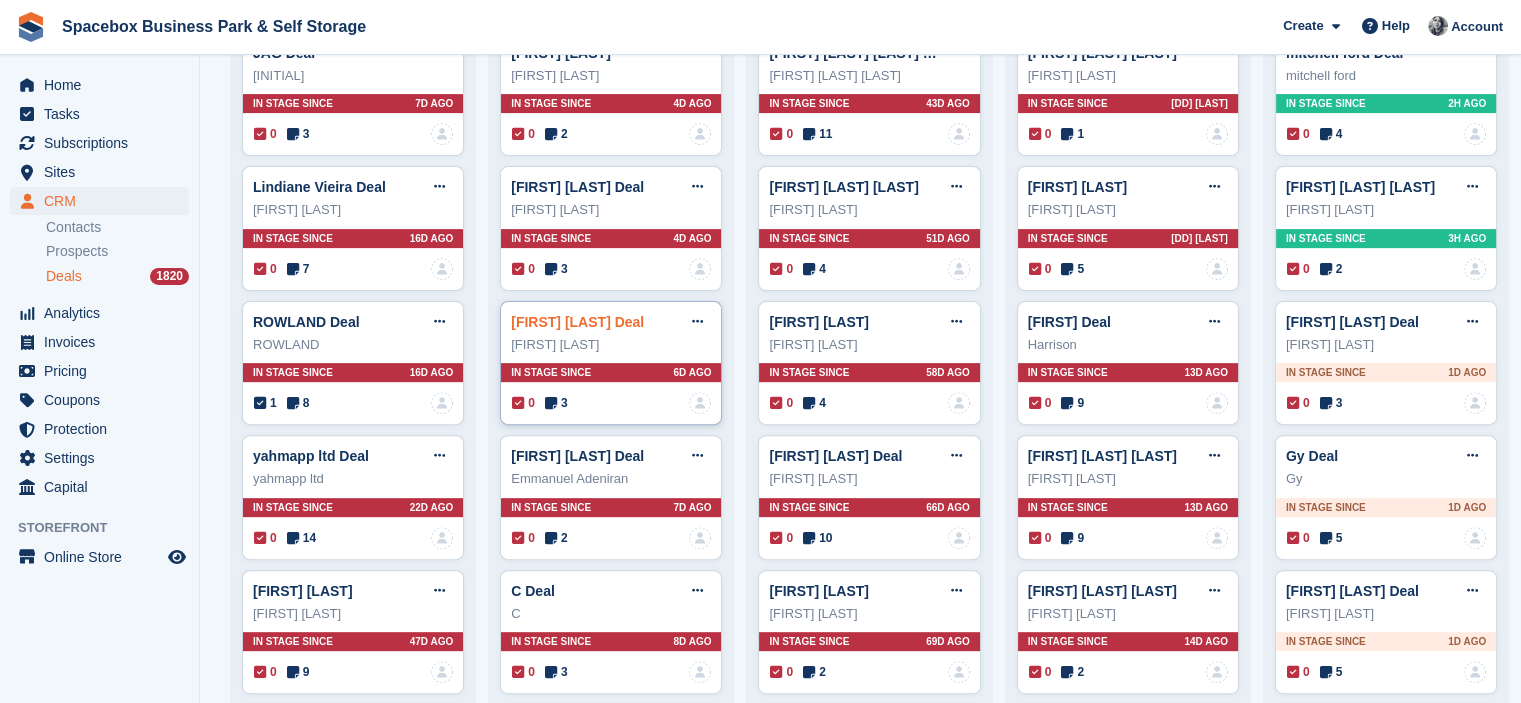 scroll, scrollTop: 700, scrollLeft: 0, axis: vertical 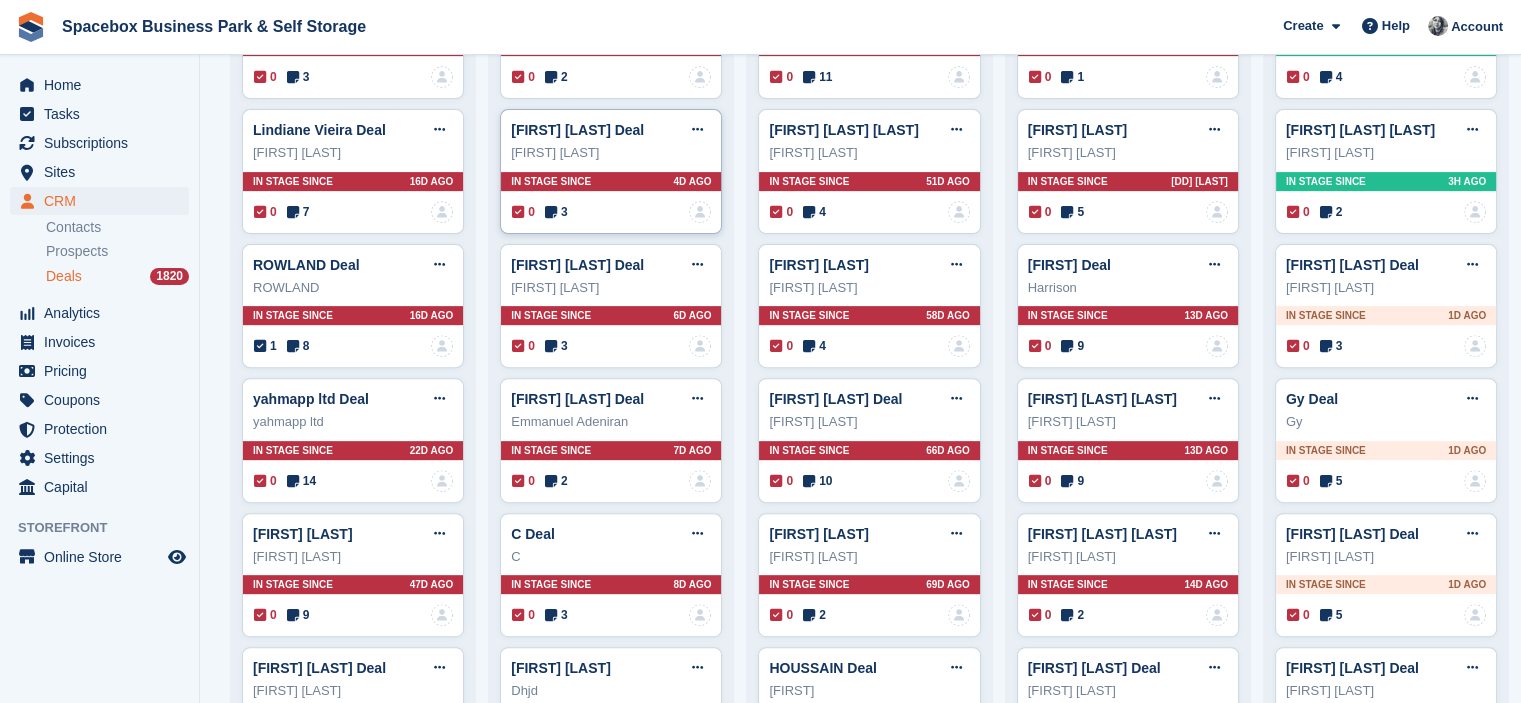 click at bounding box center (551, 212) 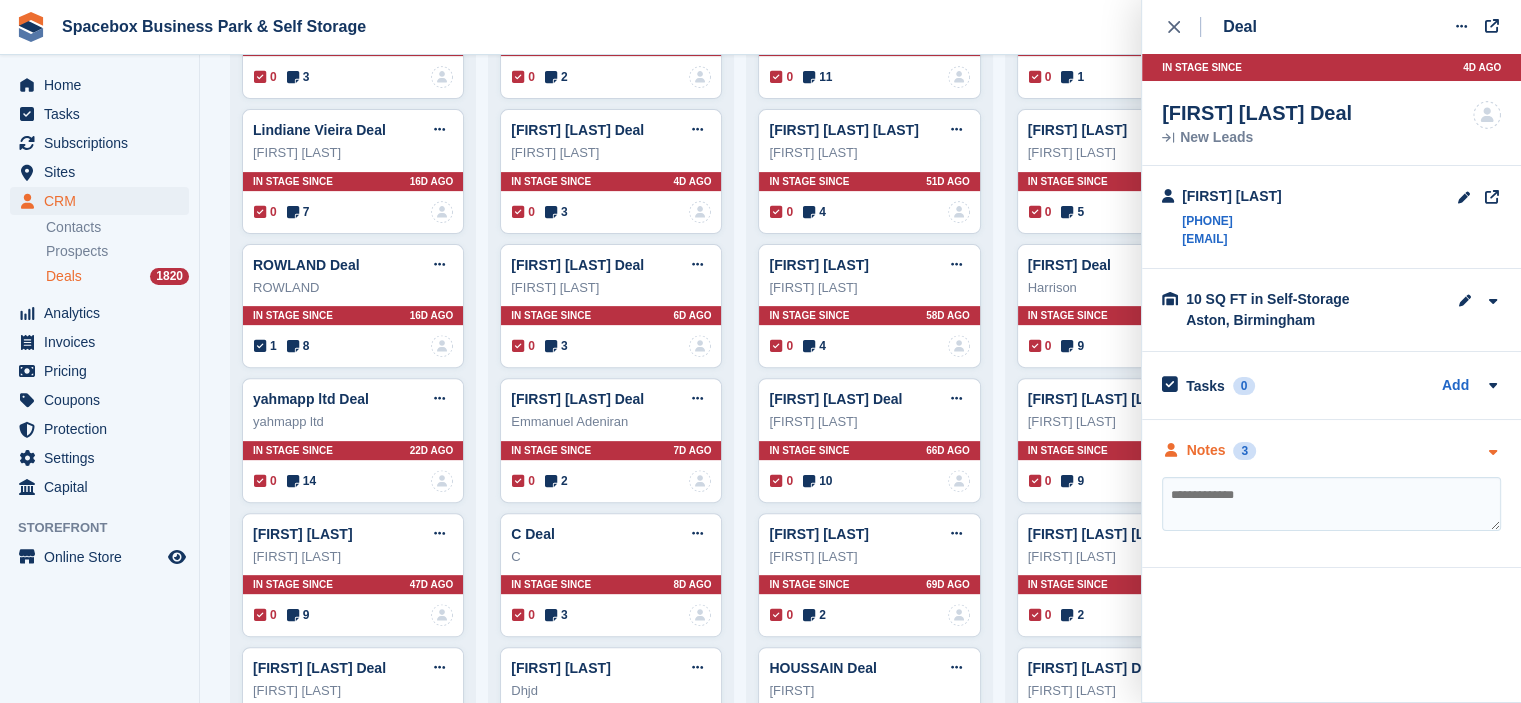 click on "3" at bounding box center [1244, 451] 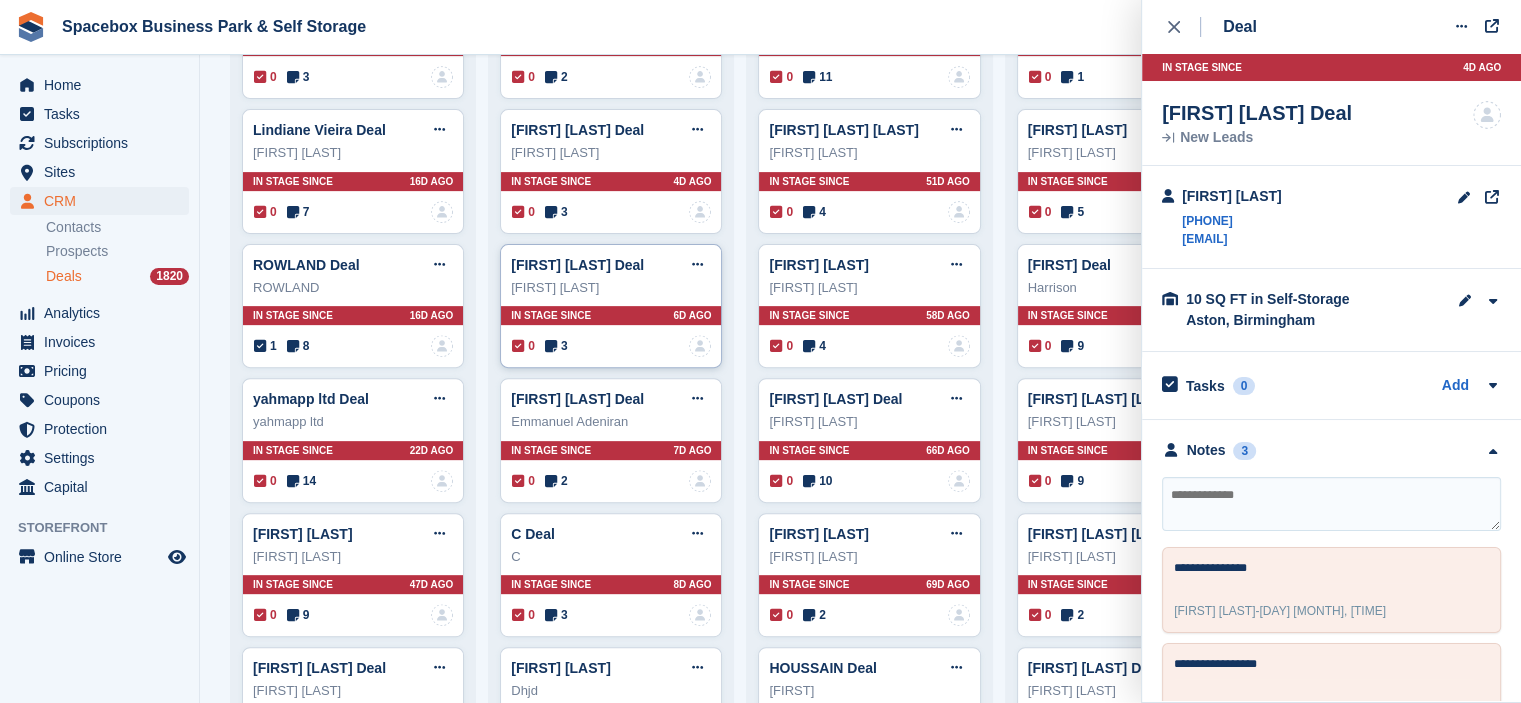 click at bounding box center [551, 346] 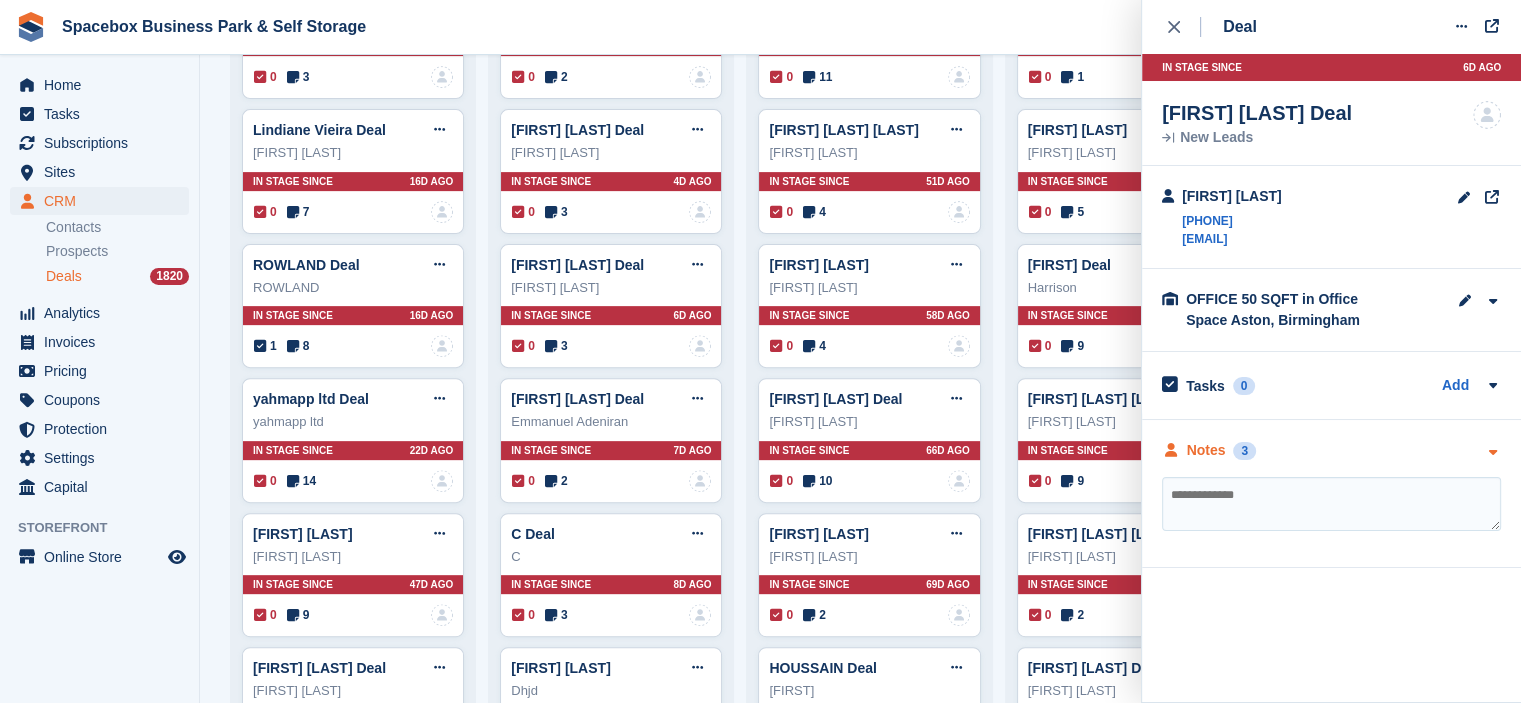 click on "Notes" at bounding box center (1206, 450) 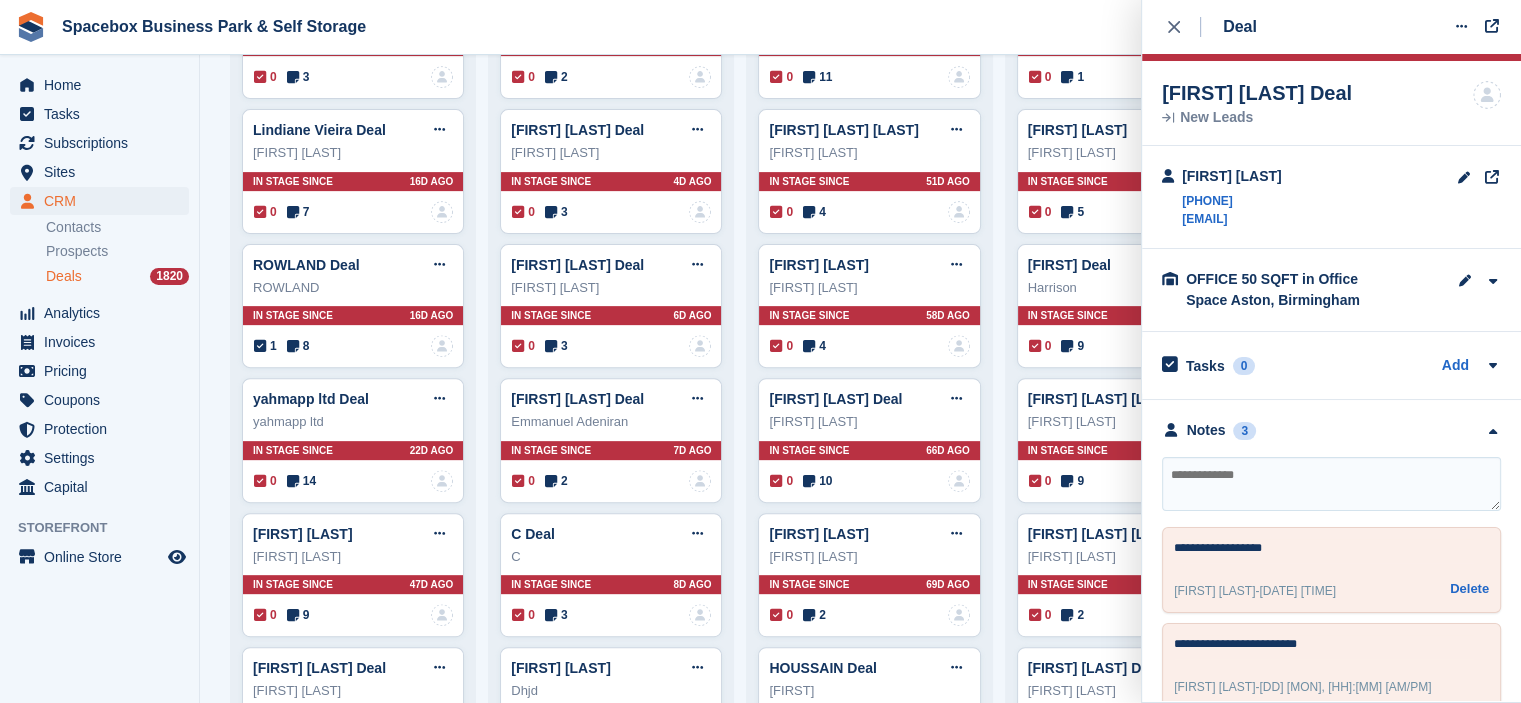 scroll, scrollTop: 0, scrollLeft: 0, axis: both 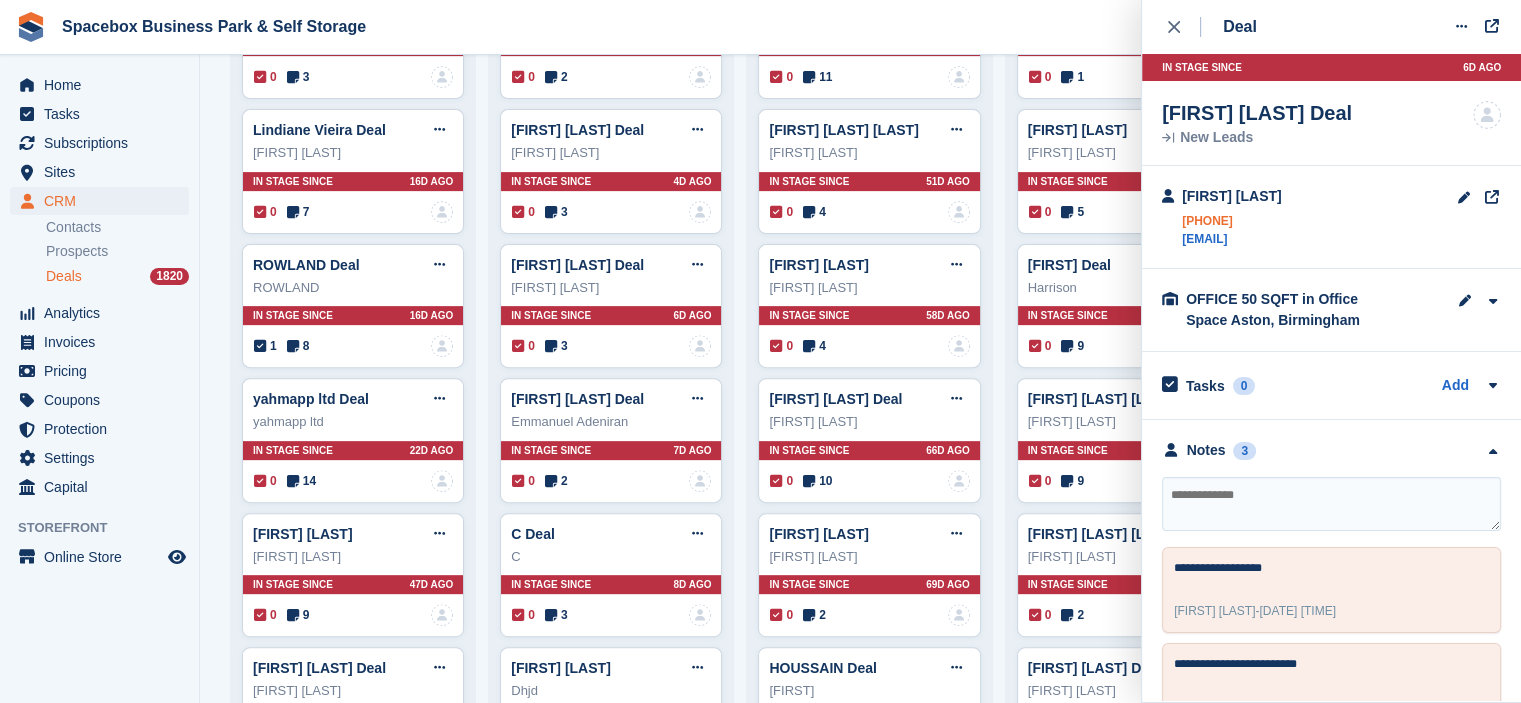 drag, startPoint x: 1180, startPoint y: 223, endPoint x: 1281, endPoint y: 214, distance: 101.4002 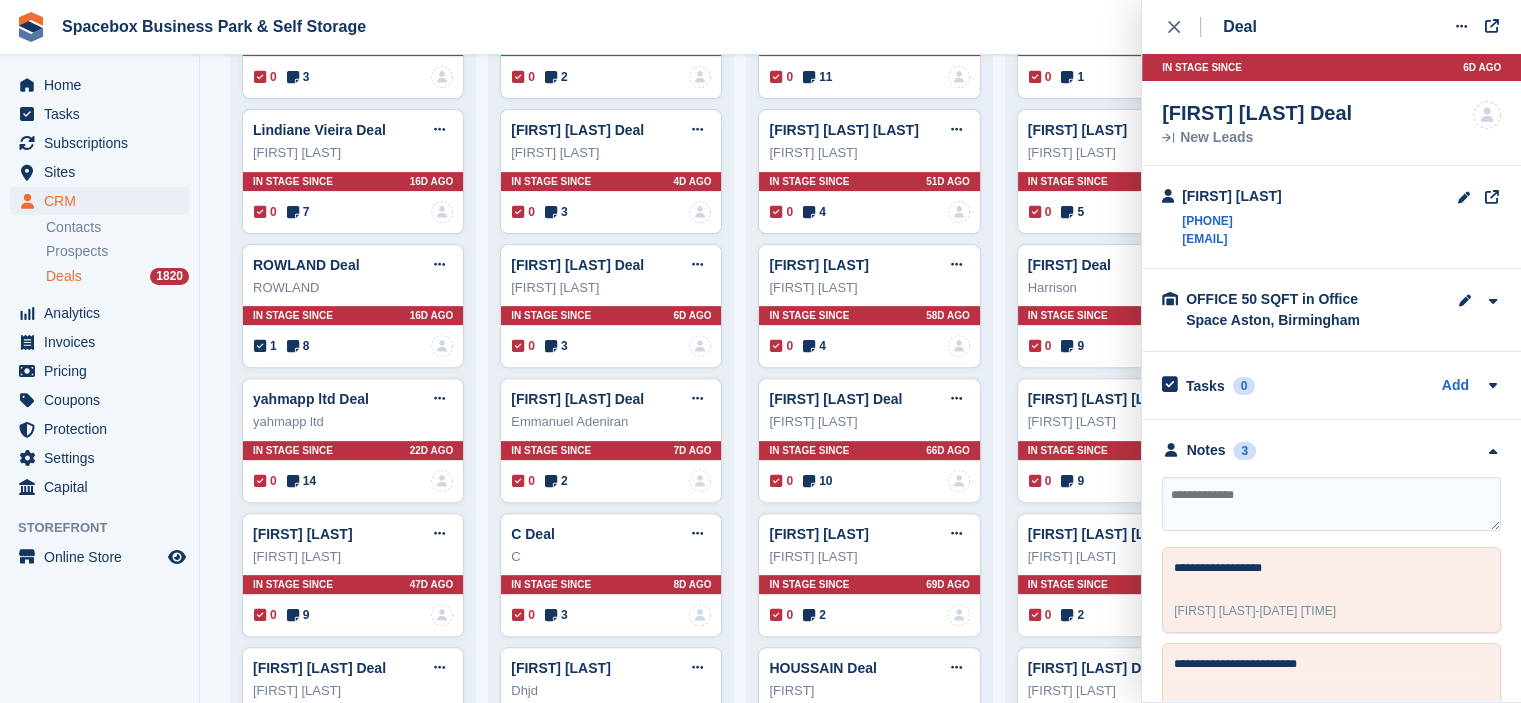 click at bounding box center [1331, 504] 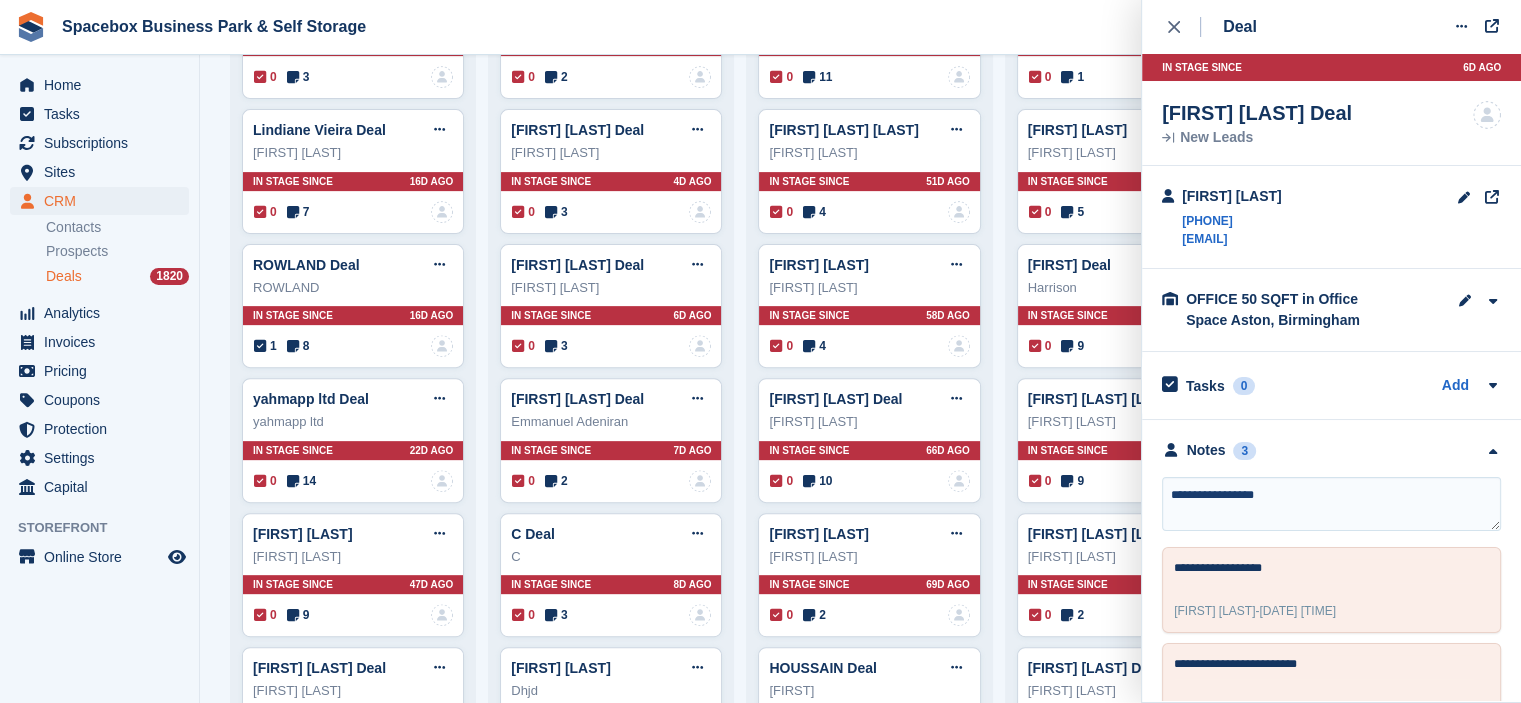 type on "**********" 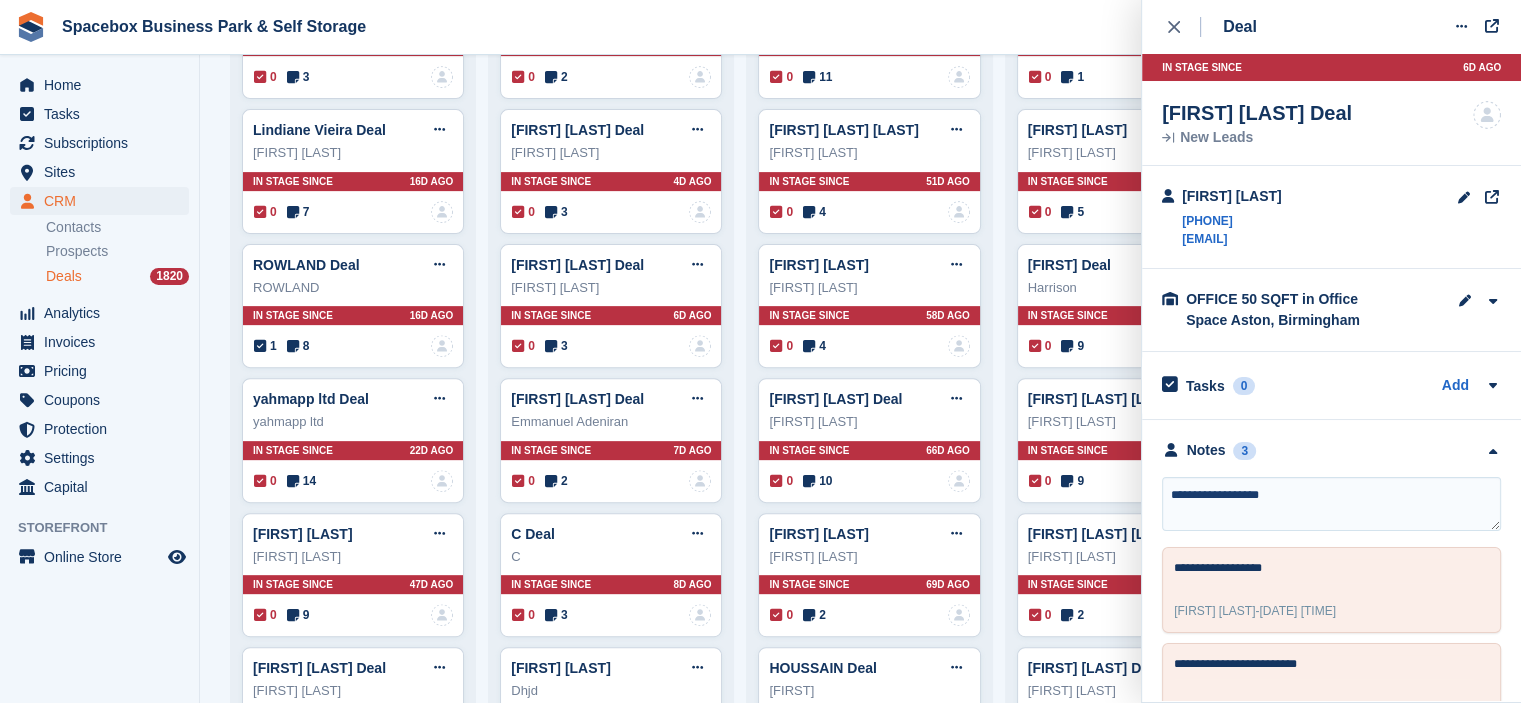 type 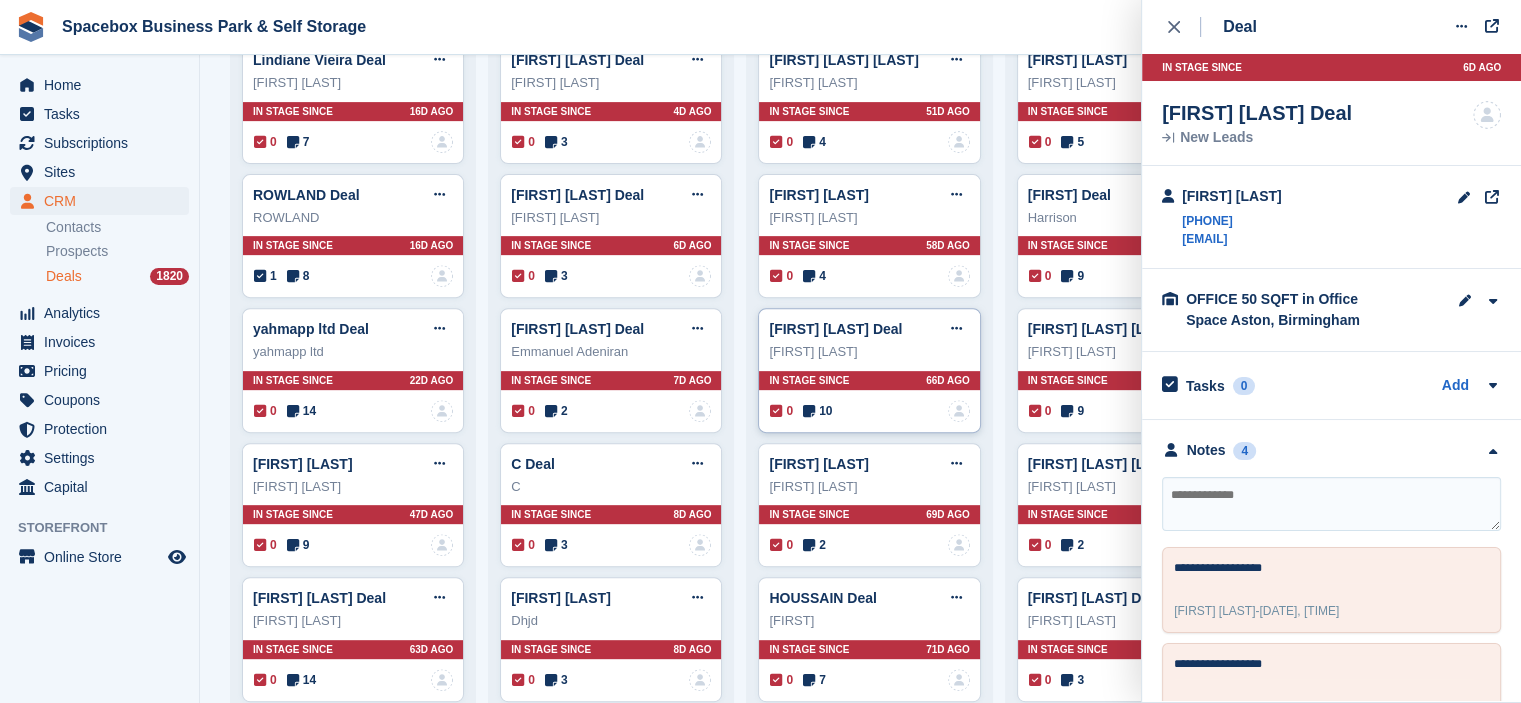 scroll, scrollTop: 800, scrollLeft: 0, axis: vertical 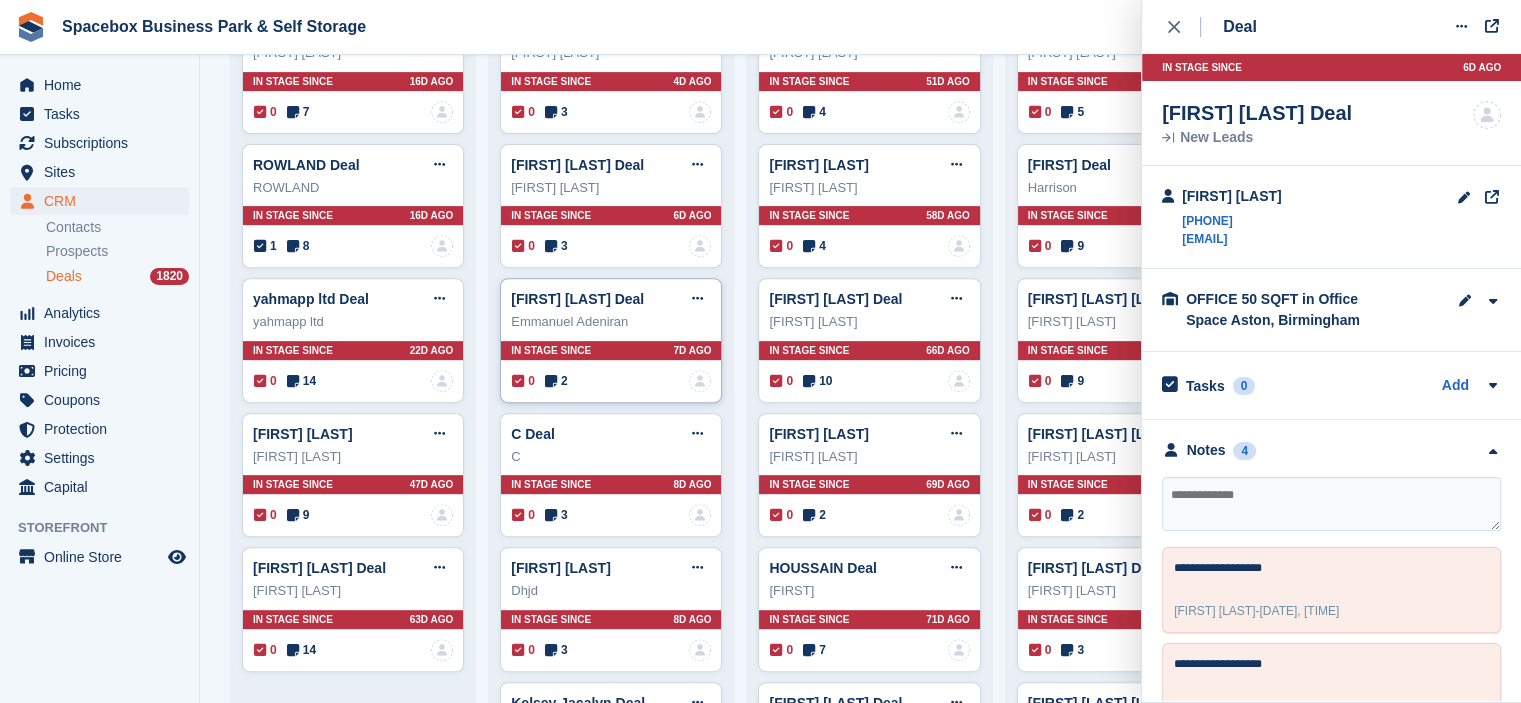 click at bounding box center (551, 381) 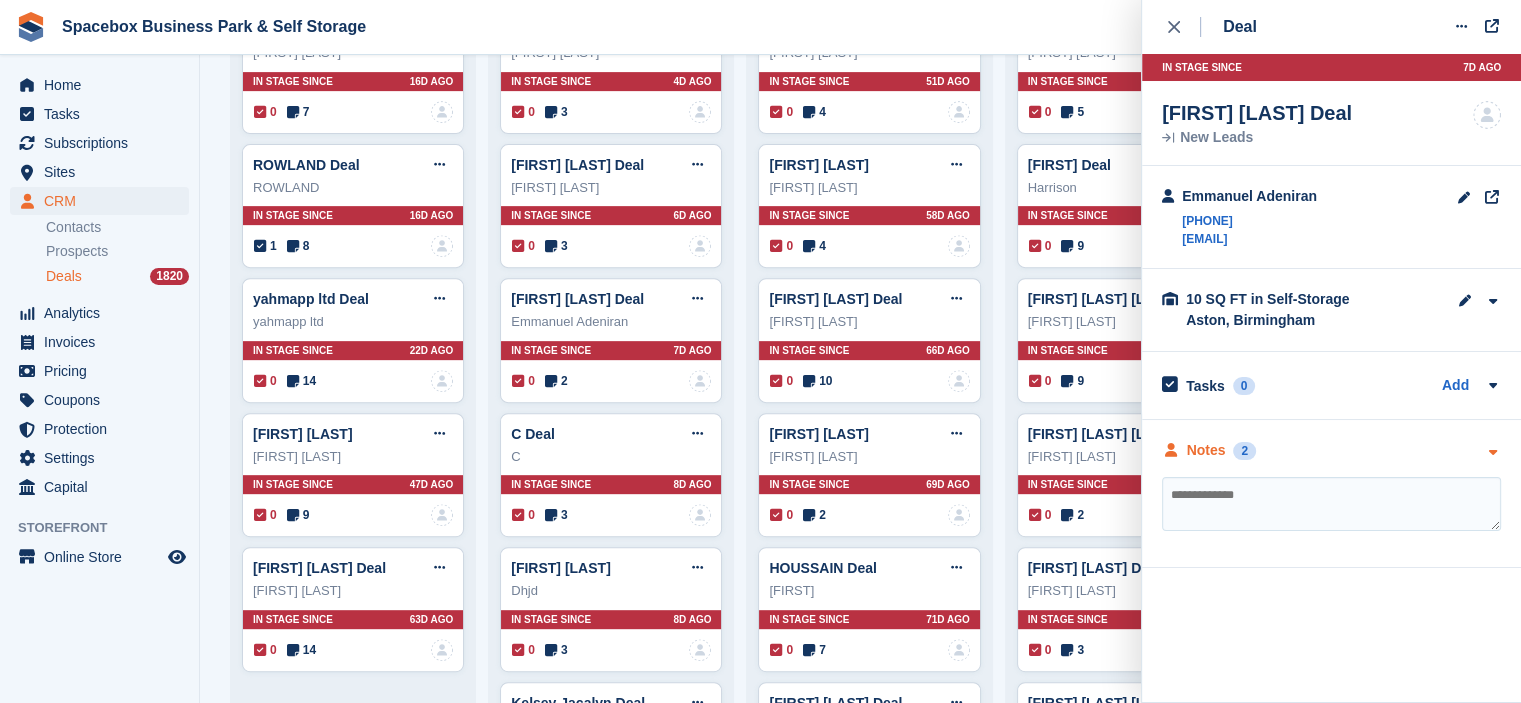 click on "Notes" at bounding box center (1206, 450) 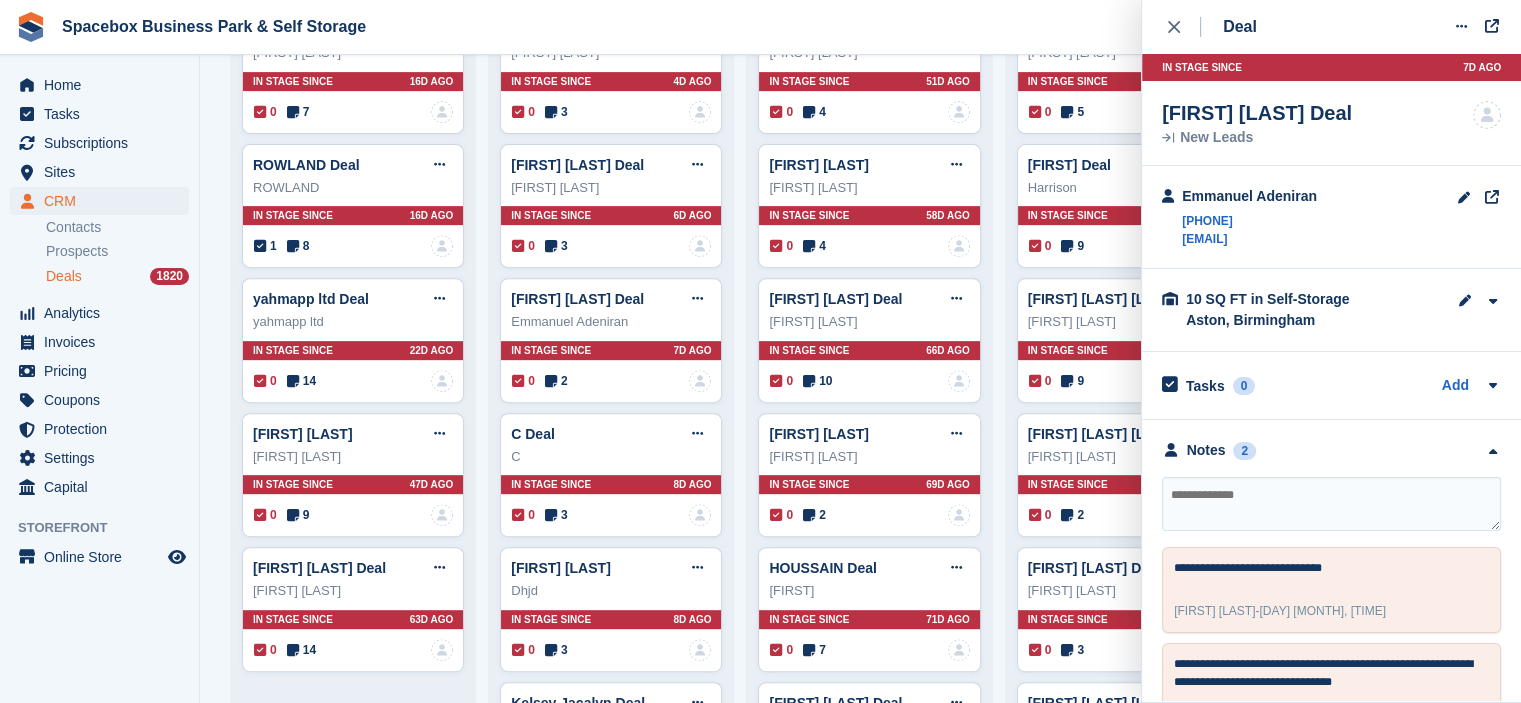 click at bounding box center [1331, 504] 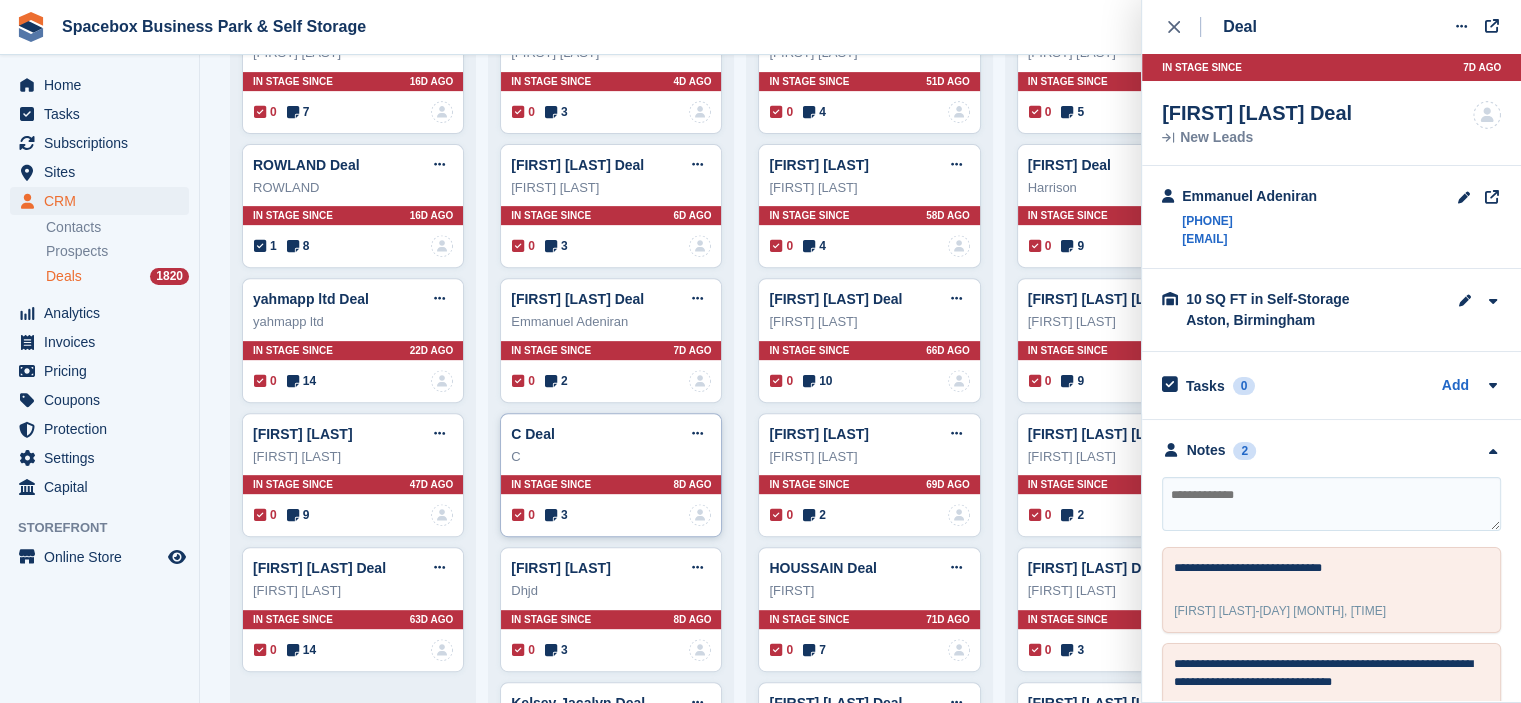 click at bounding box center (551, 515) 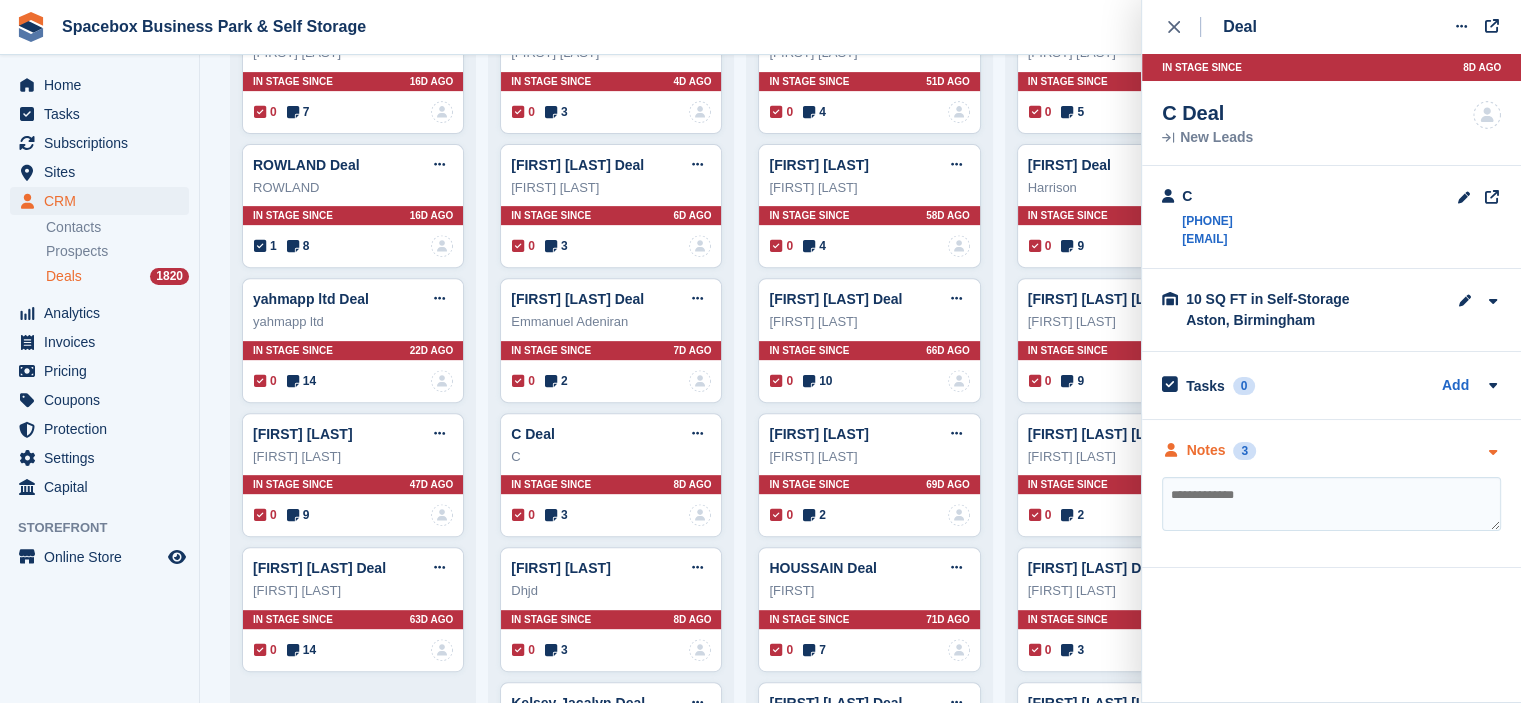 click on "Notes" at bounding box center (1206, 450) 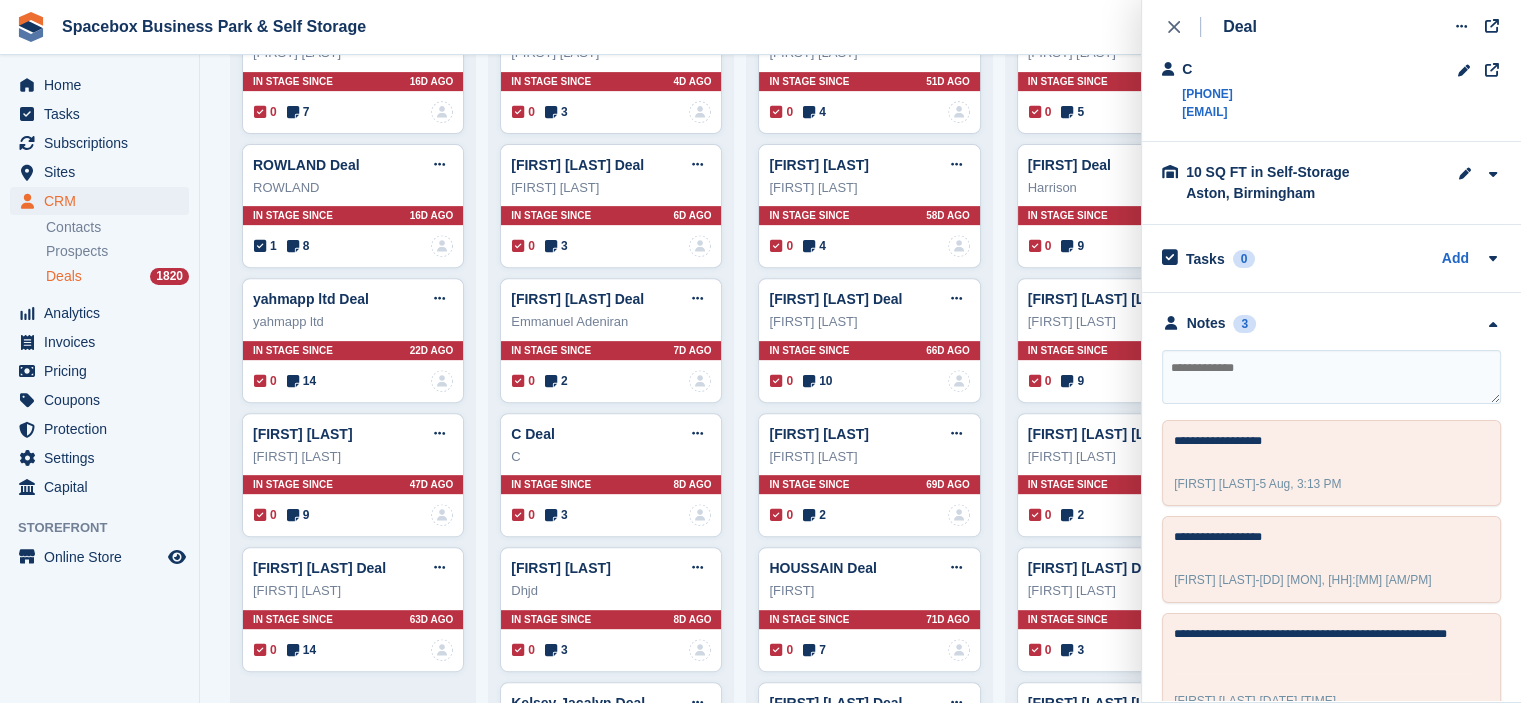 scroll, scrollTop: 7, scrollLeft: 0, axis: vertical 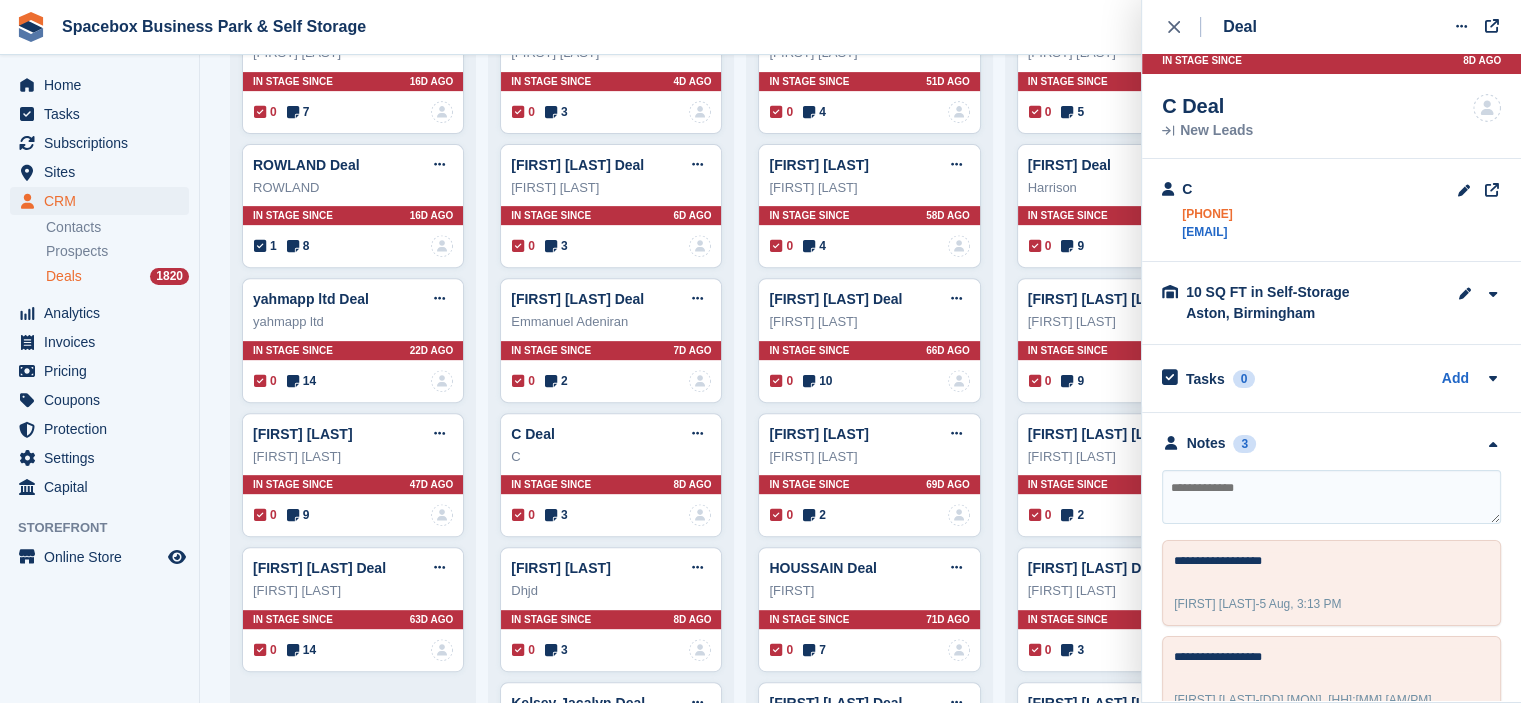 drag, startPoint x: 1178, startPoint y: 217, endPoint x: 1278, endPoint y: 214, distance: 100.04499 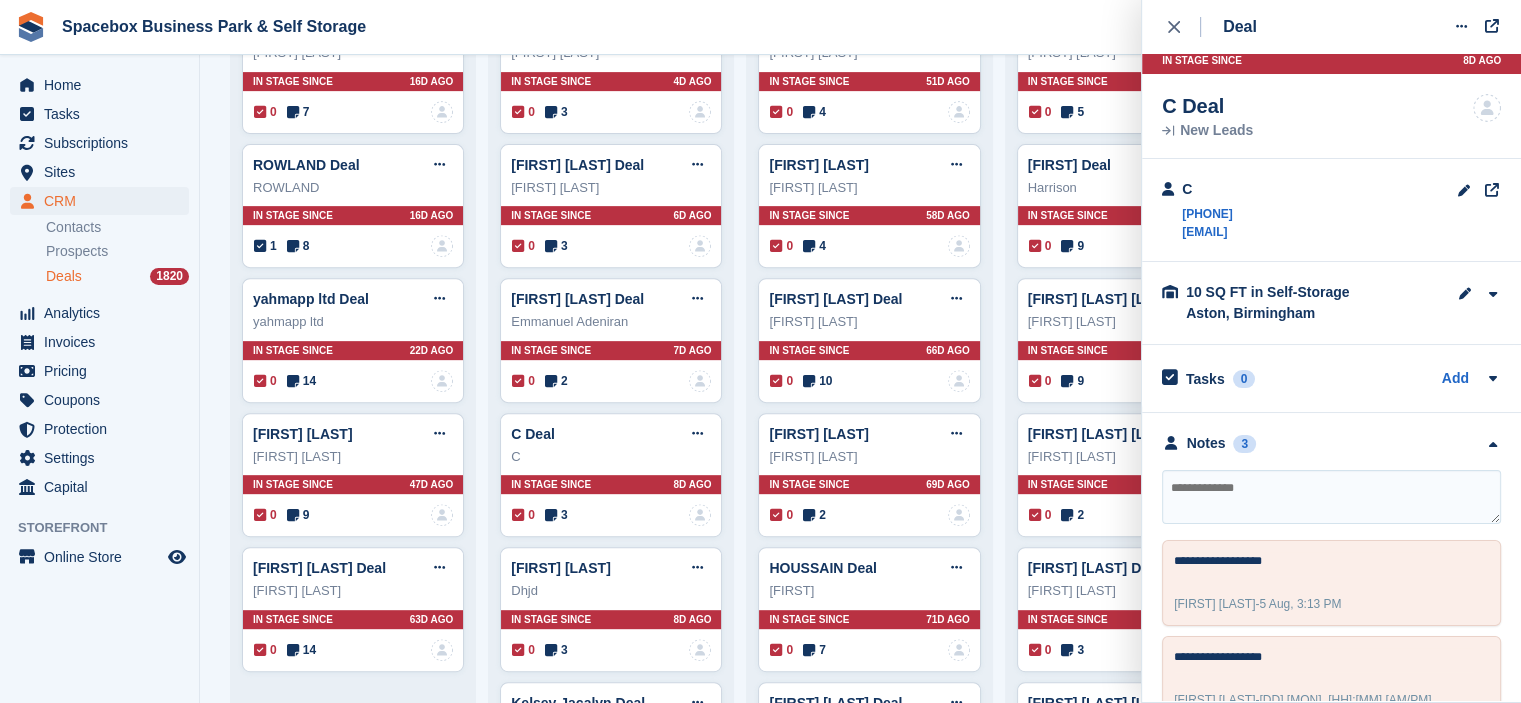 click at bounding box center [1331, 497] 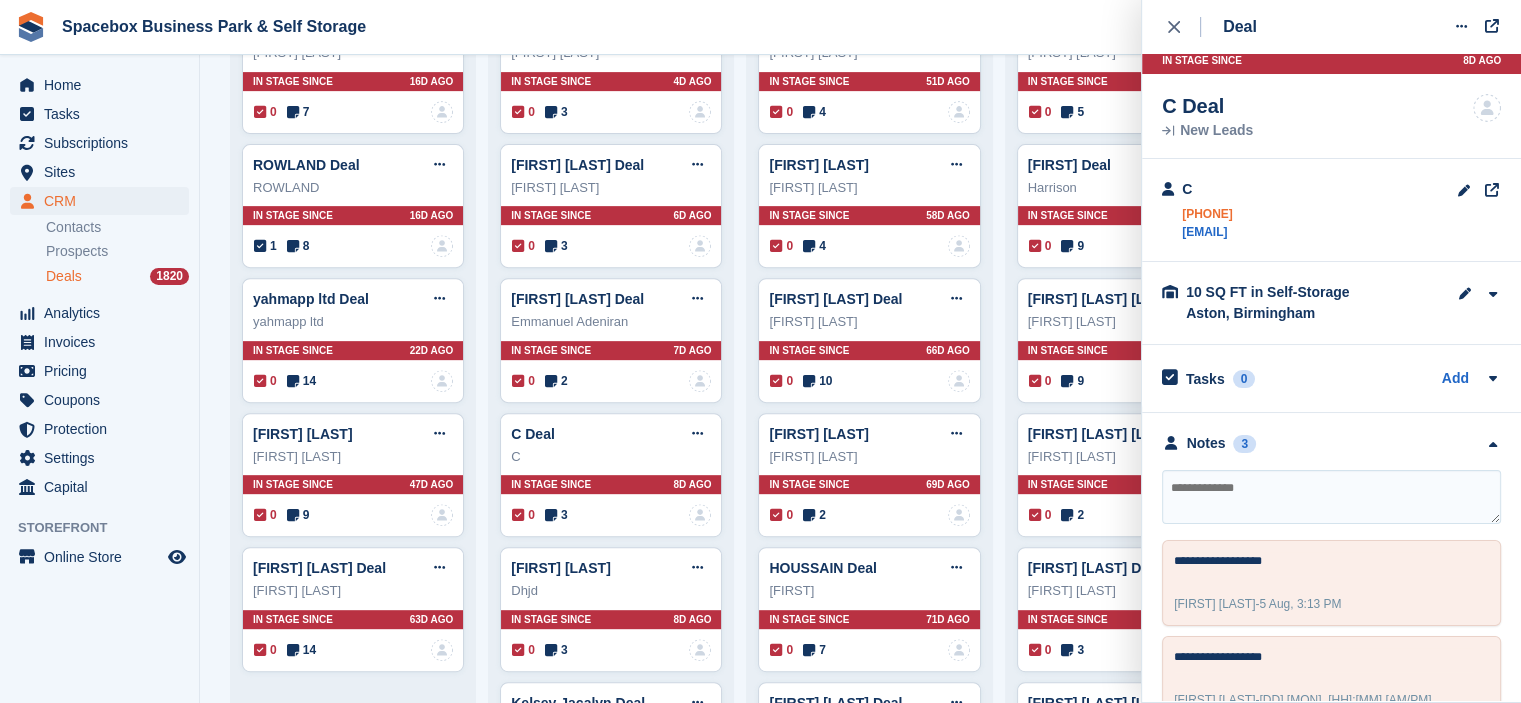 drag, startPoint x: 1202, startPoint y: 211, endPoint x: 1287, endPoint y: 213, distance: 85.02353 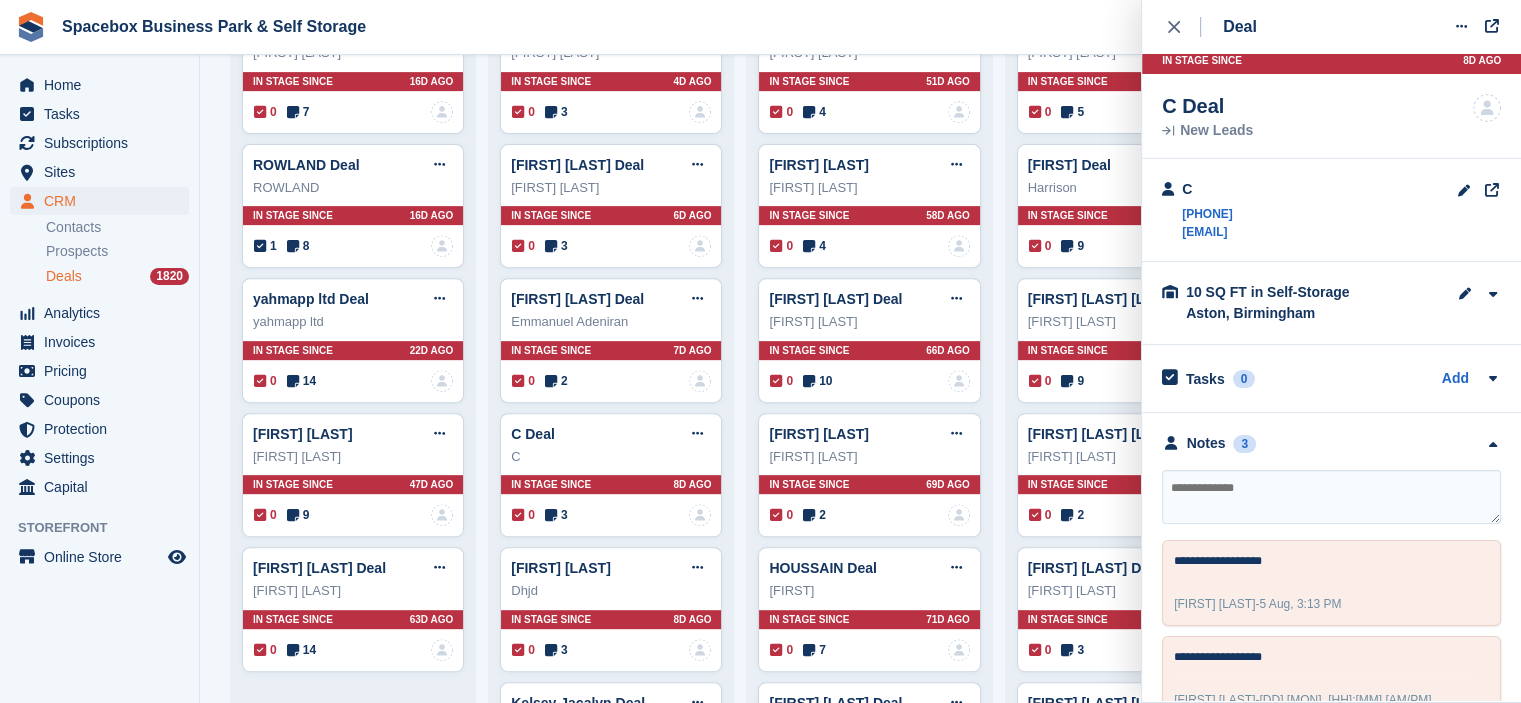 click at bounding box center [1331, 497] 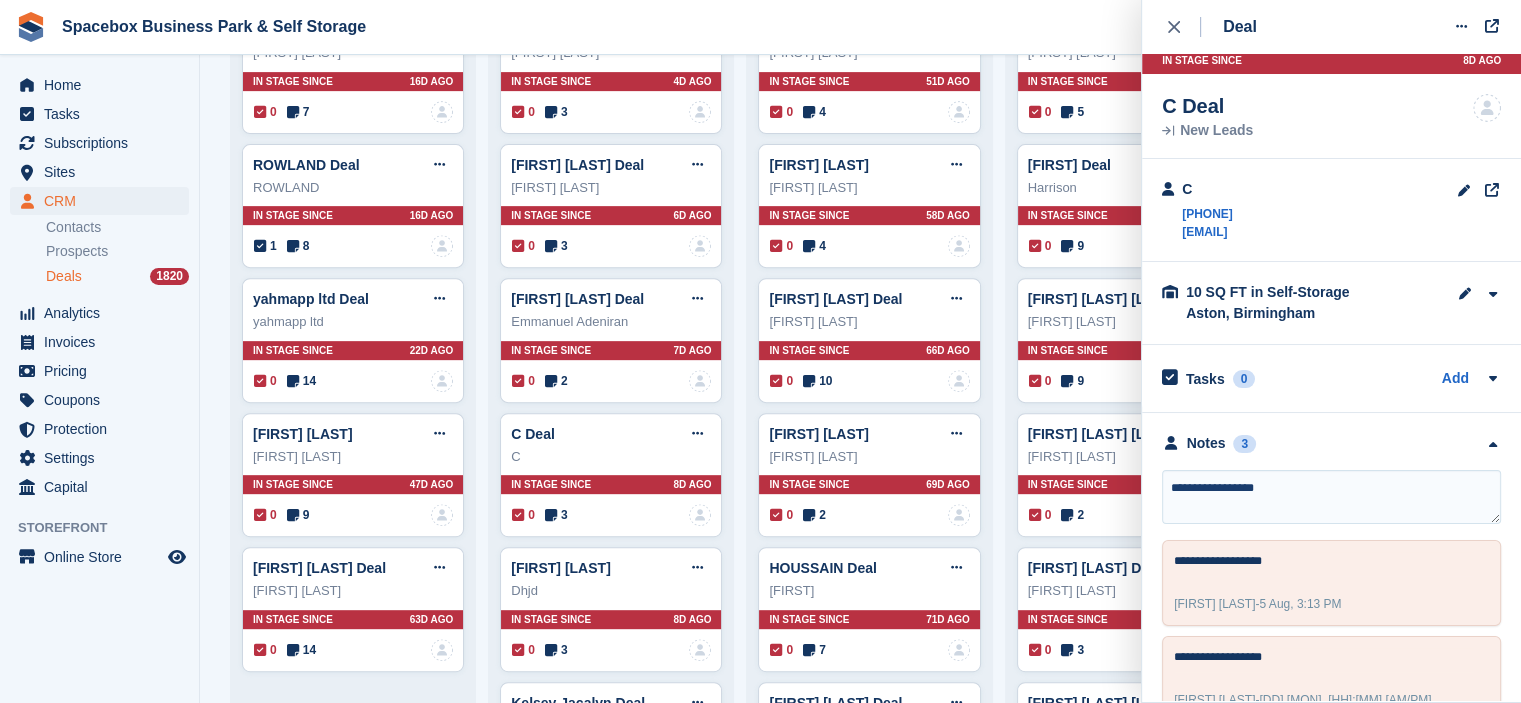 type on "**********" 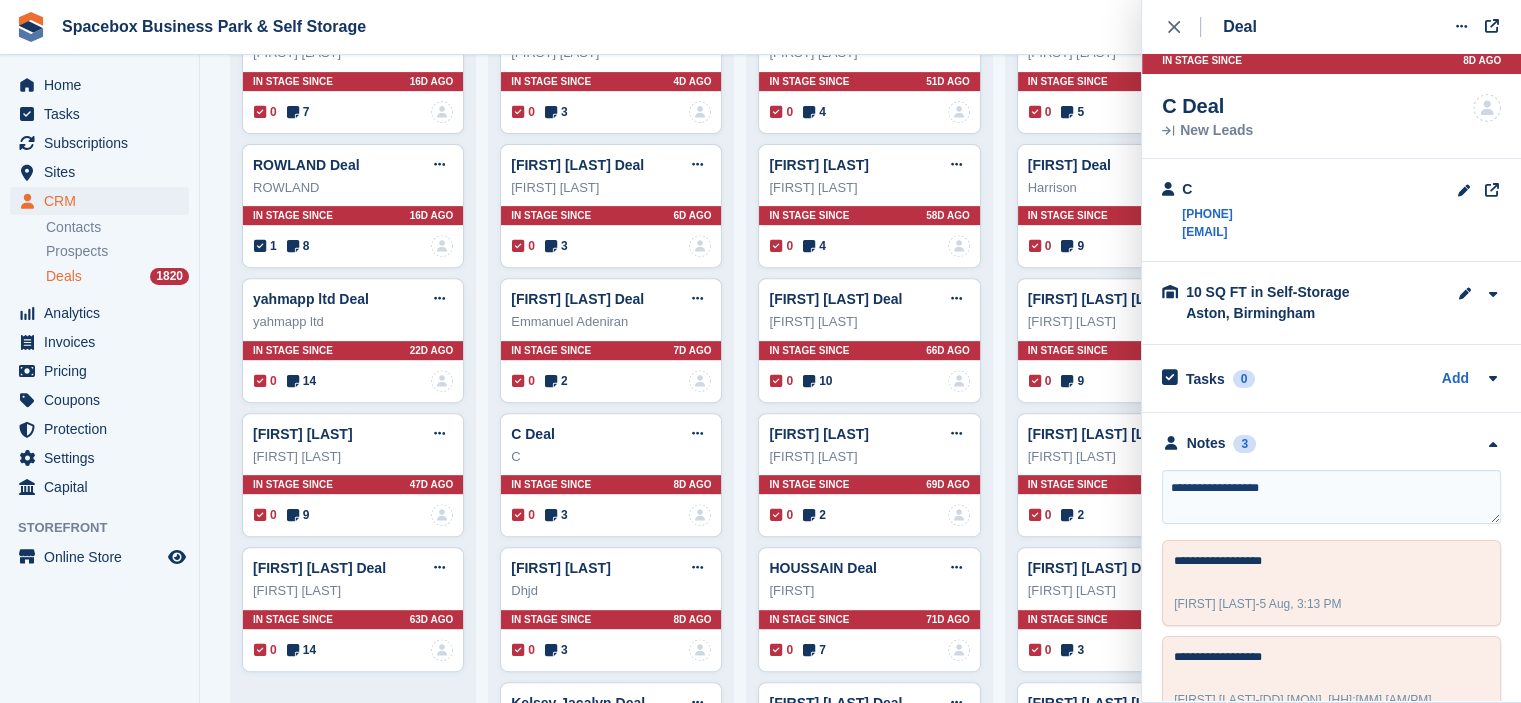 type 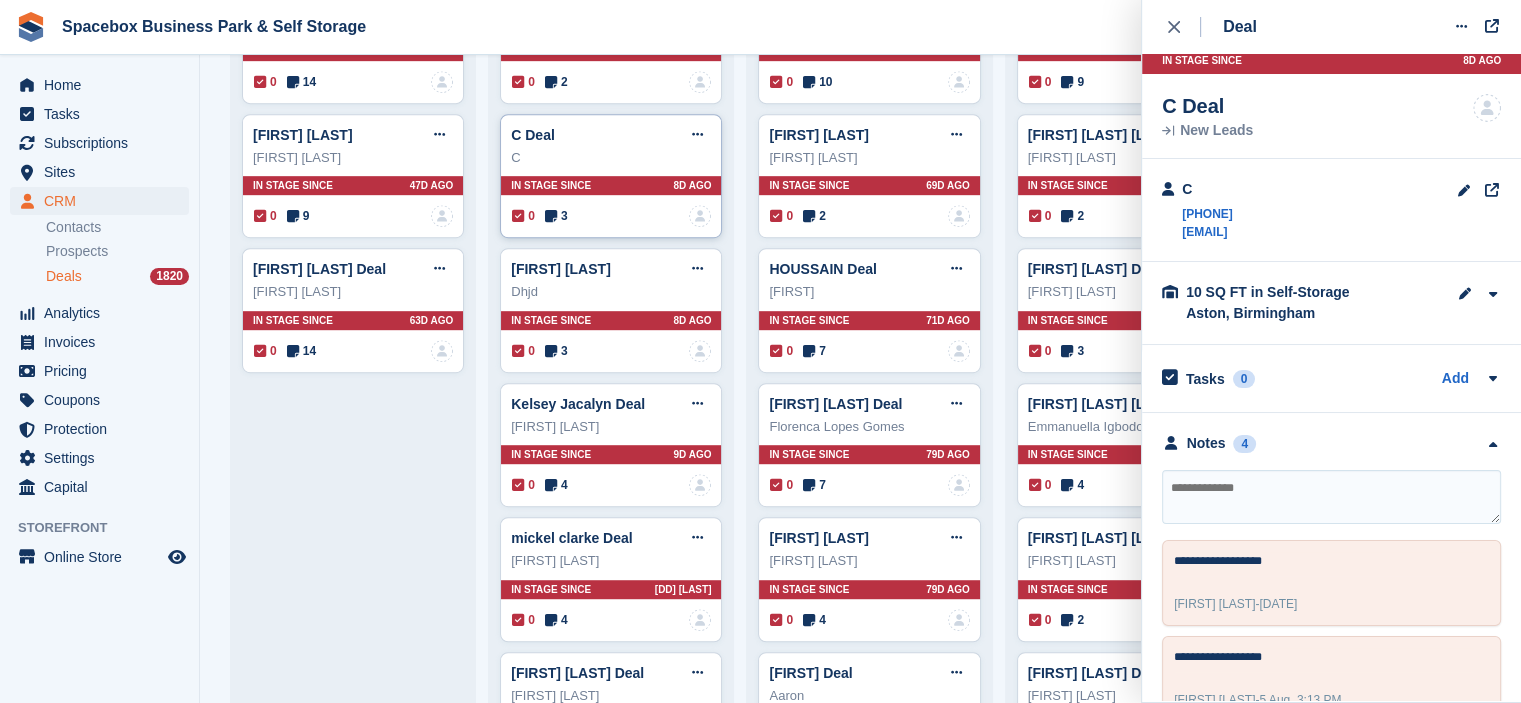 scroll, scrollTop: 1100, scrollLeft: 0, axis: vertical 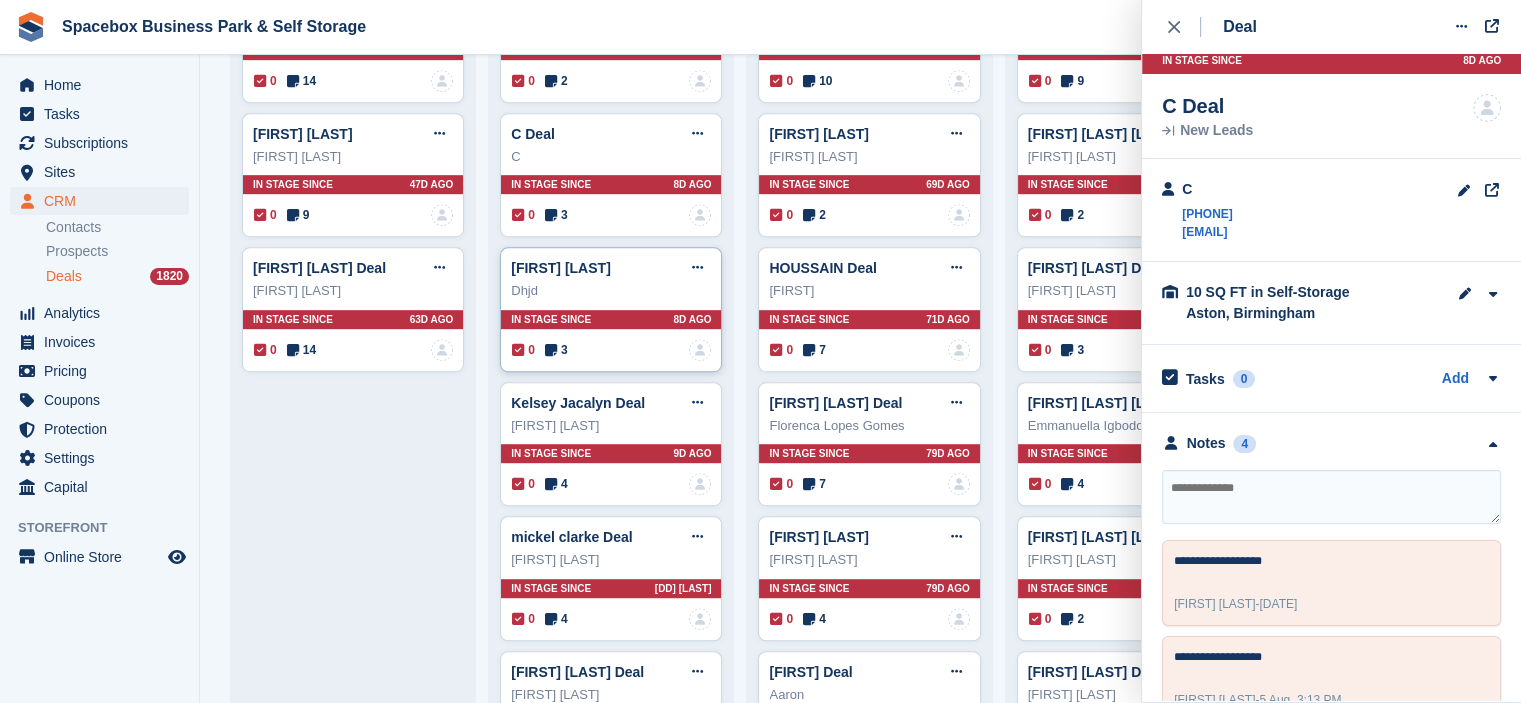 click on "0
3
No one is assigned to this deal" at bounding box center (611, 350) 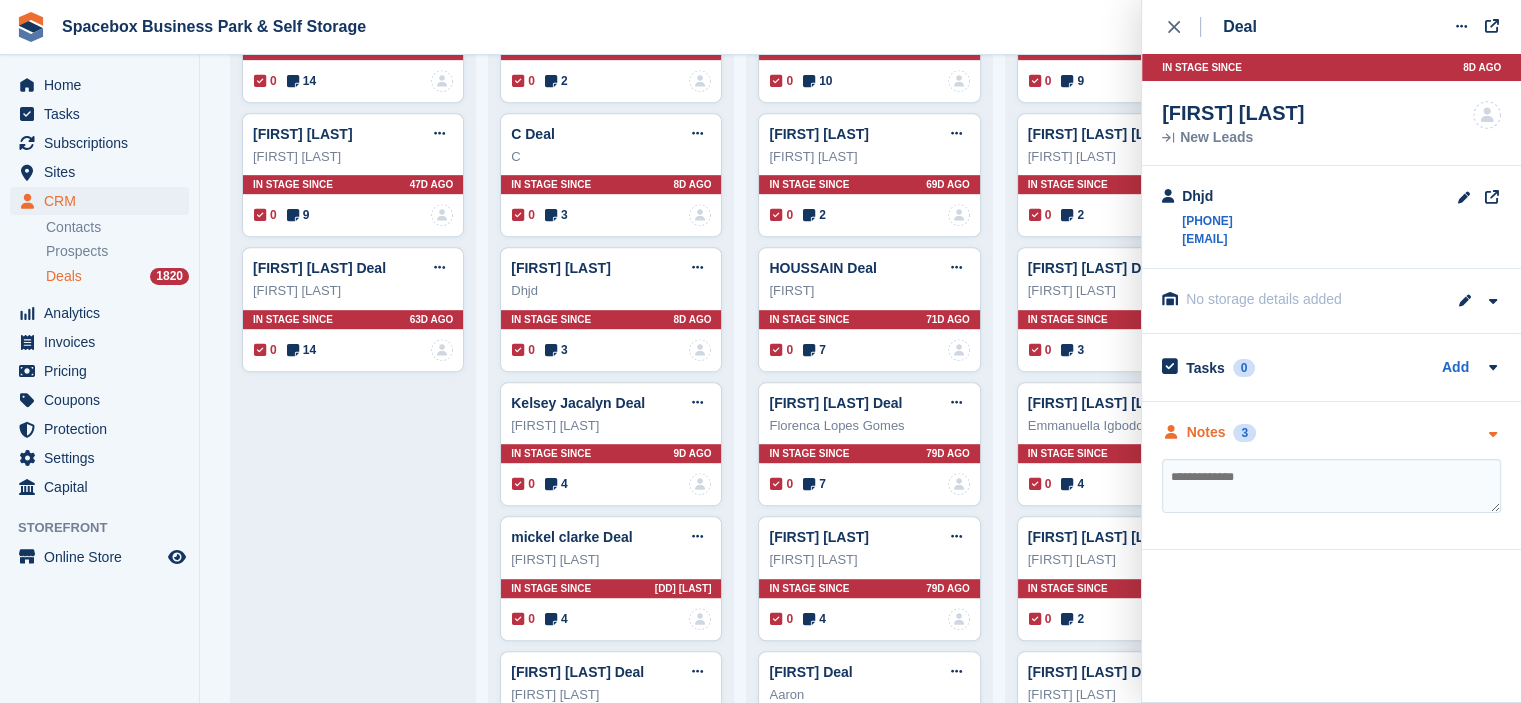 click on "Notes
3" at bounding box center [1331, 432] 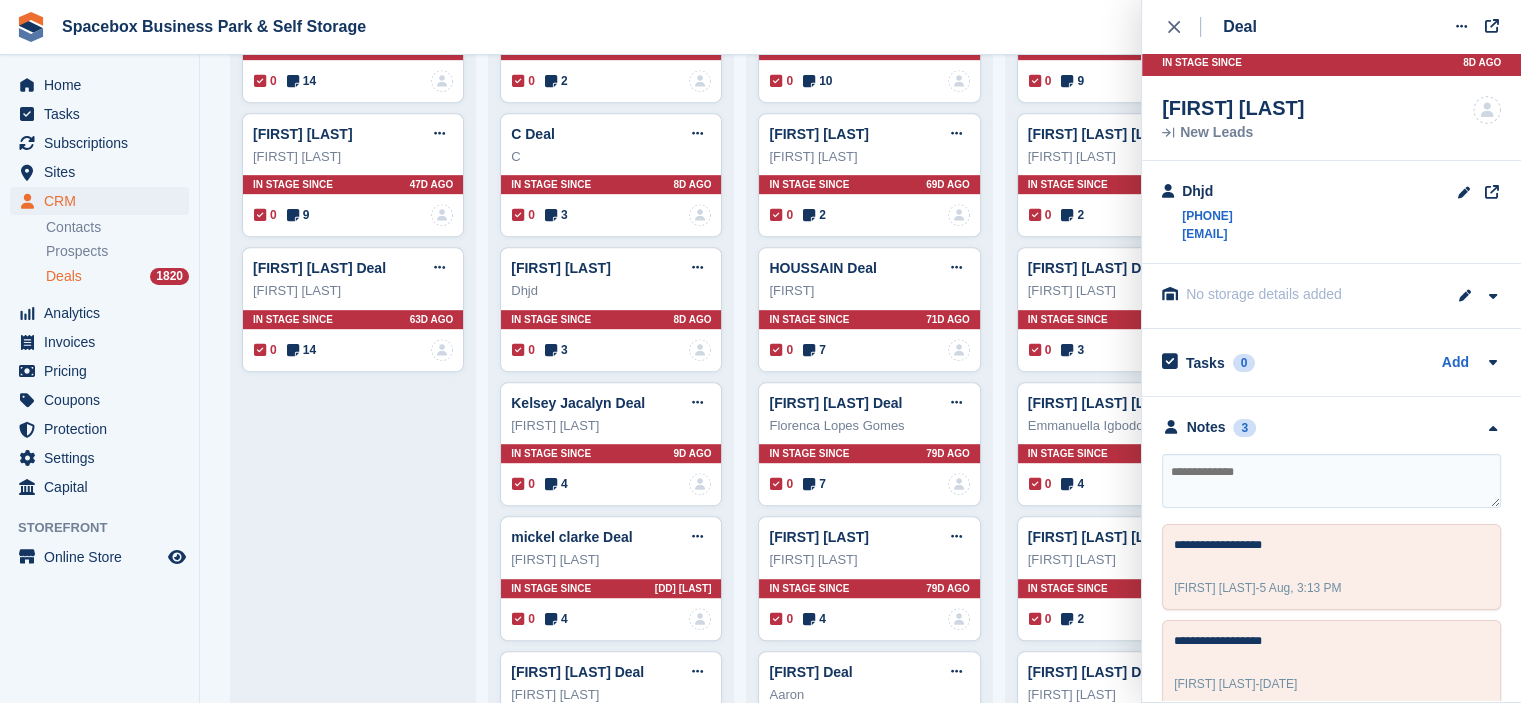 scroll, scrollTop: 0, scrollLeft: 0, axis: both 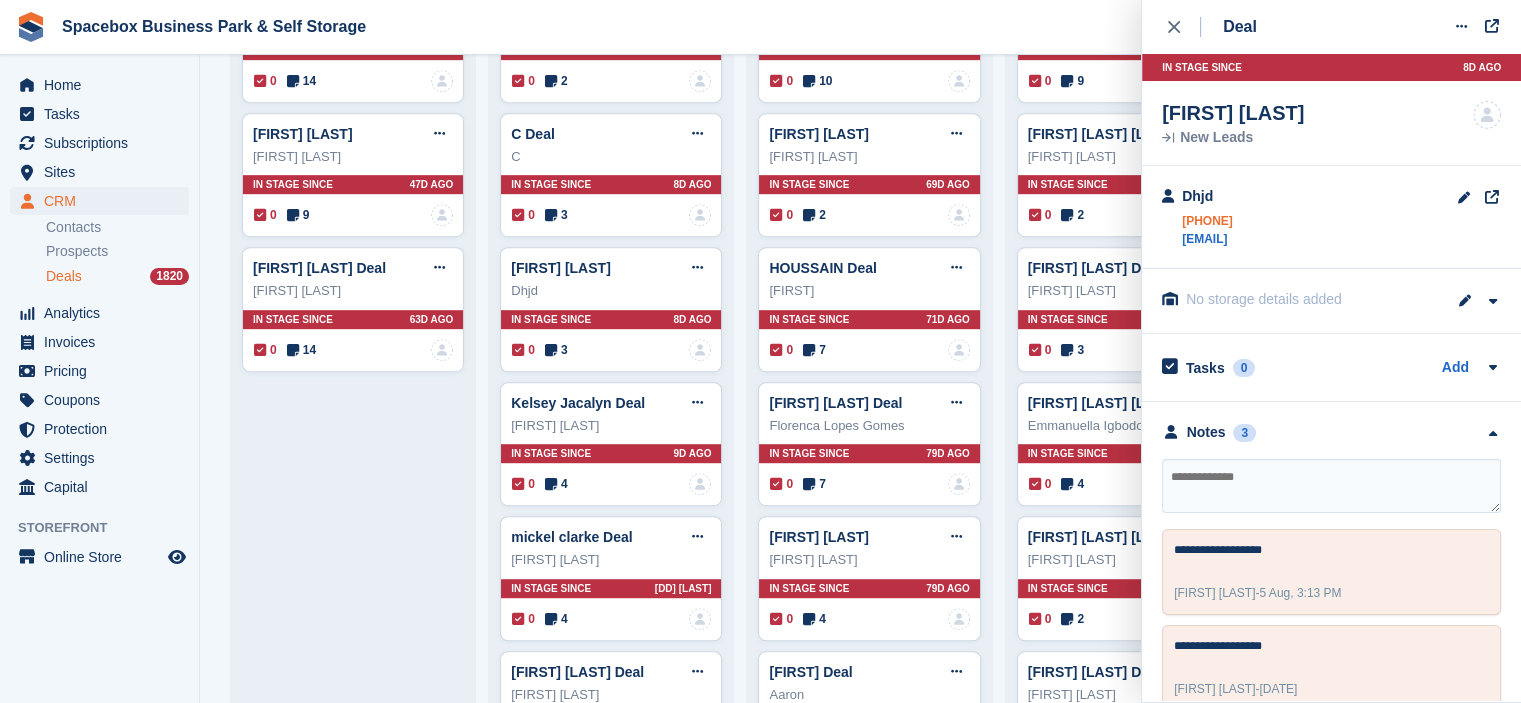drag, startPoint x: 1180, startPoint y: 217, endPoint x: 1284, endPoint y: 219, distance: 104.019226 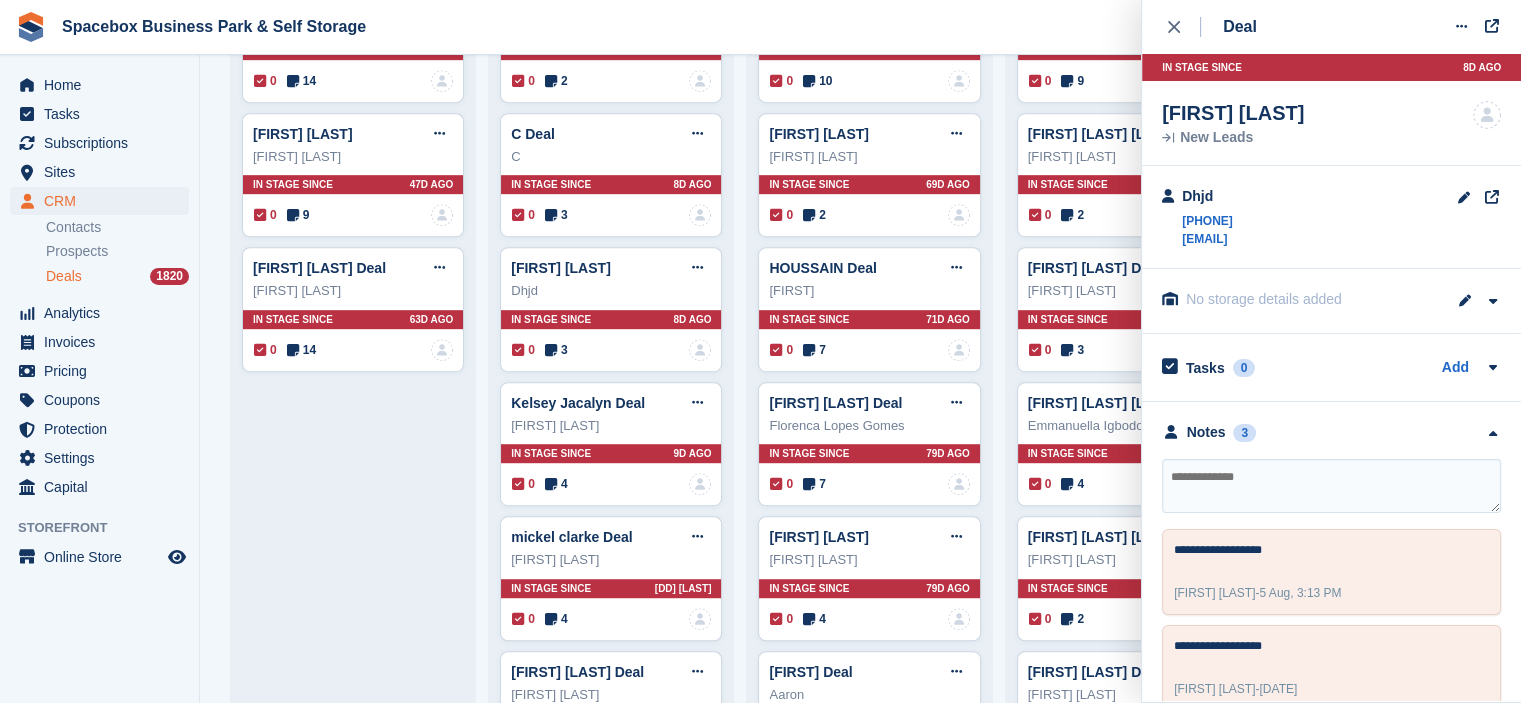 copy on "07903570086" 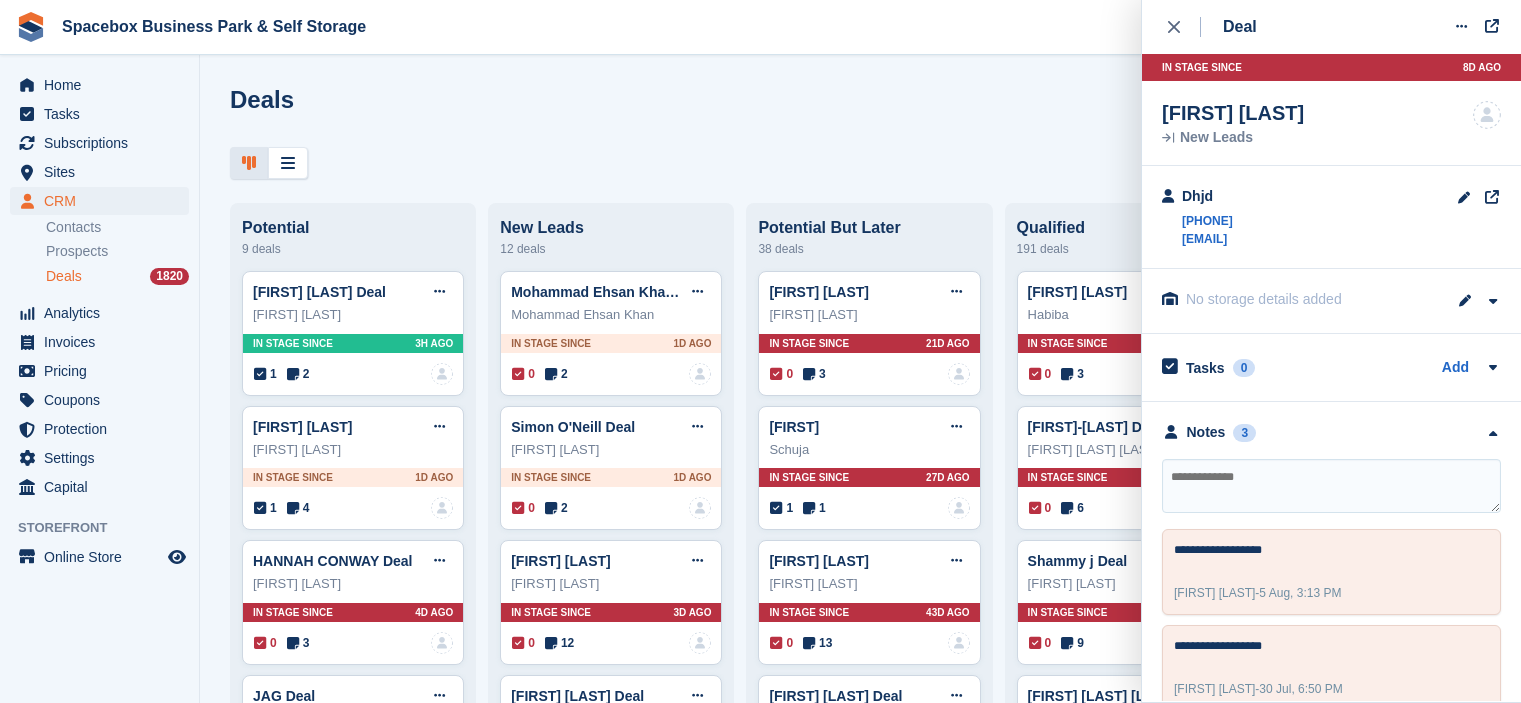 scroll, scrollTop: 0, scrollLeft: 0, axis: both 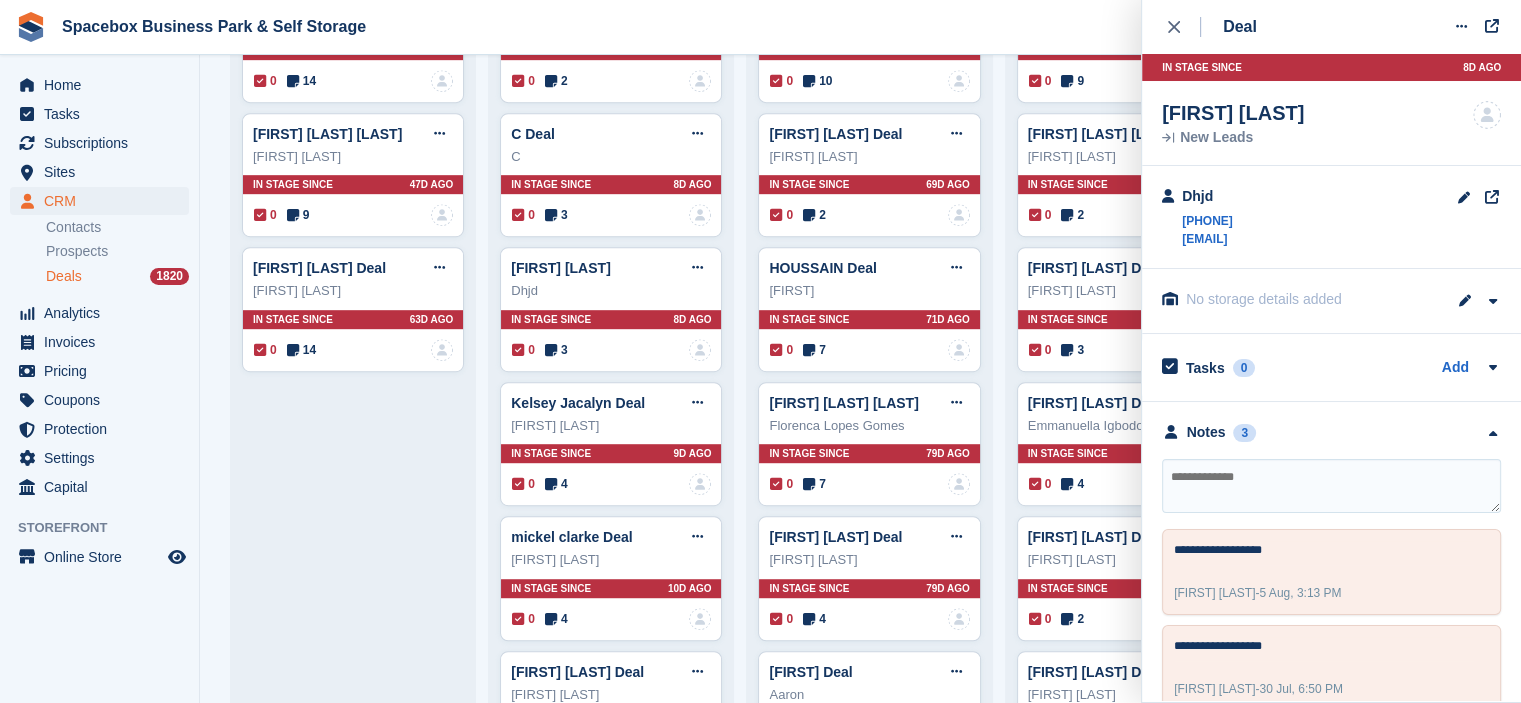 click at bounding box center (1331, 486) 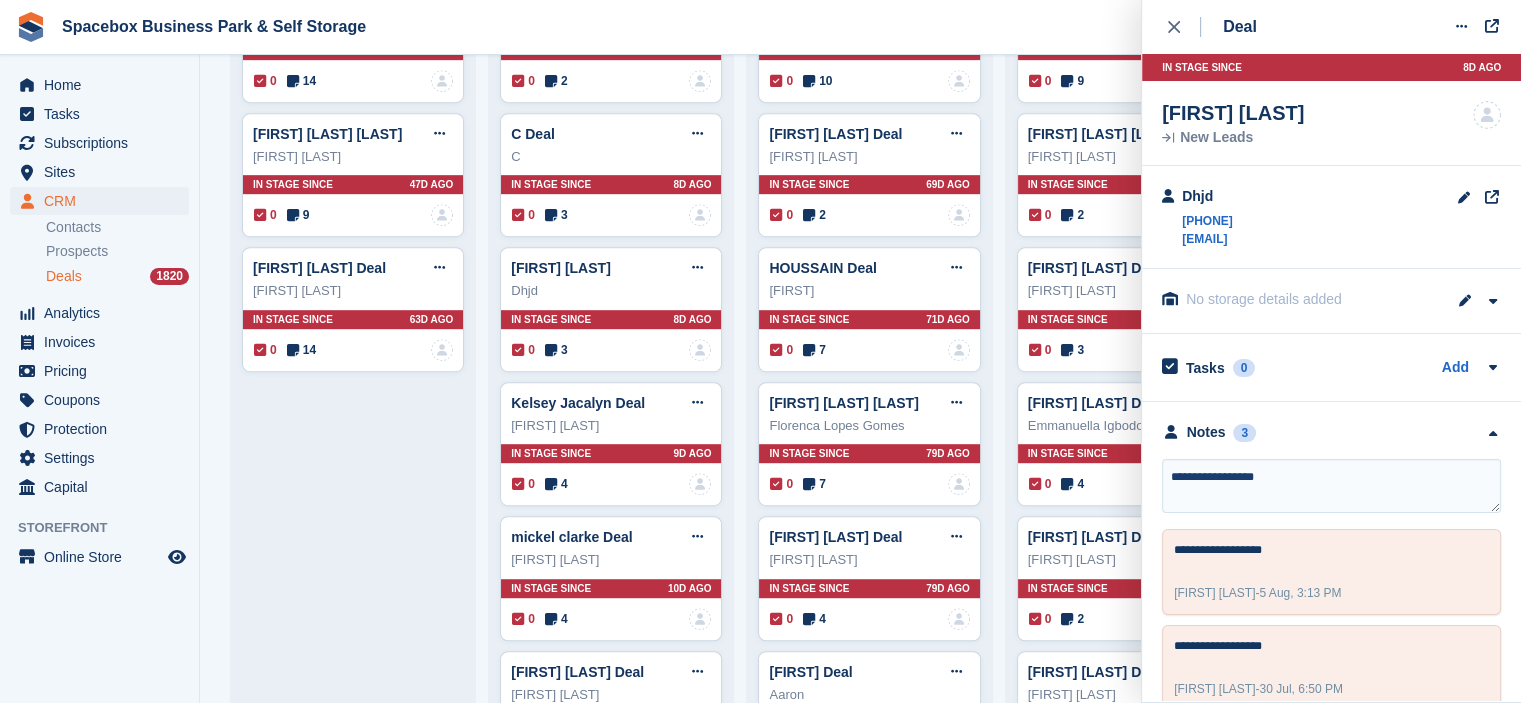 type on "**********" 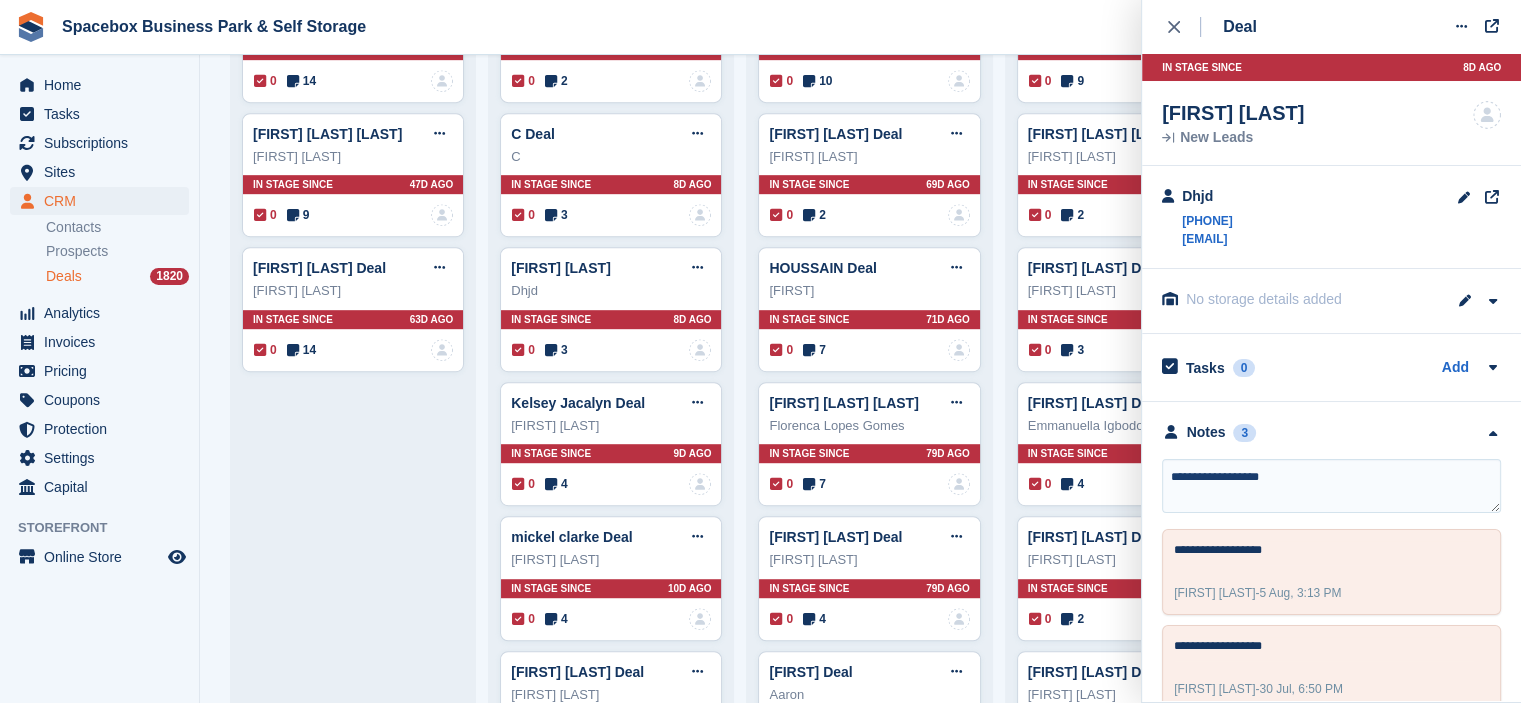 type 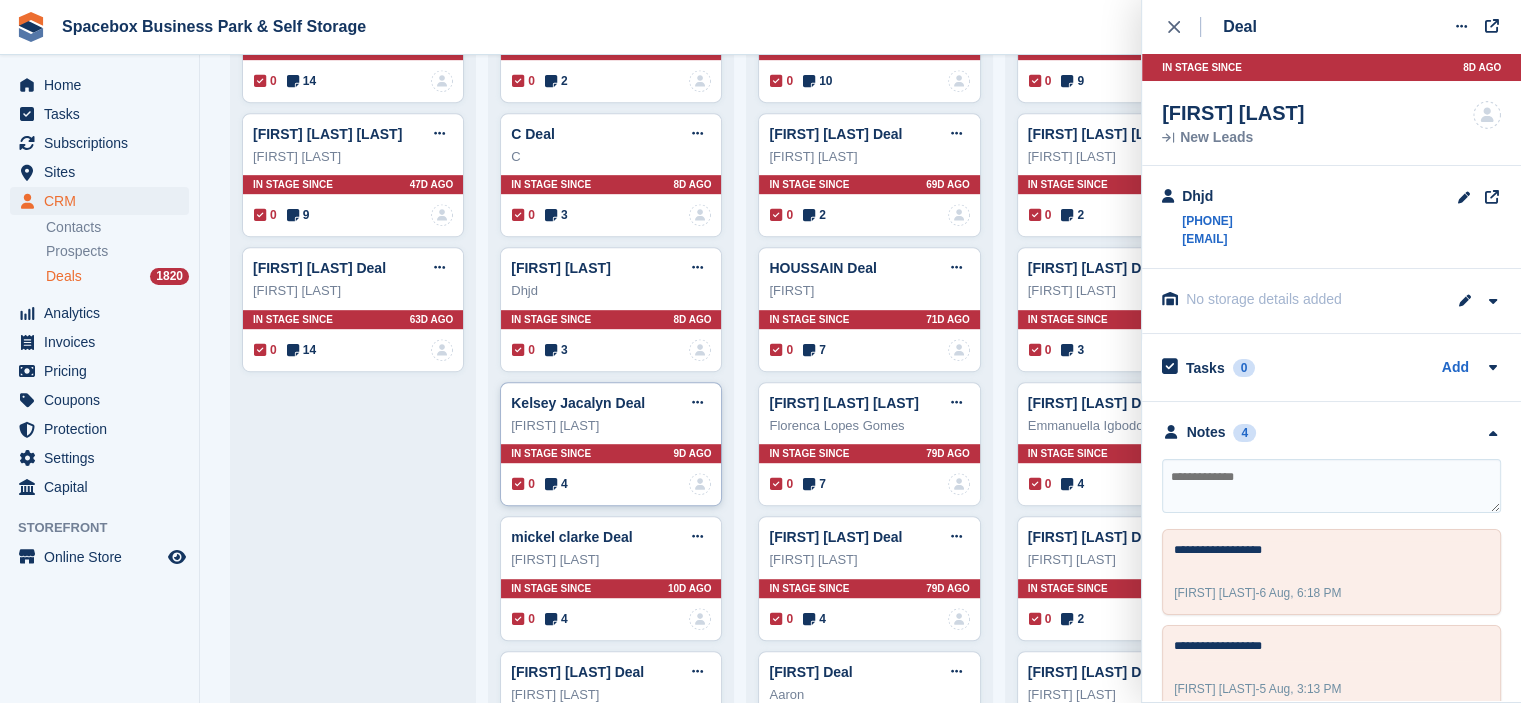 click at bounding box center (551, 484) 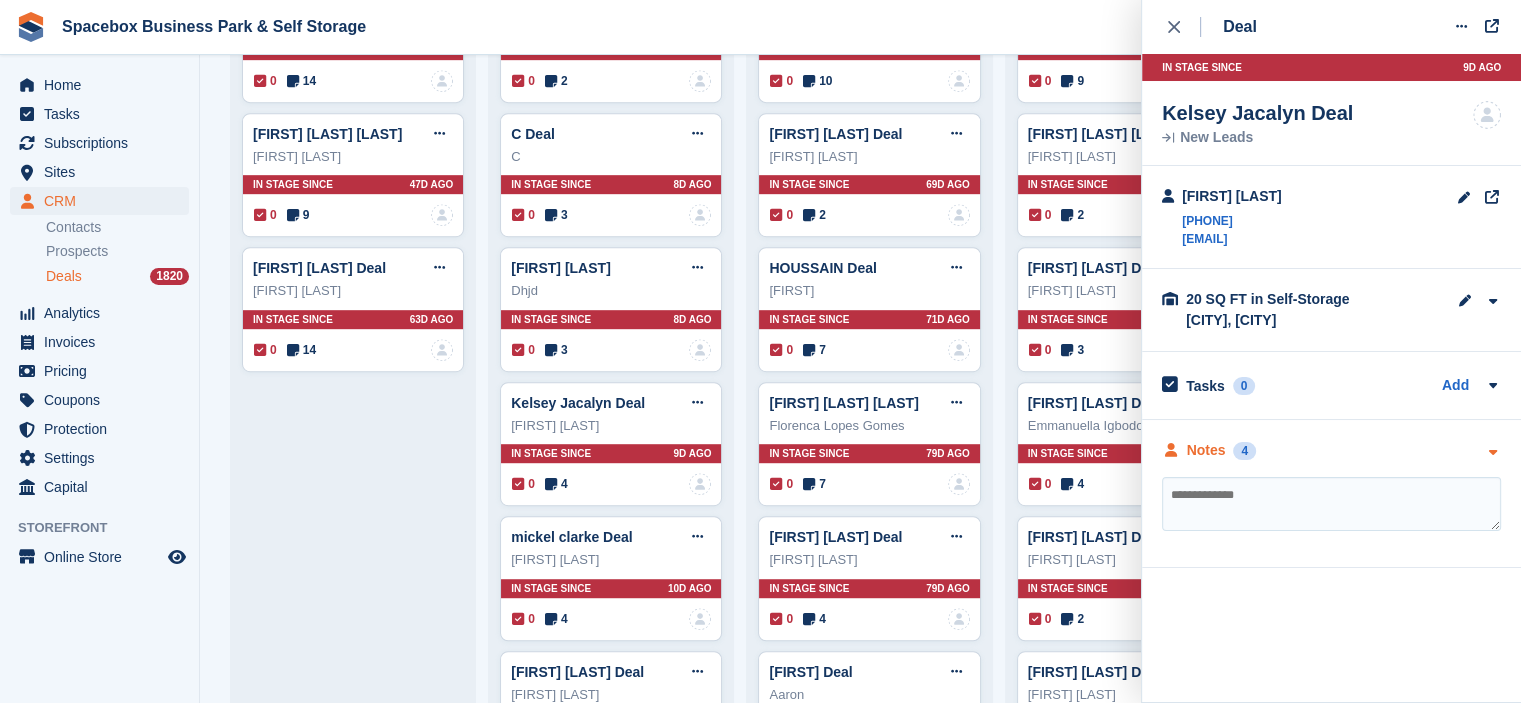 click on "Notes
4" at bounding box center [1209, 450] 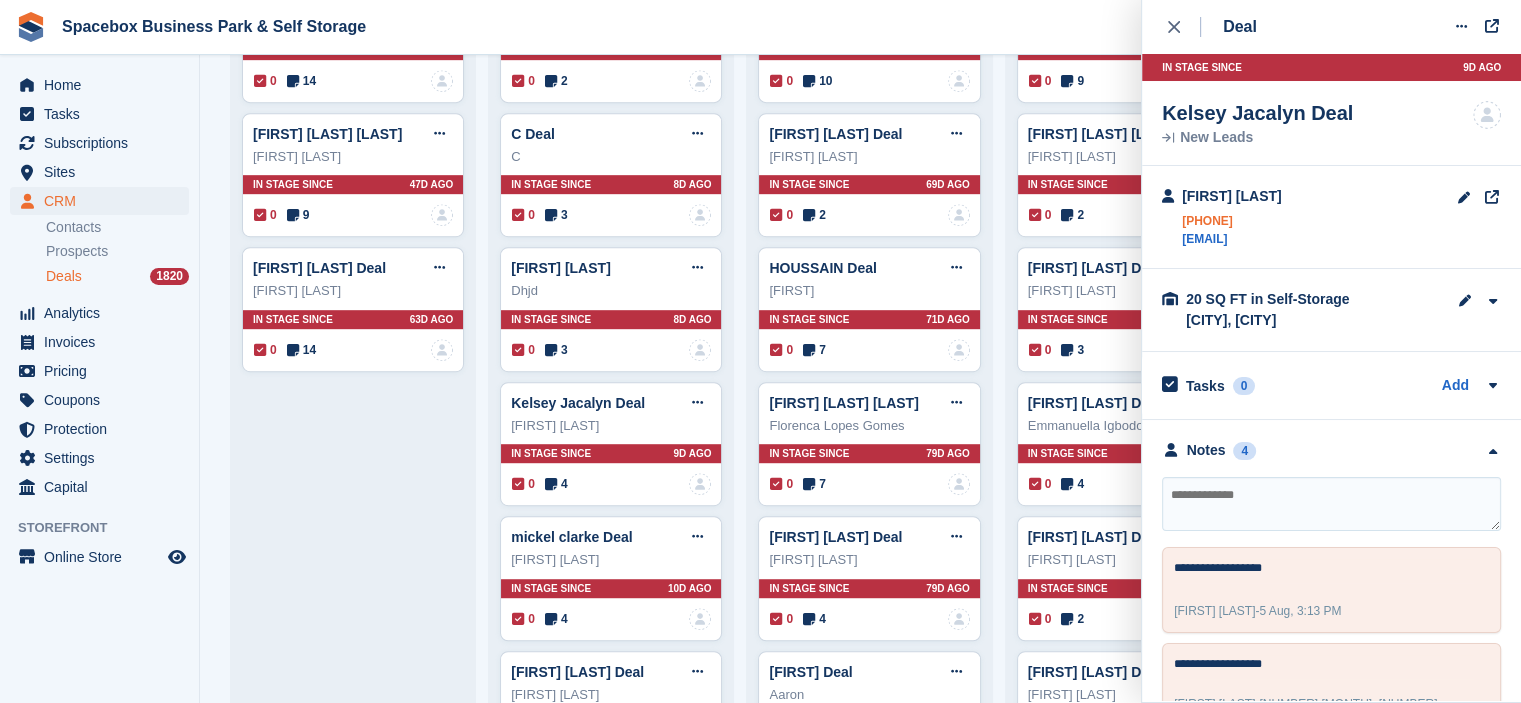 drag, startPoint x: 1204, startPoint y: 223, endPoint x: 1286, endPoint y: 223, distance: 82 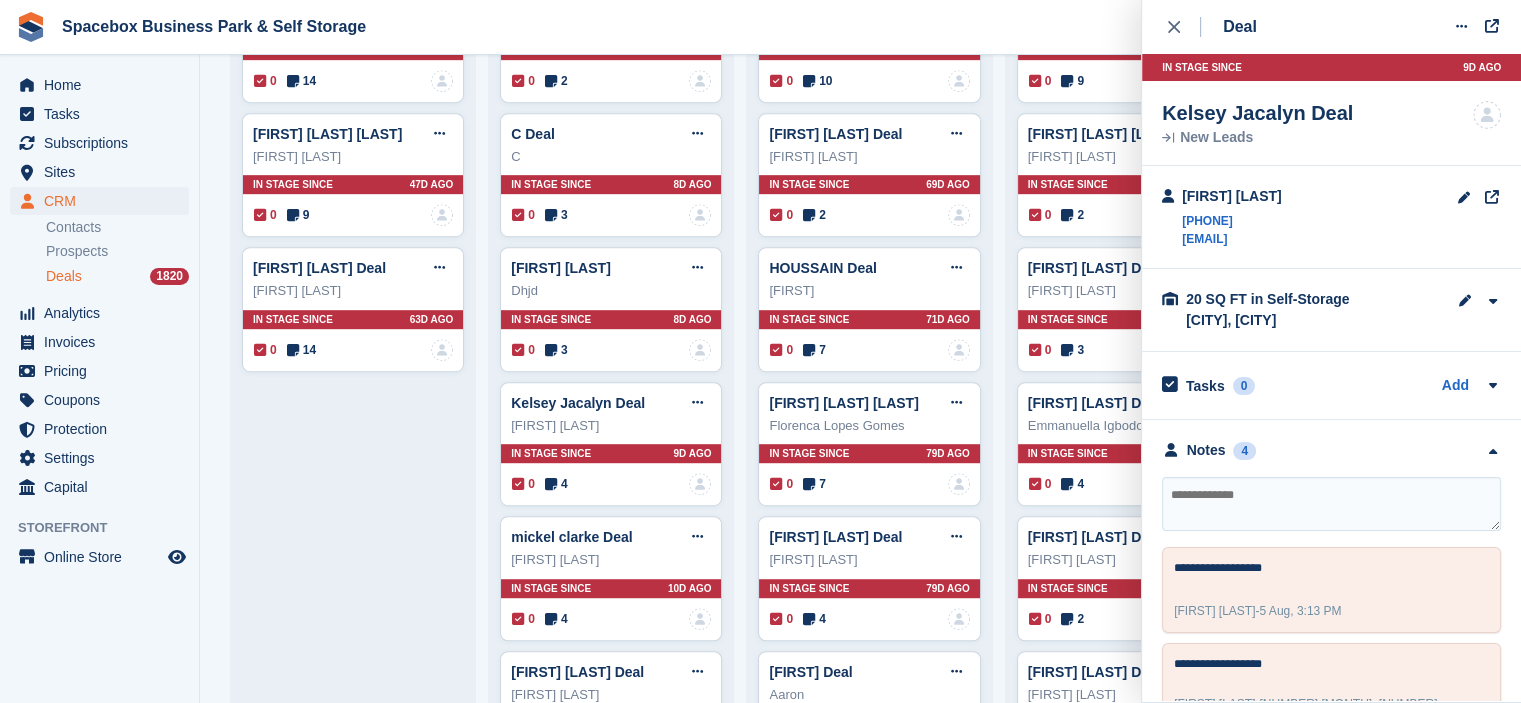 drag, startPoint x: 1412, startPoint y: 518, endPoint x: 1412, endPoint y: 497, distance: 21 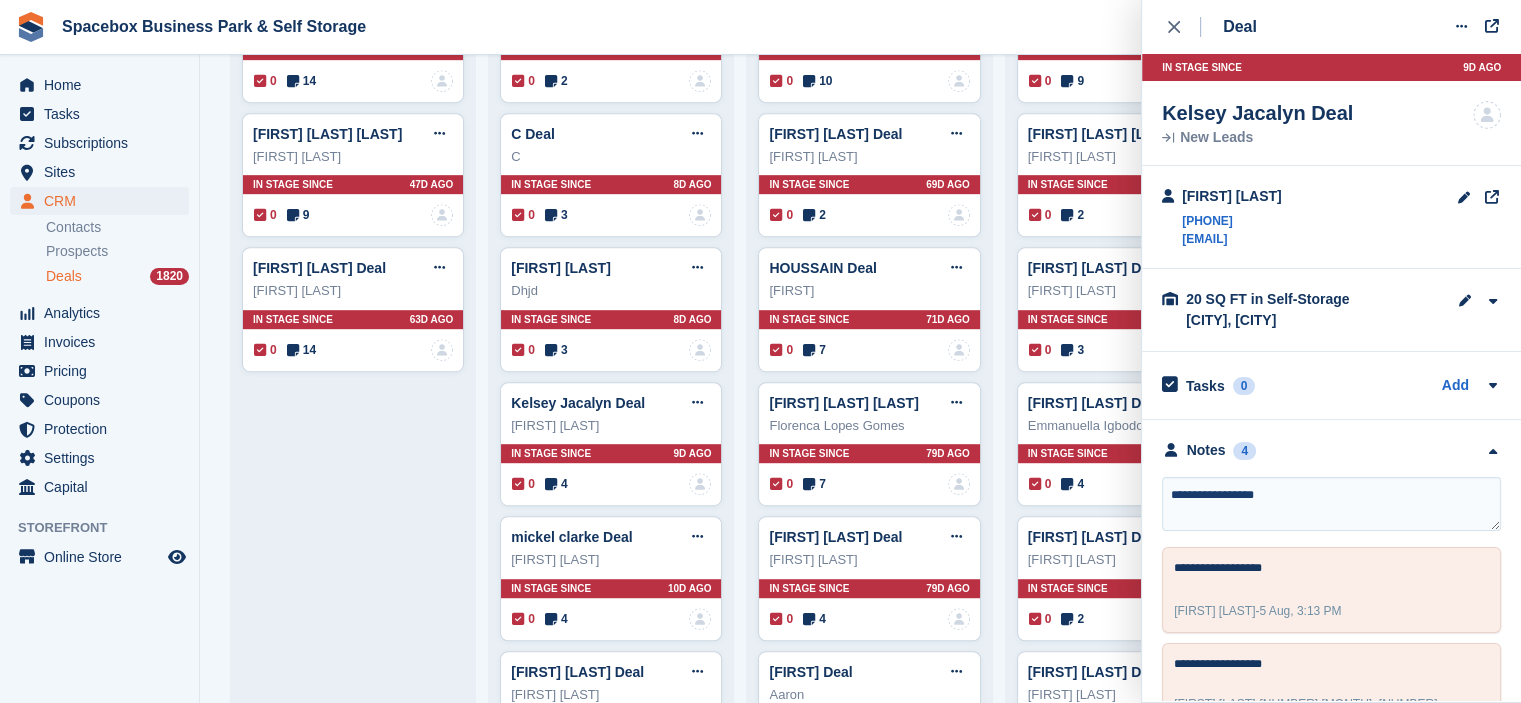 type on "**********" 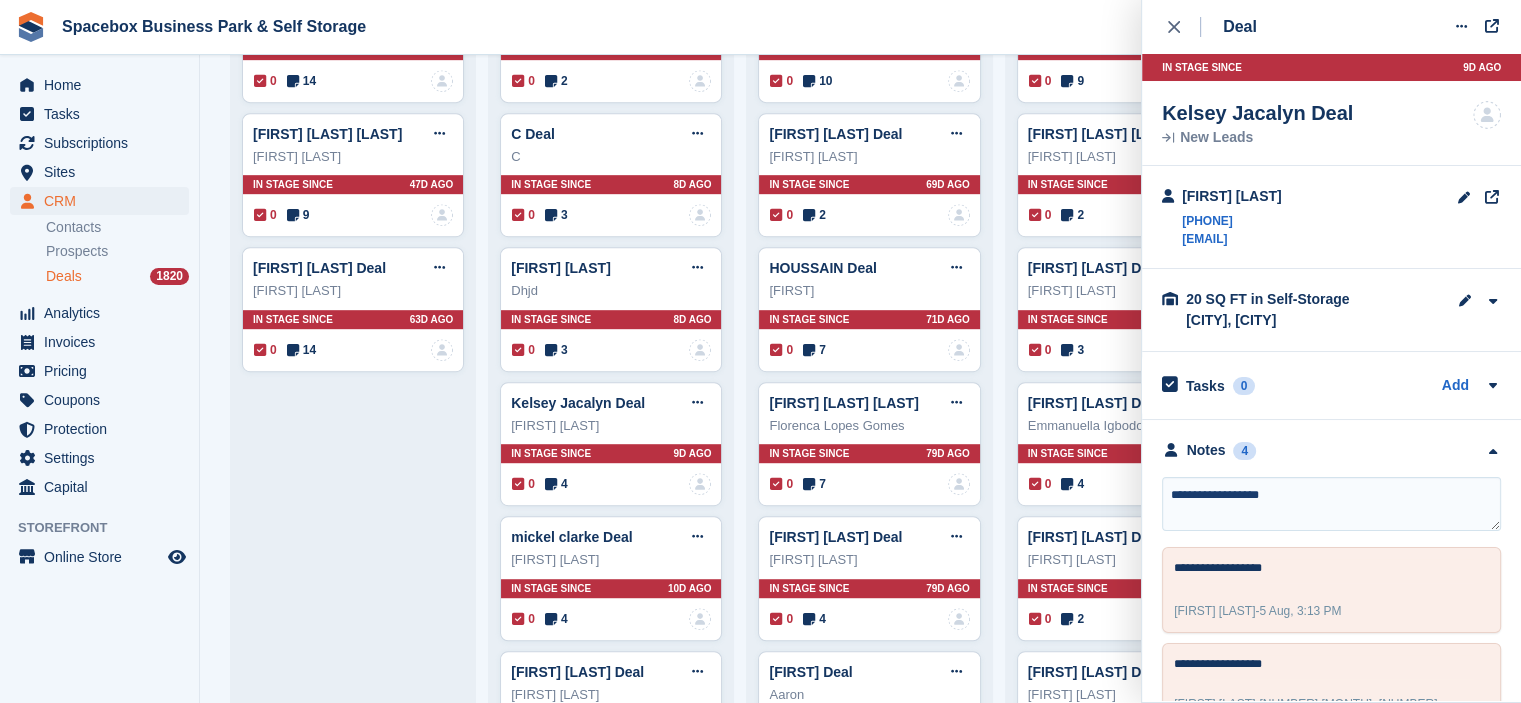 type 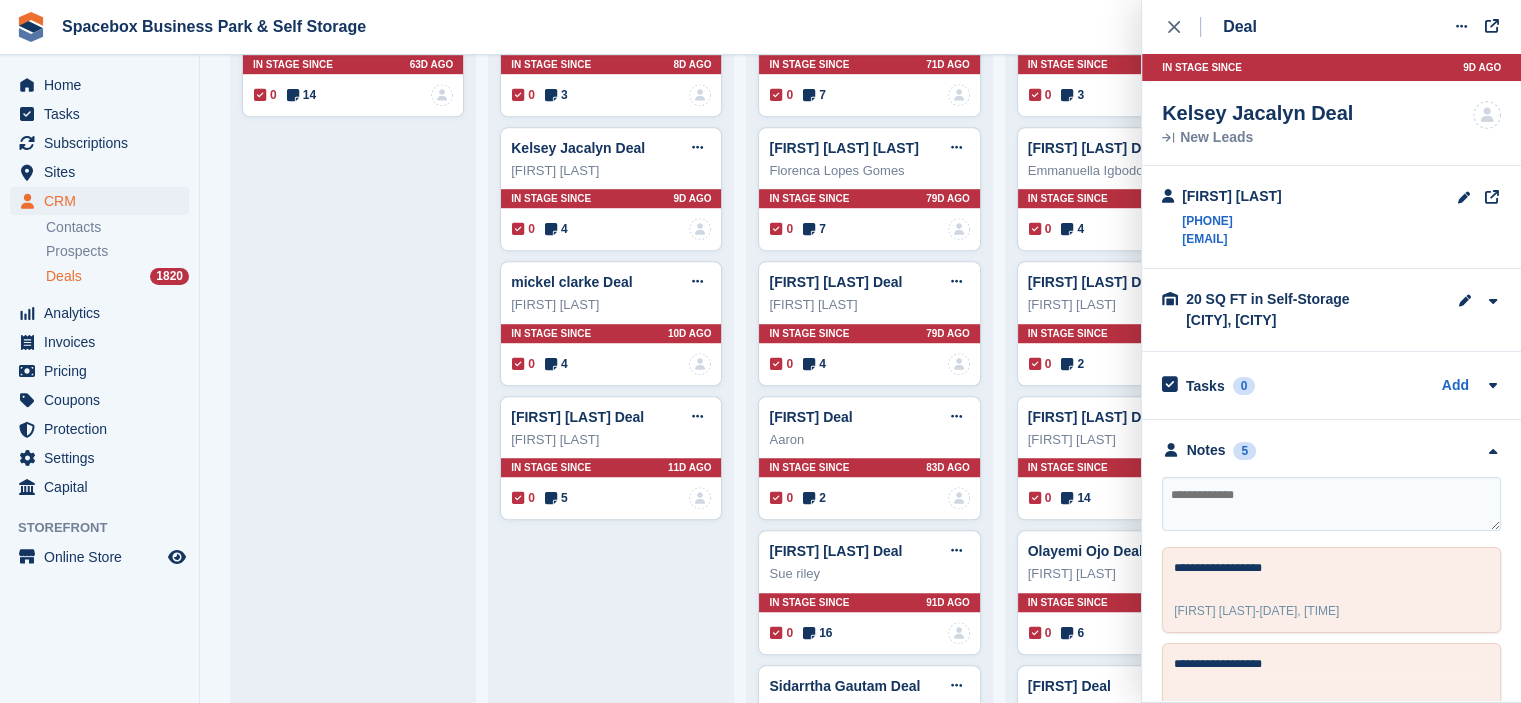 scroll, scrollTop: 1400, scrollLeft: 0, axis: vertical 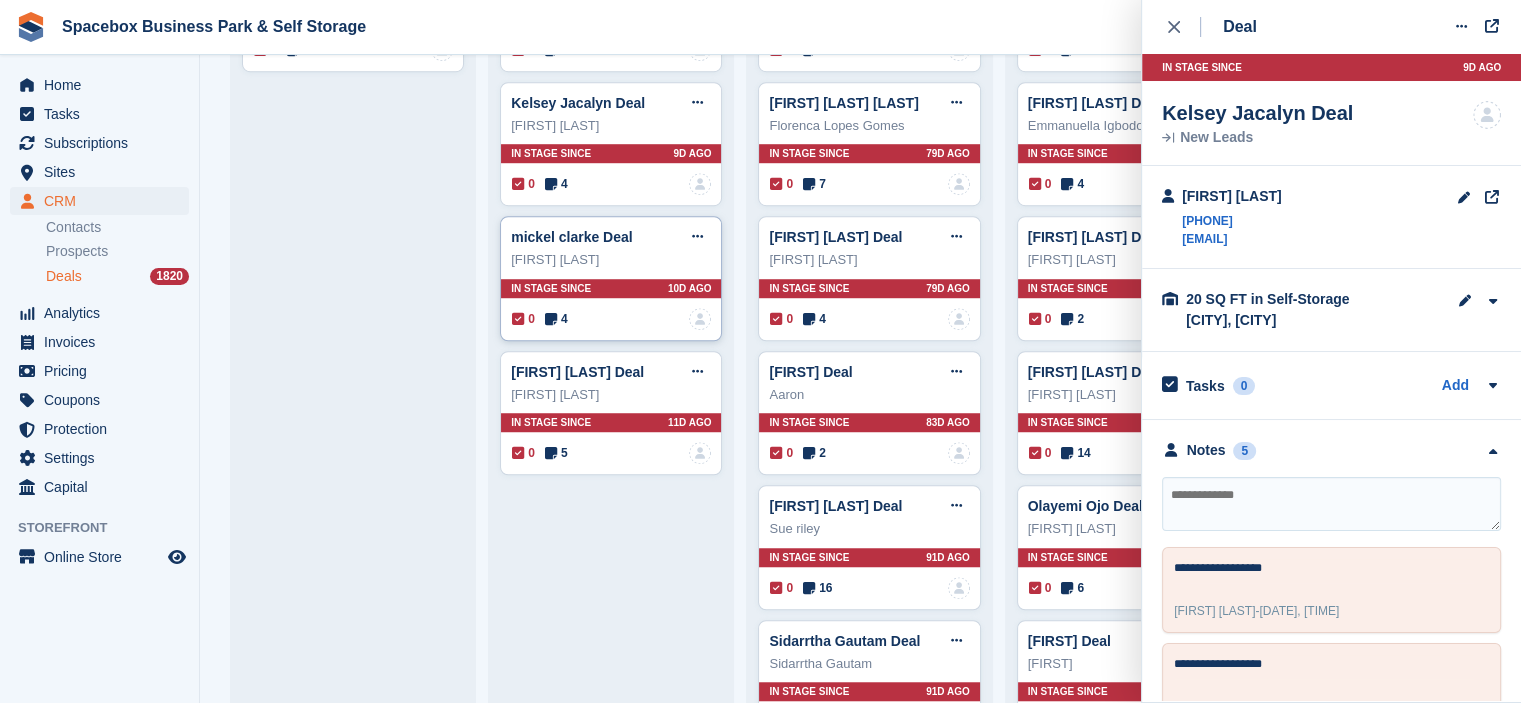 click at bounding box center [551, 319] 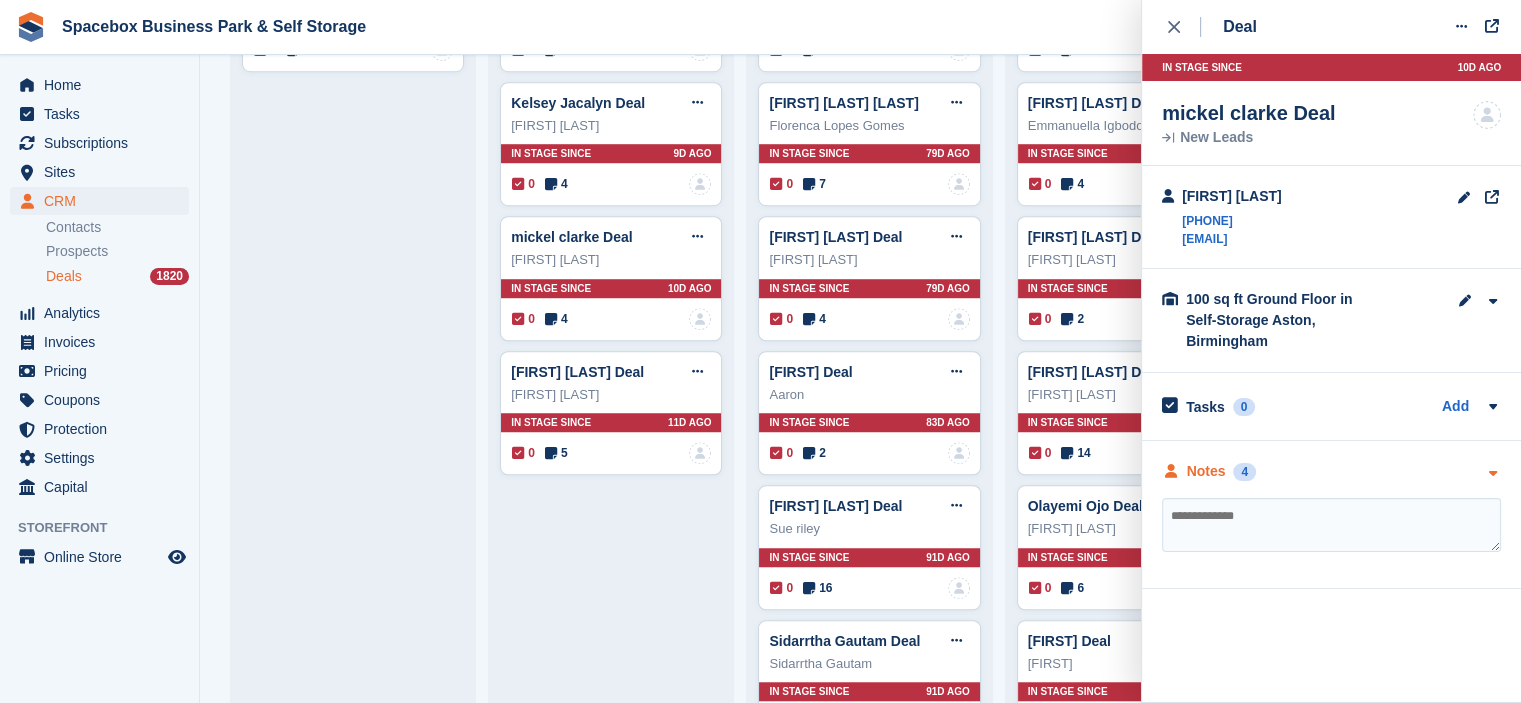 click on "Notes" at bounding box center (1206, 471) 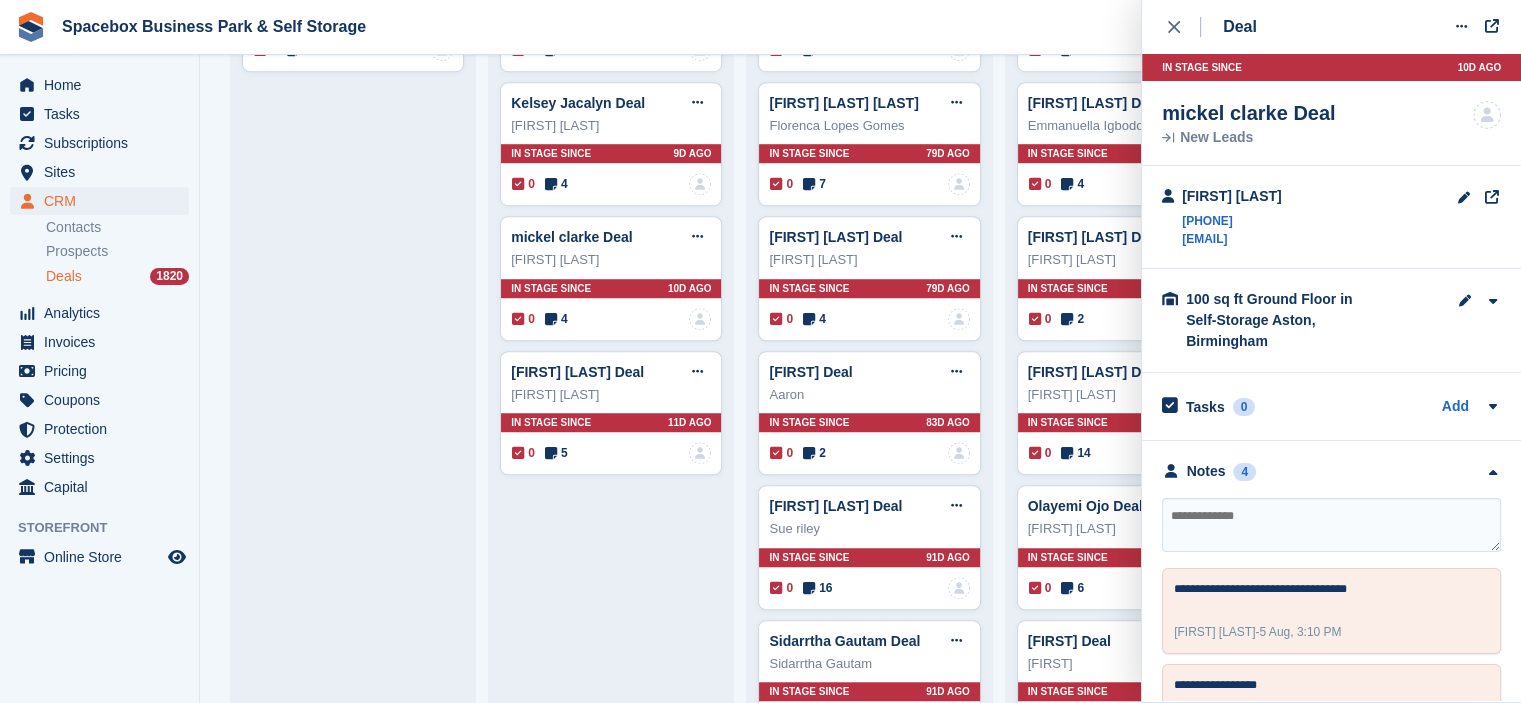 drag, startPoint x: 1180, startPoint y: 223, endPoint x: 1302, endPoint y: 221, distance: 122.016396 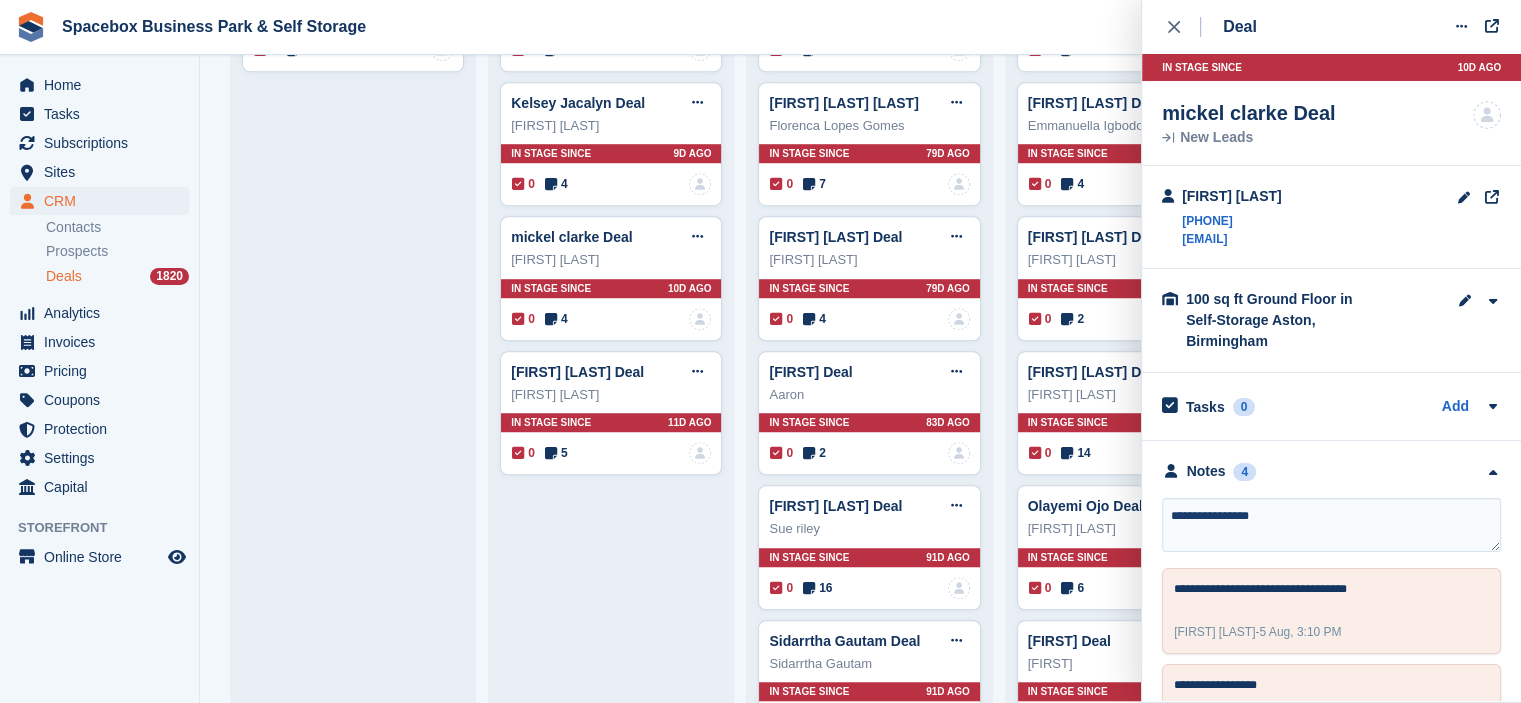 type on "**********" 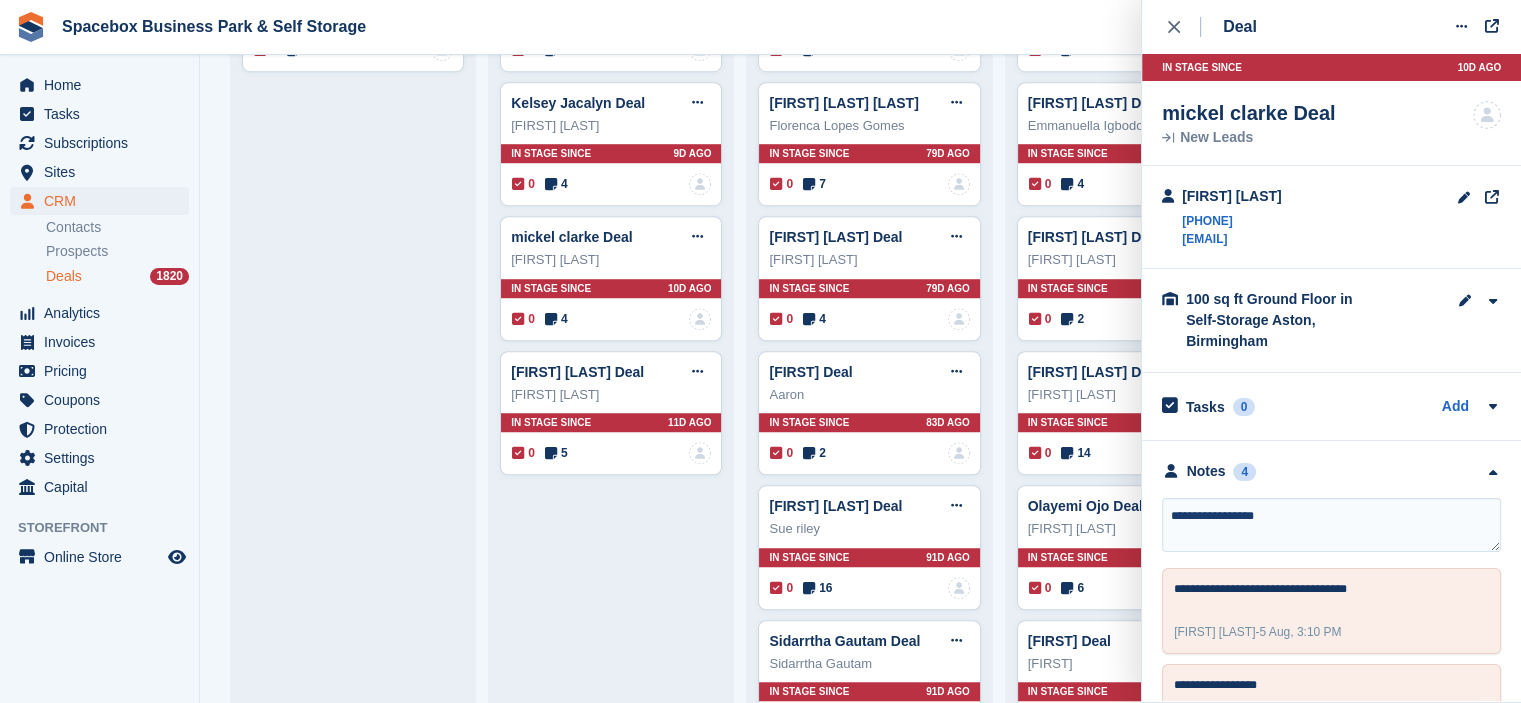 type 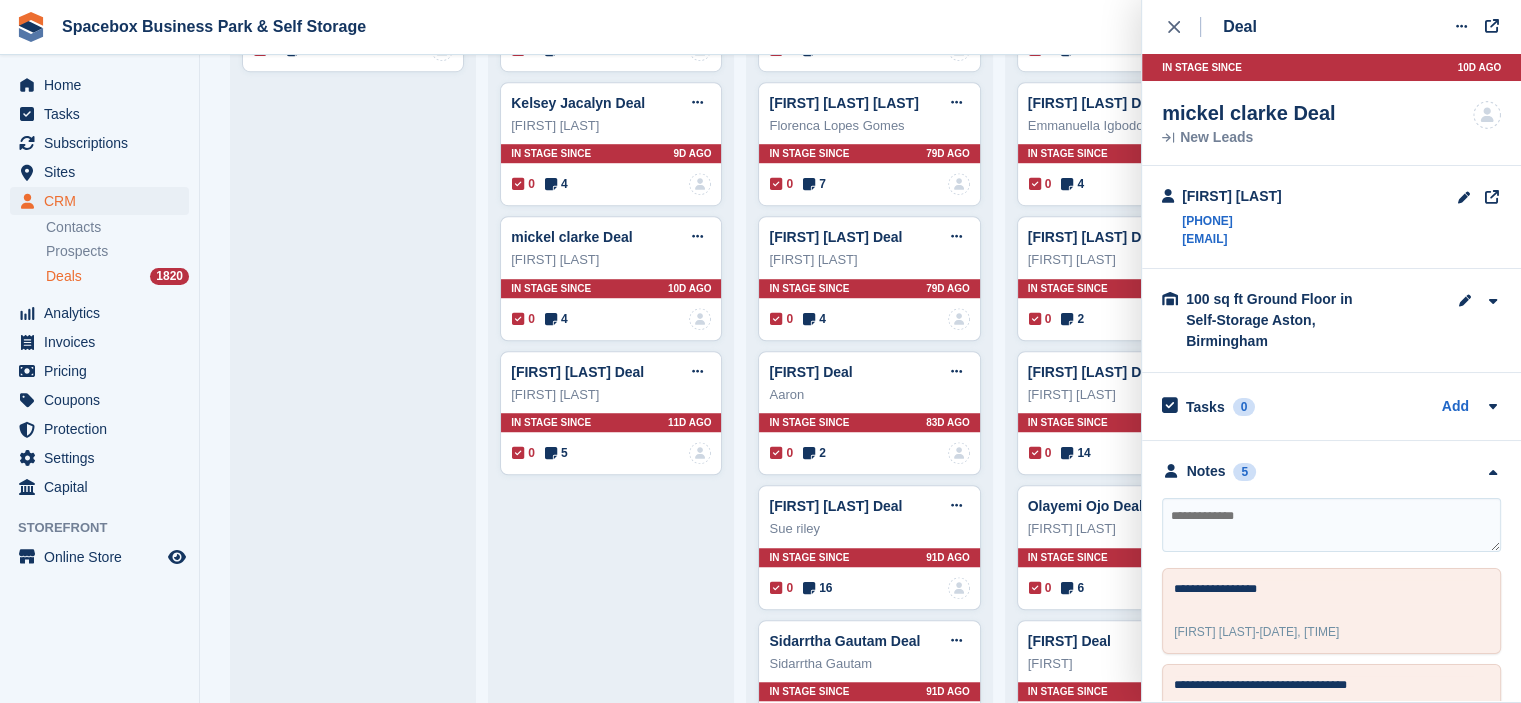 click on "Mohammad Ehsan Khan Deal
Edit deal
Mark as won
Mark as lost
Delete deal
Mohammad Ehsan Khan
In stage since 1D AGO
0
2
No one is assigned to this deal
Simon O'Neill Deal
Edit deal
Mark as won
Mark as lost
Delete deal
Simon O'Neill
0 2" at bounding box center [611, 104453] 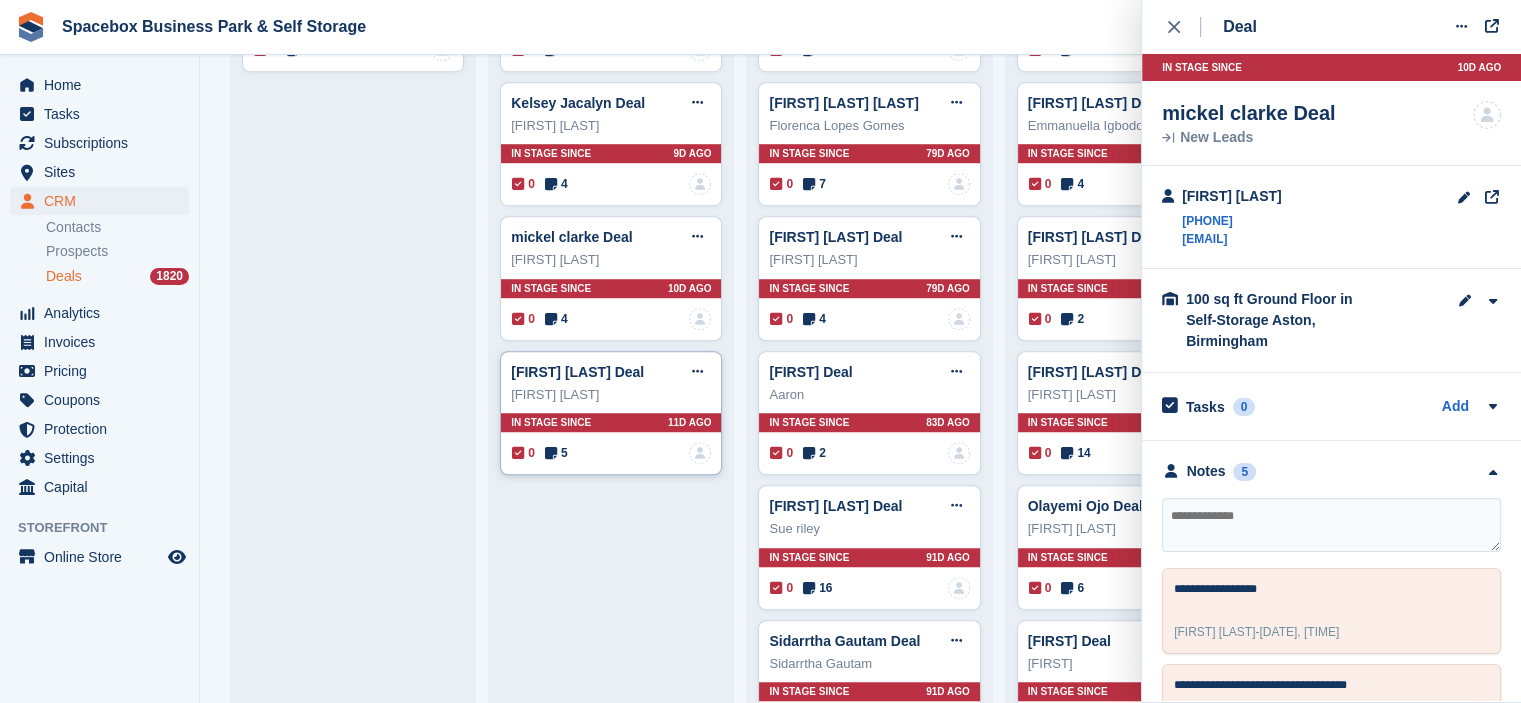 click at bounding box center [551, 453] 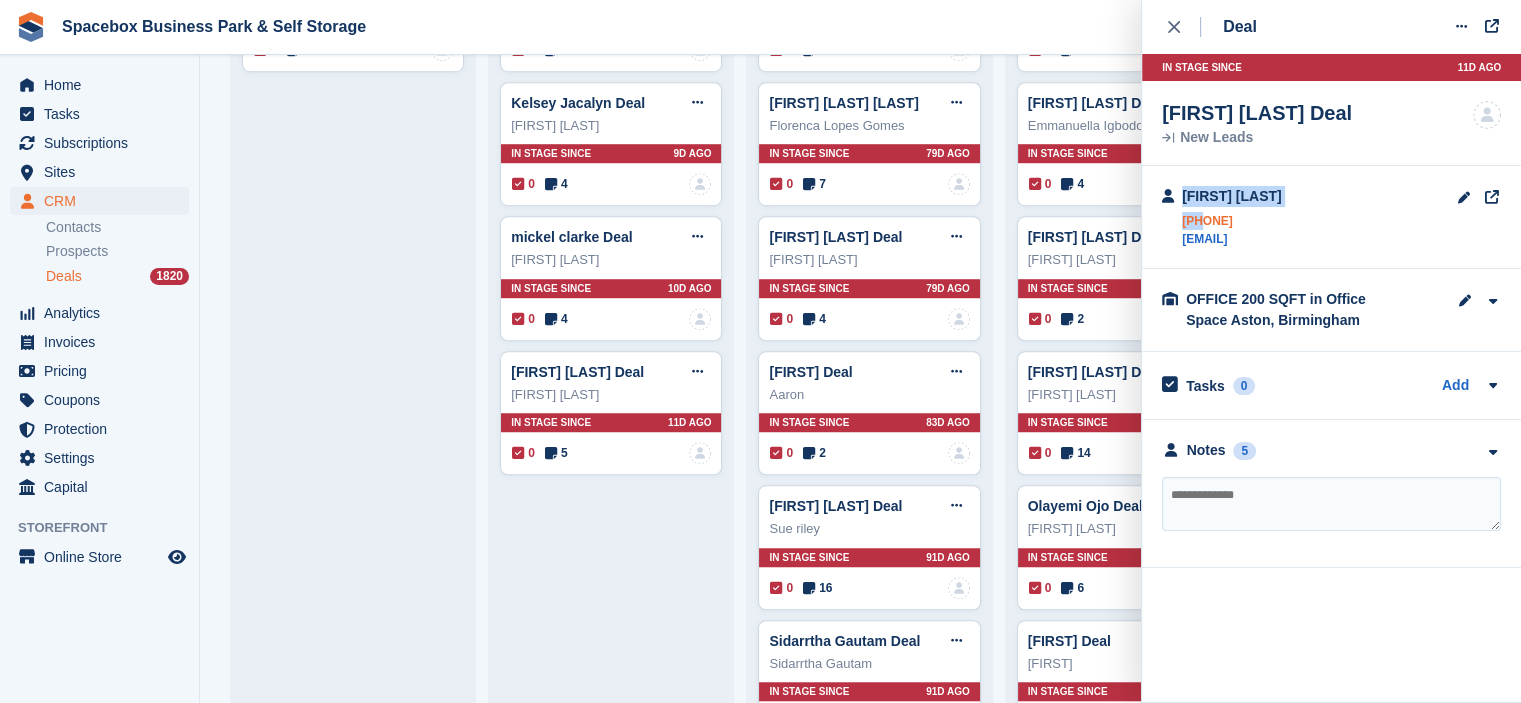 drag, startPoint x: 1176, startPoint y: 223, endPoint x: 1197, endPoint y: 220, distance: 21.213203 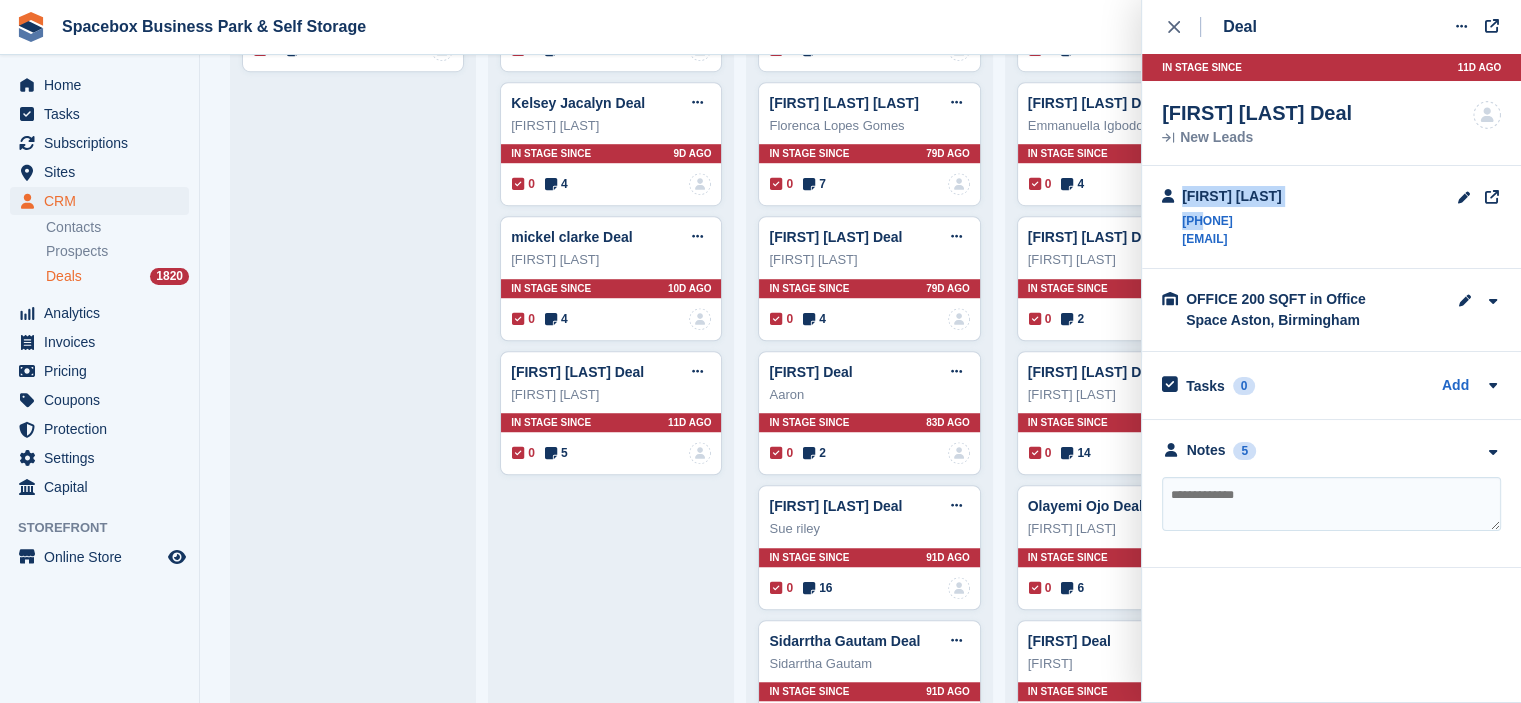 click at bounding box center (1168, 217) 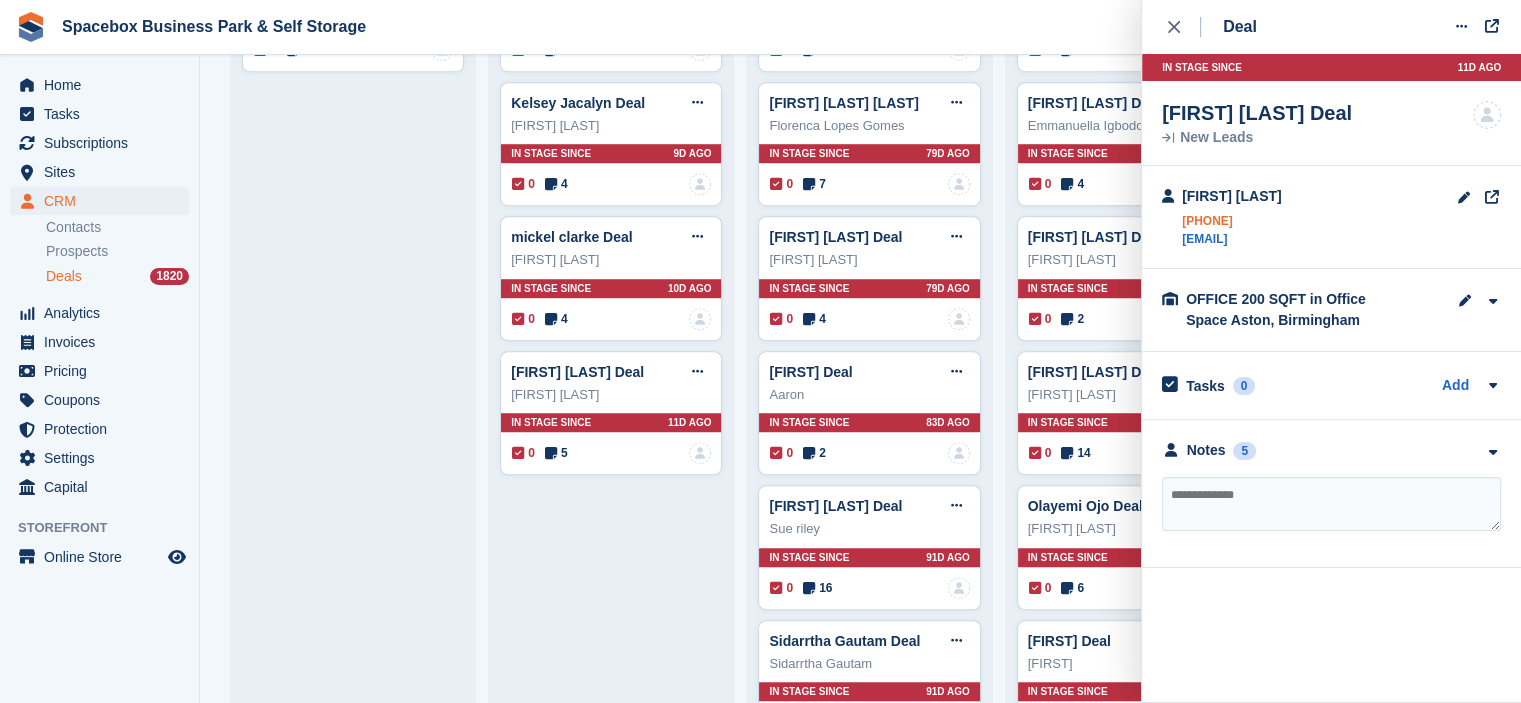 drag, startPoint x: 1179, startPoint y: 223, endPoint x: 1298, endPoint y: 219, distance: 119.06721 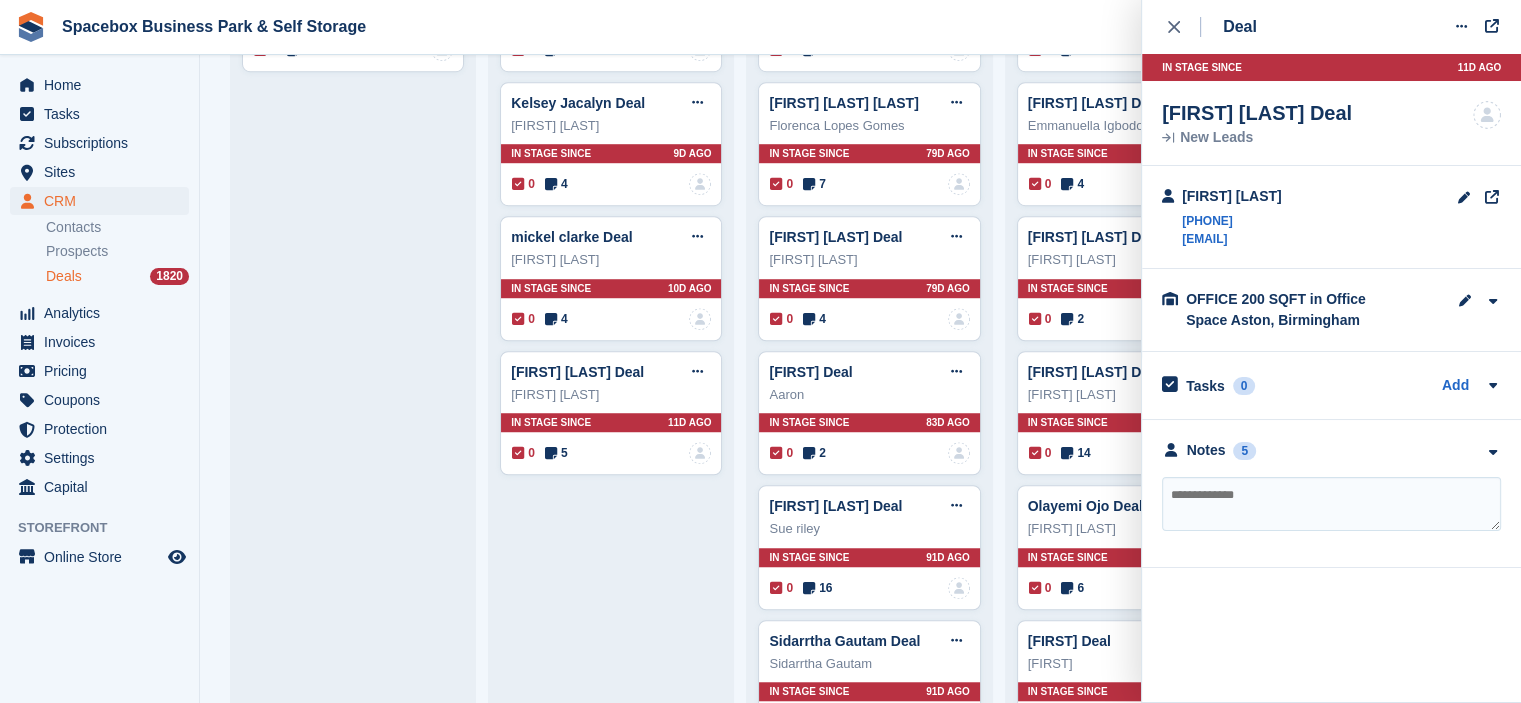 click at bounding box center [1331, 504] 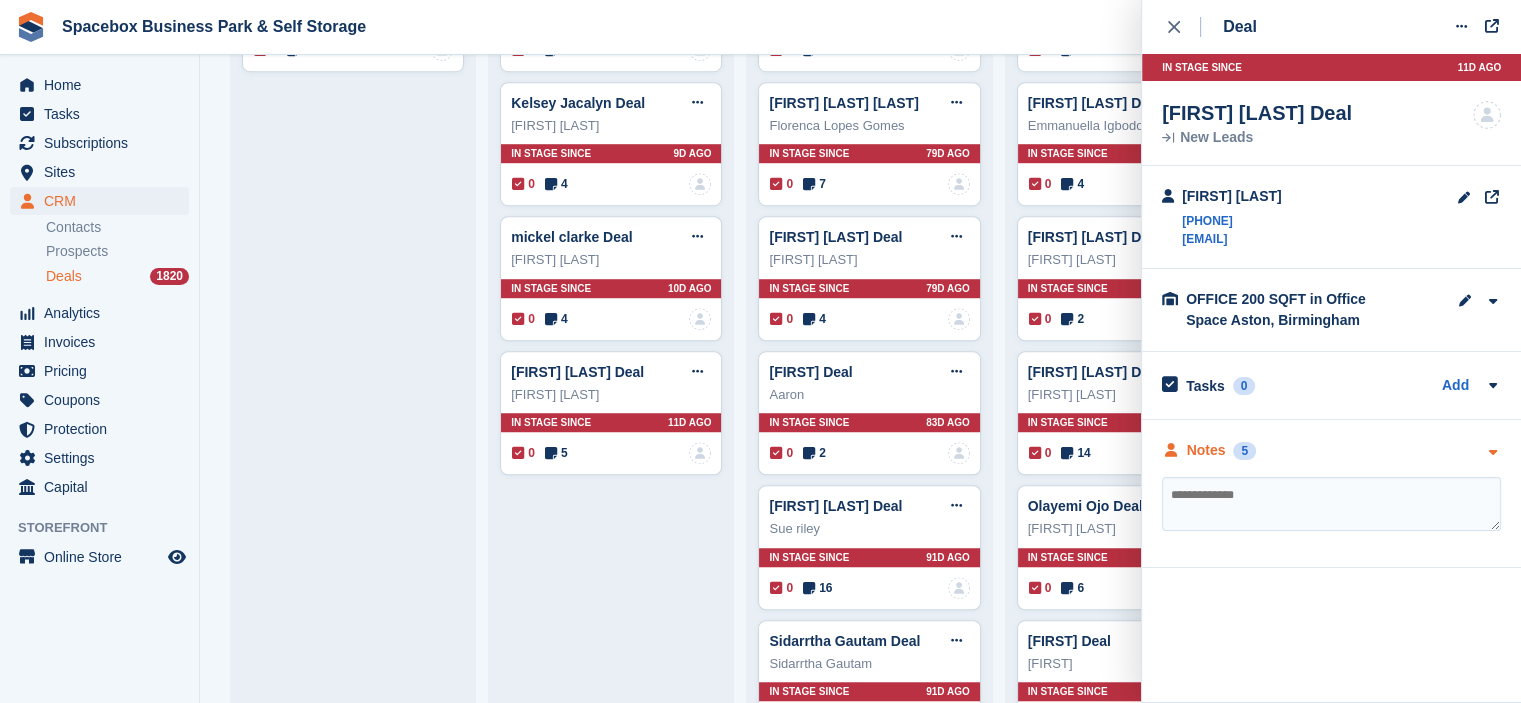 drag, startPoint x: 1292, startPoint y: 438, endPoint x: 1290, endPoint y: 451, distance: 13.152946 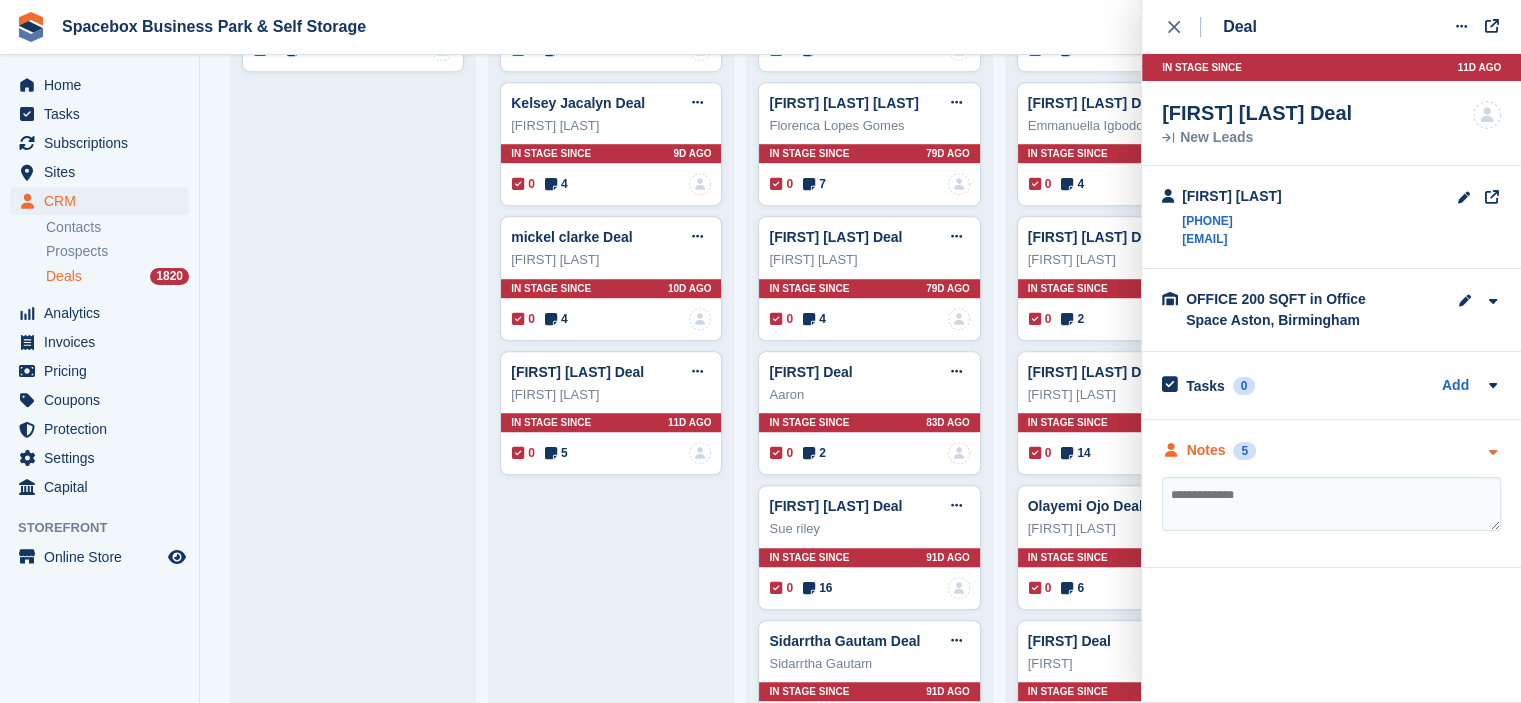 click on "**********" at bounding box center (1331, 494) 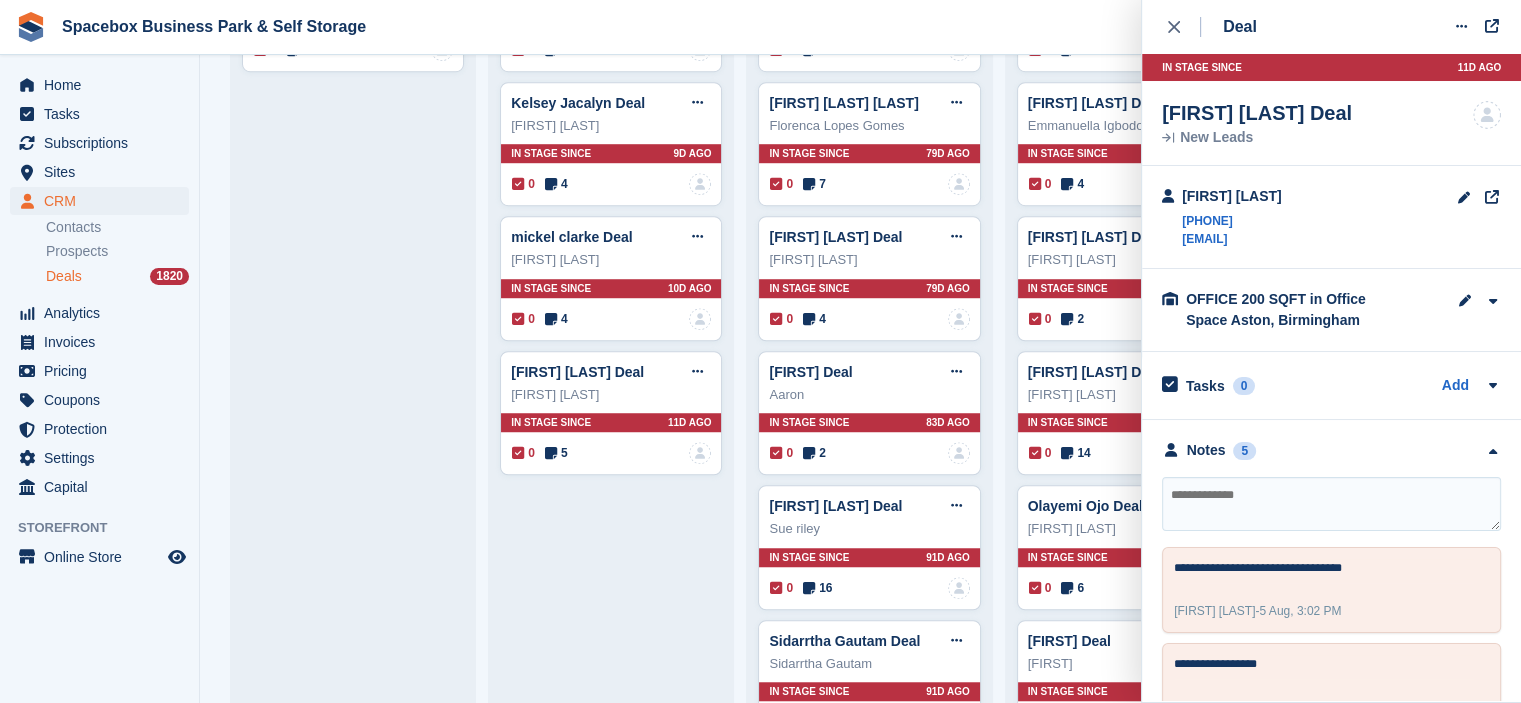 click at bounding box center (1331, 504) 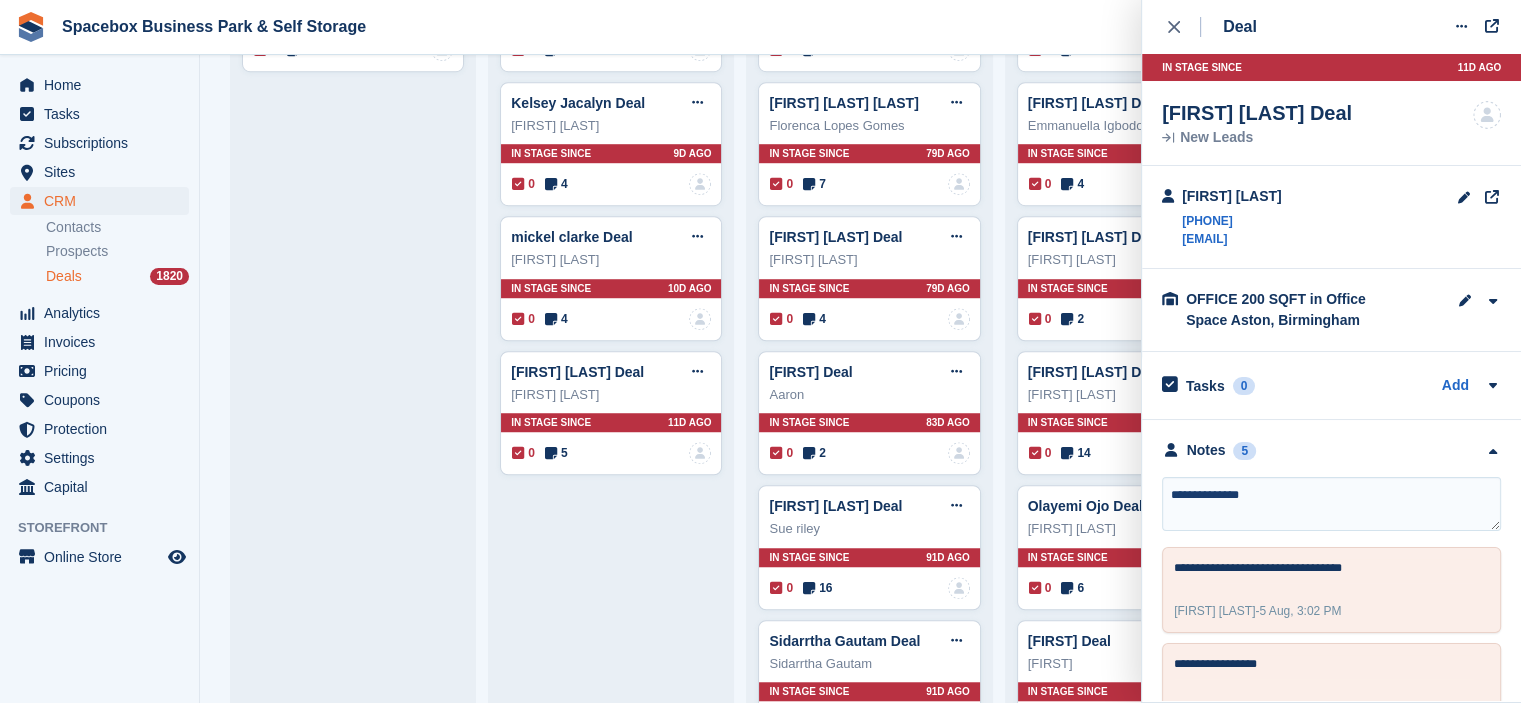 type on "**********" 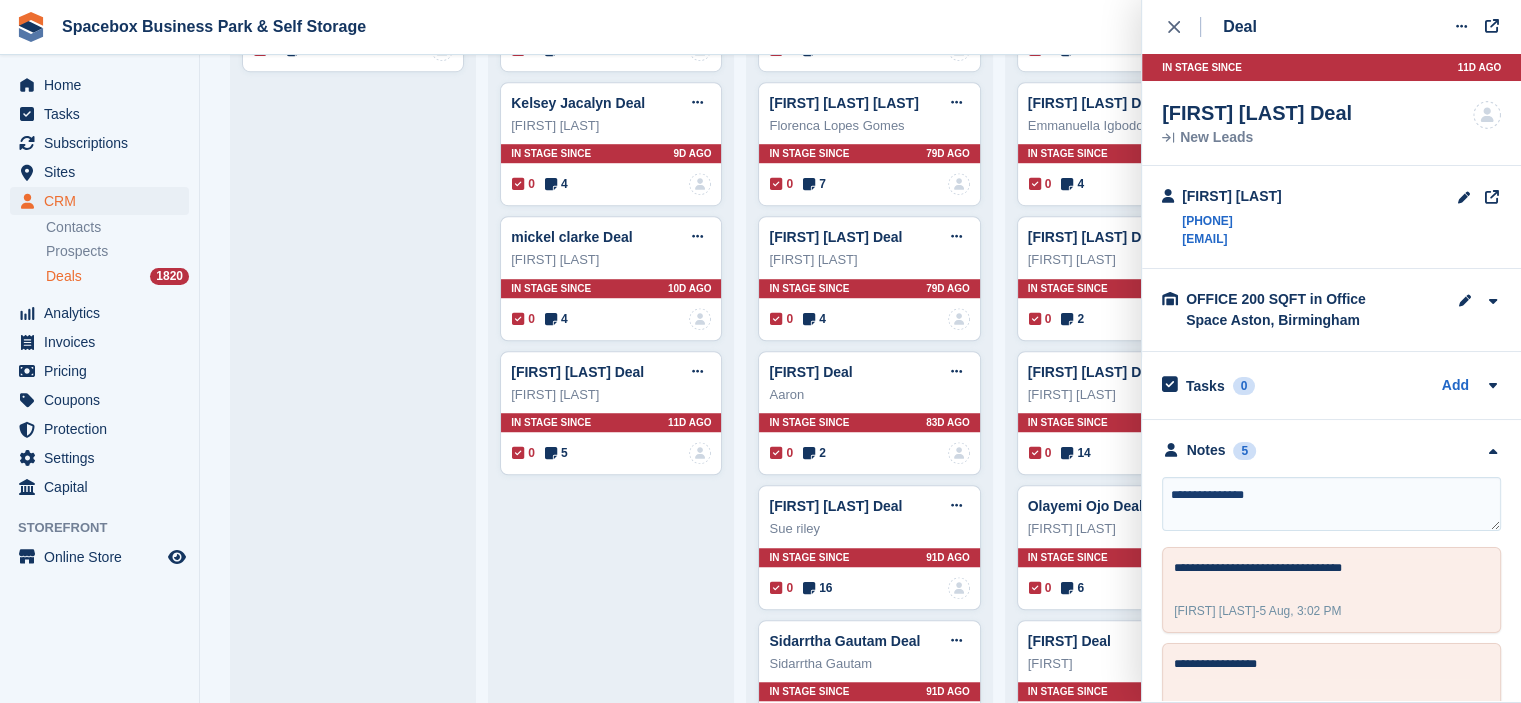 type 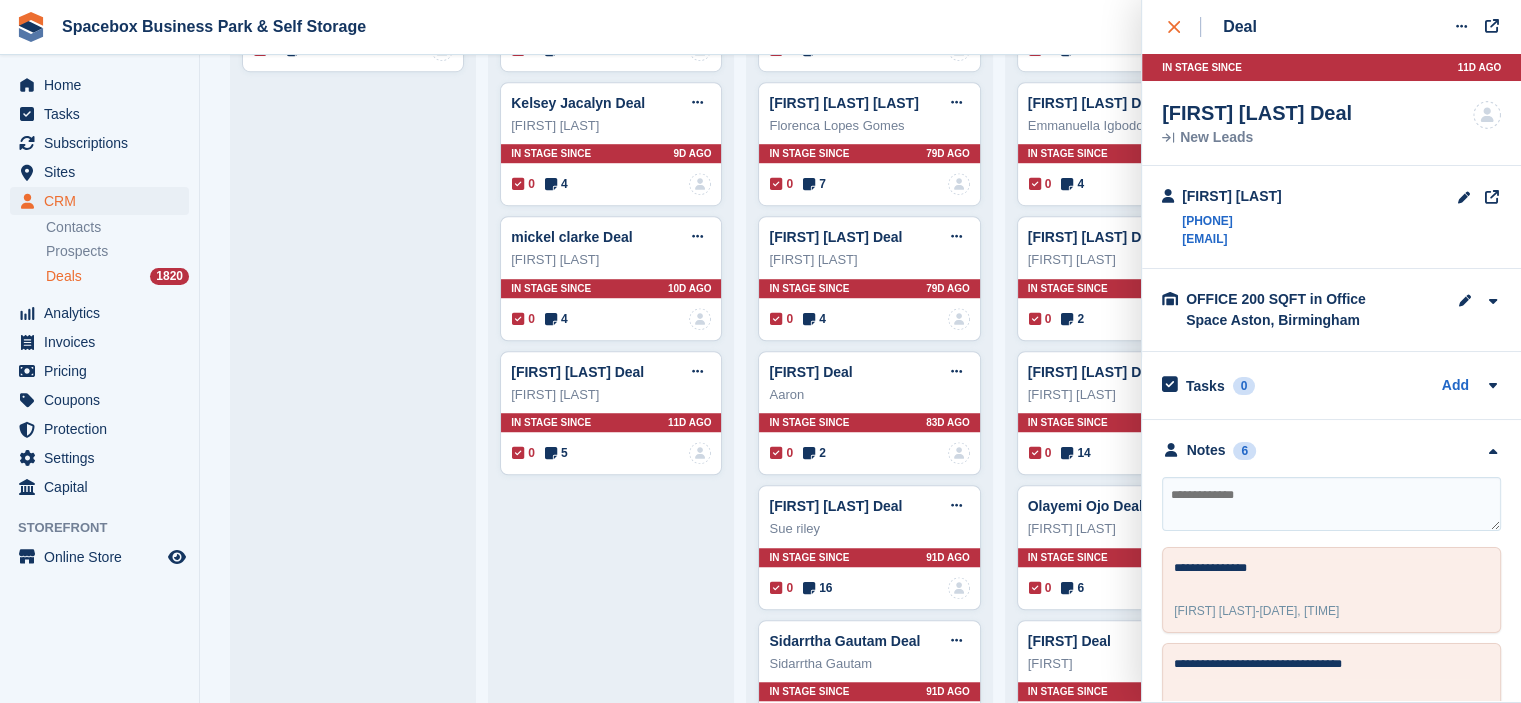 click 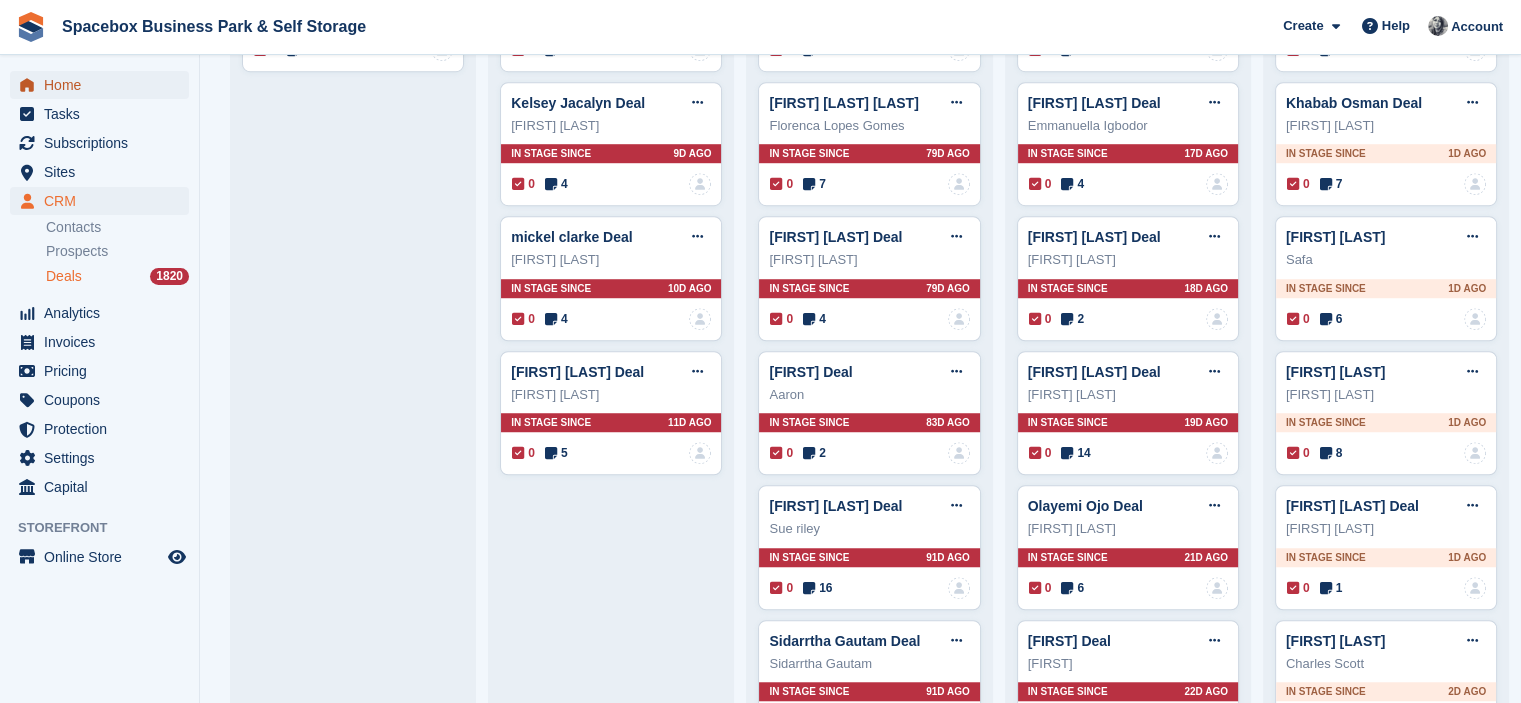 click on "Home" at bounding box center [104, 85] 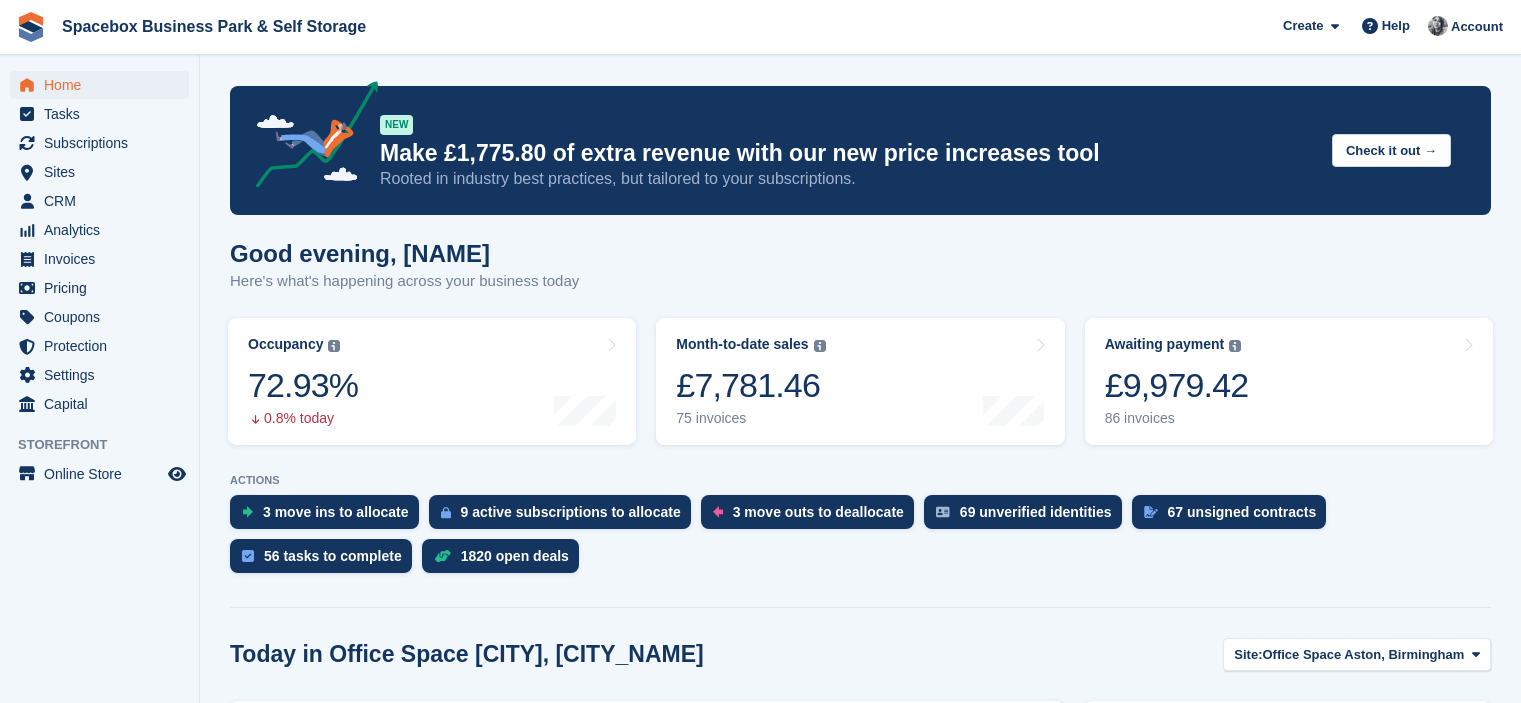 scroll, scrollTop: 0, scrollLeft: 0, axis: both 